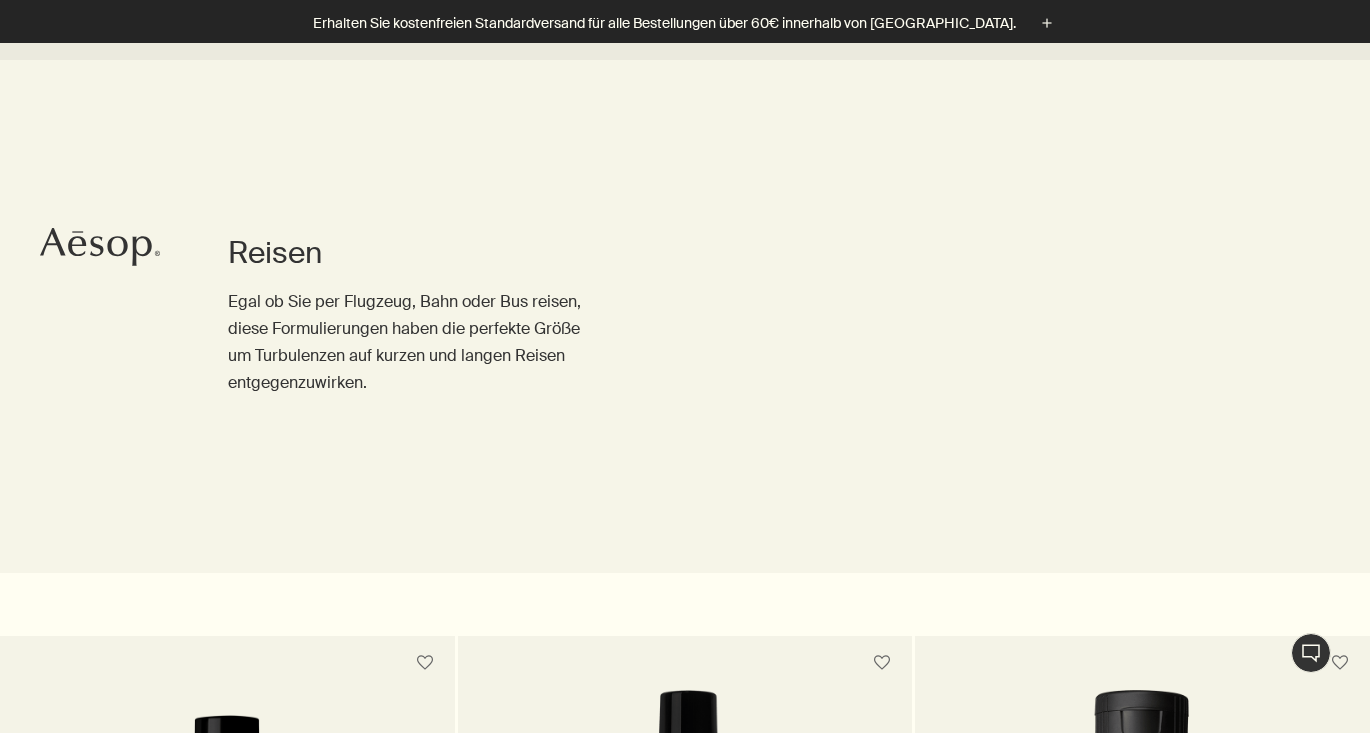 scroll, scrollTop: 1200, scrollLeft: 0, axis: vertical 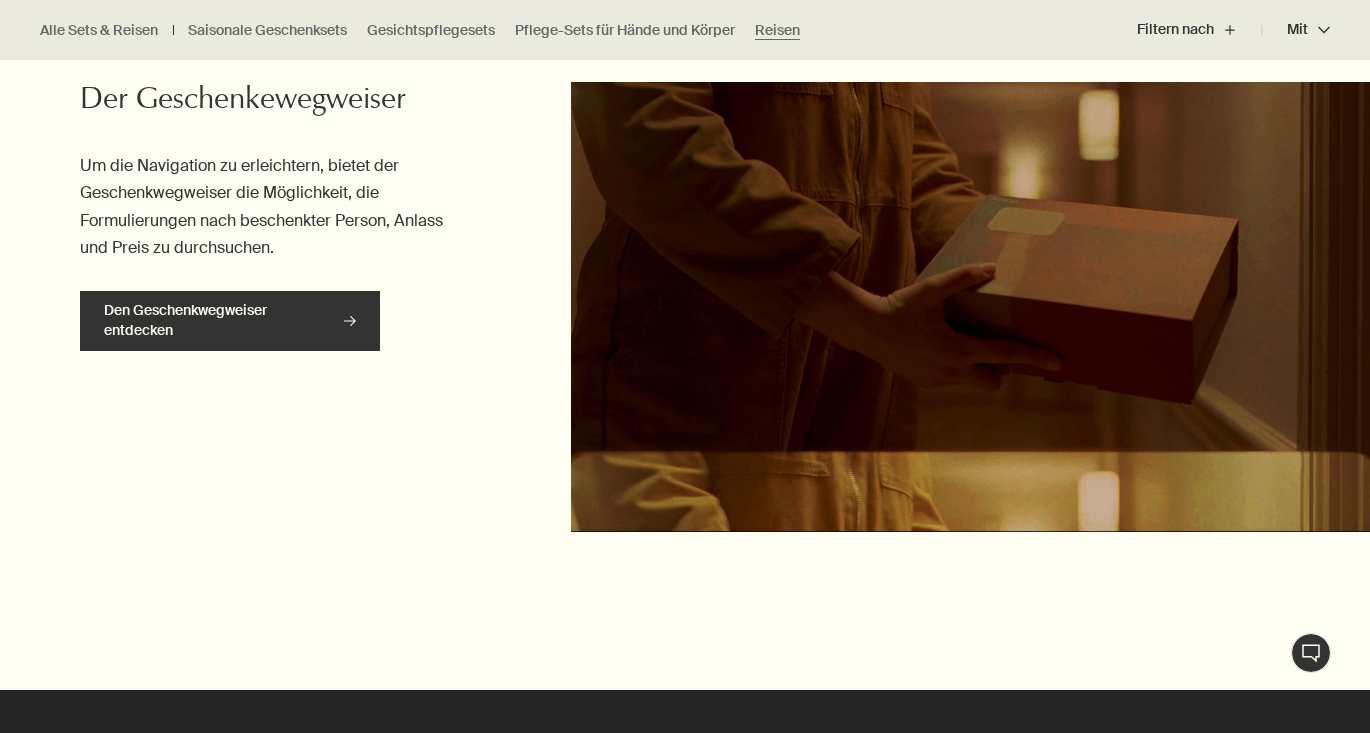 click on "rightArrow" 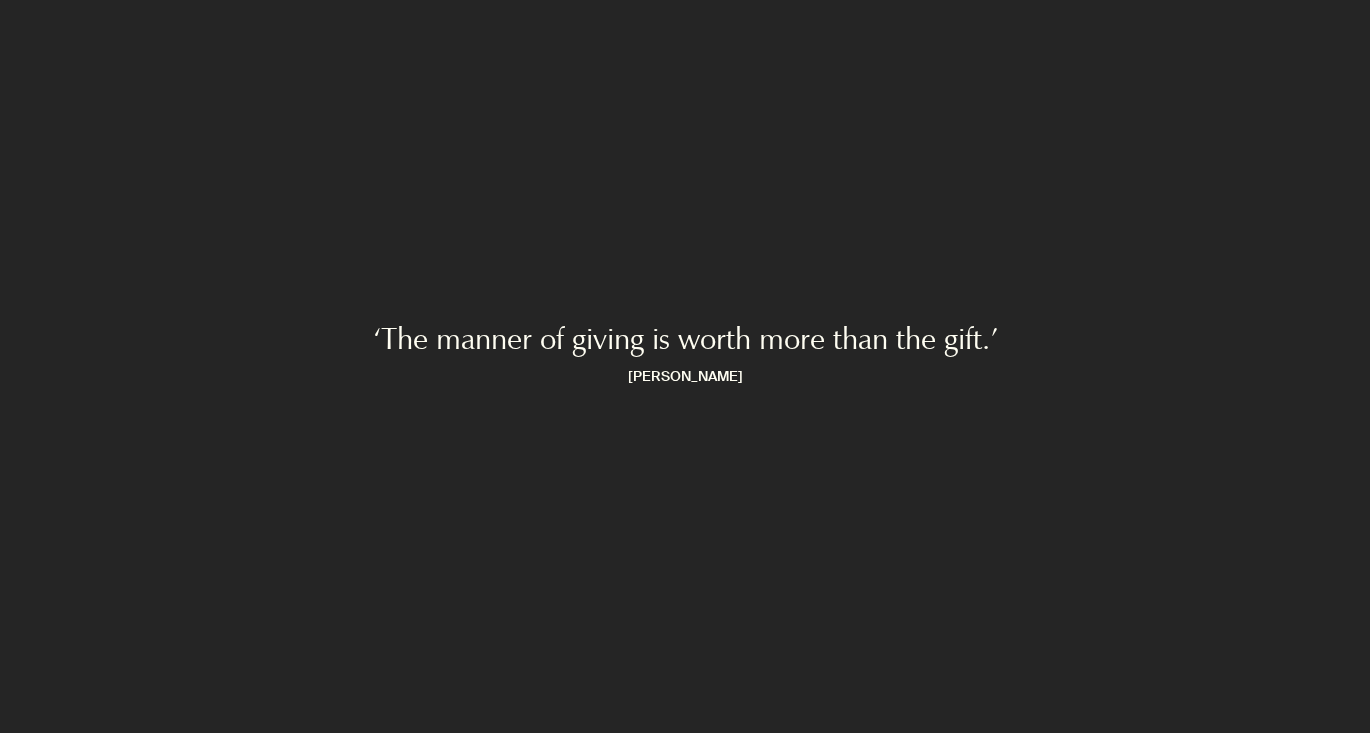 scroll, scrollTop: 227, scrollLeft: 0, axis: vertical 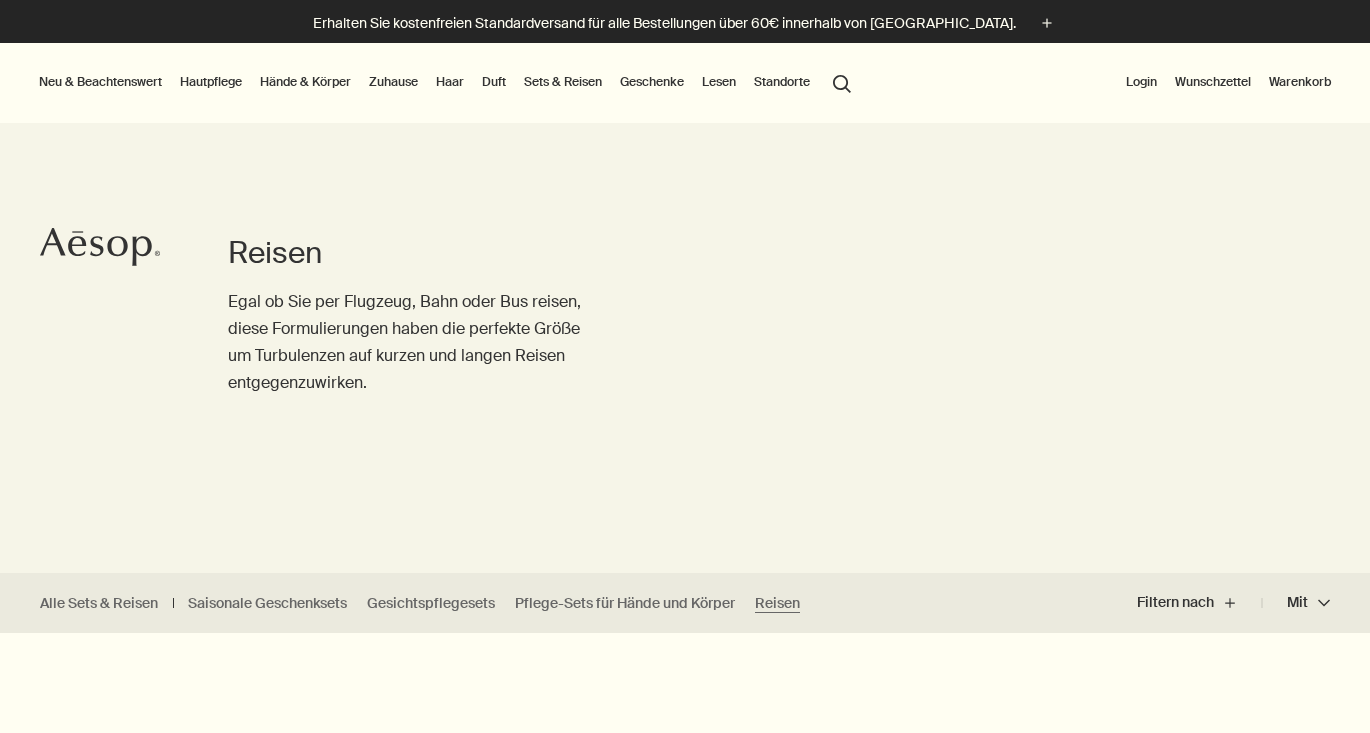 click on "Login" at bounding box center (1141, 82) 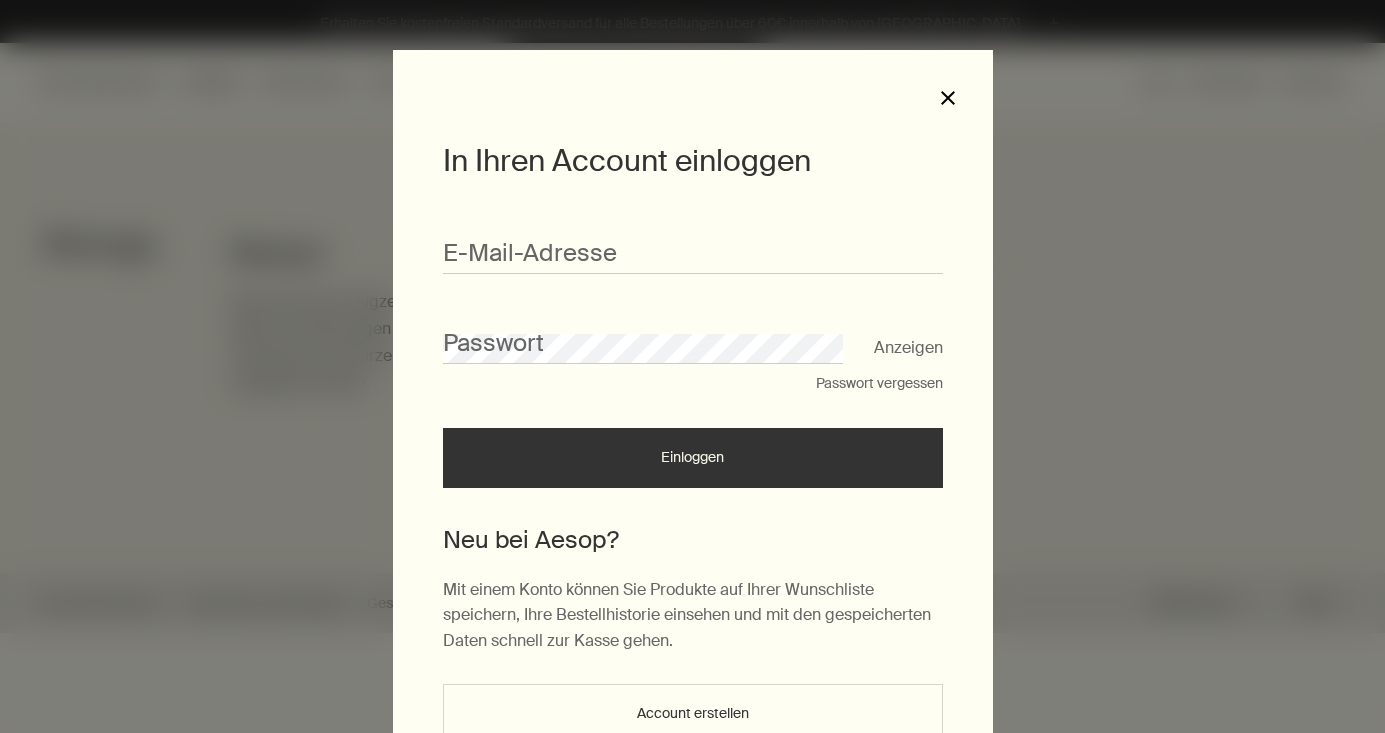 click on "close" at bounding box center (948, 98) 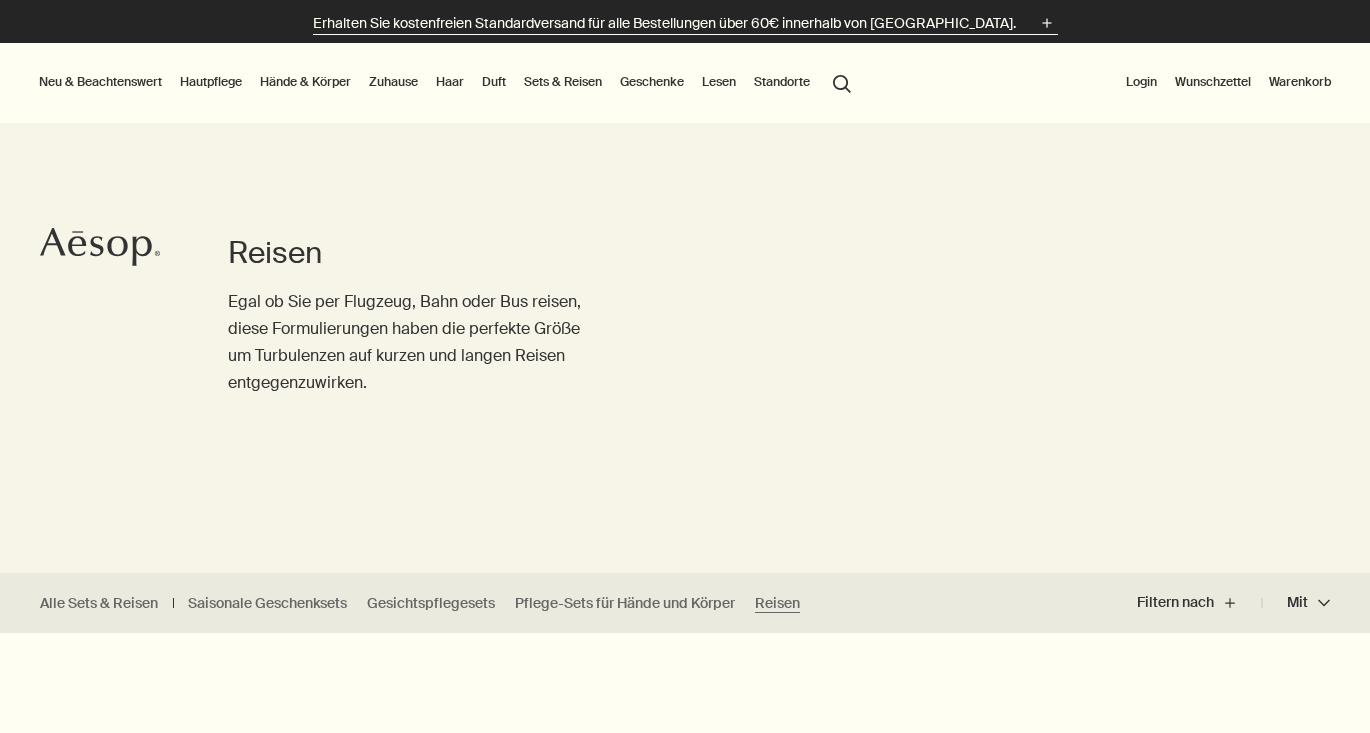 click 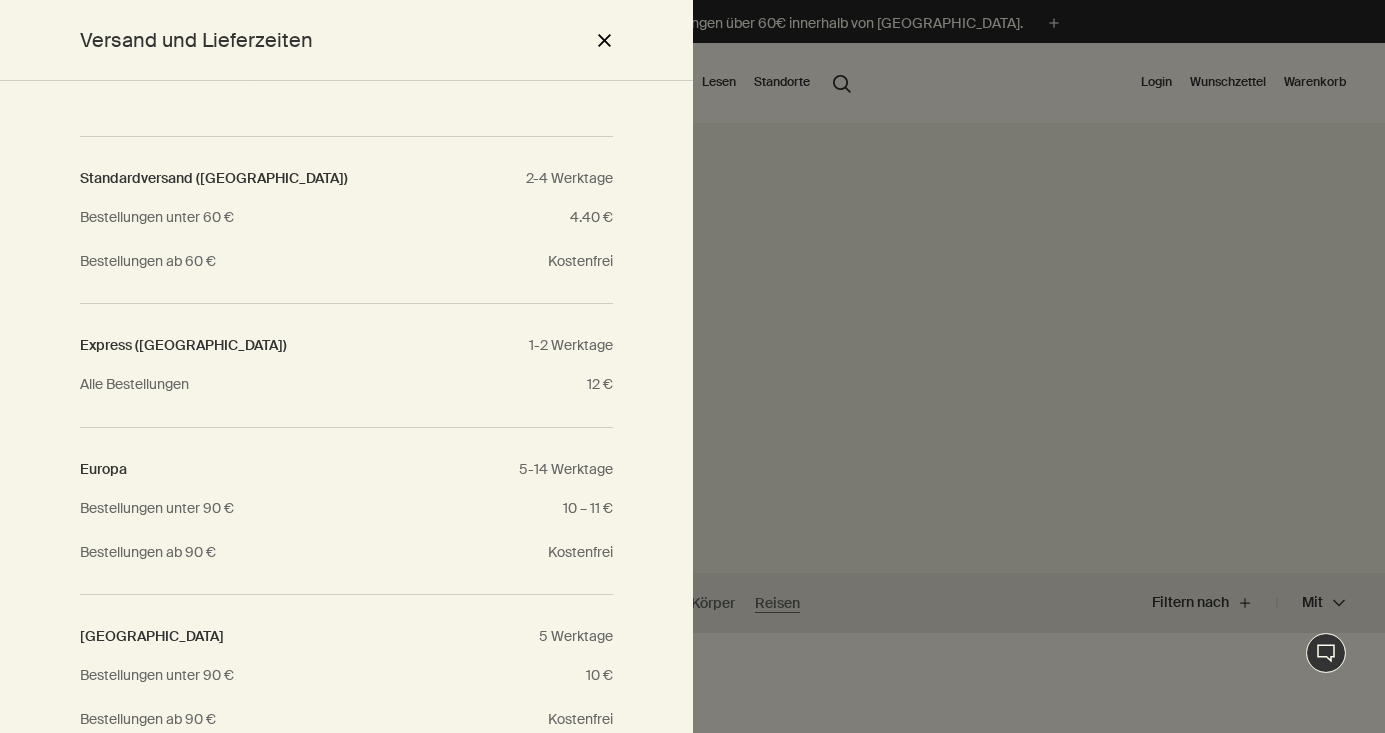 scroll, scrollTop: 0, scrollLeft: 0, axis: both 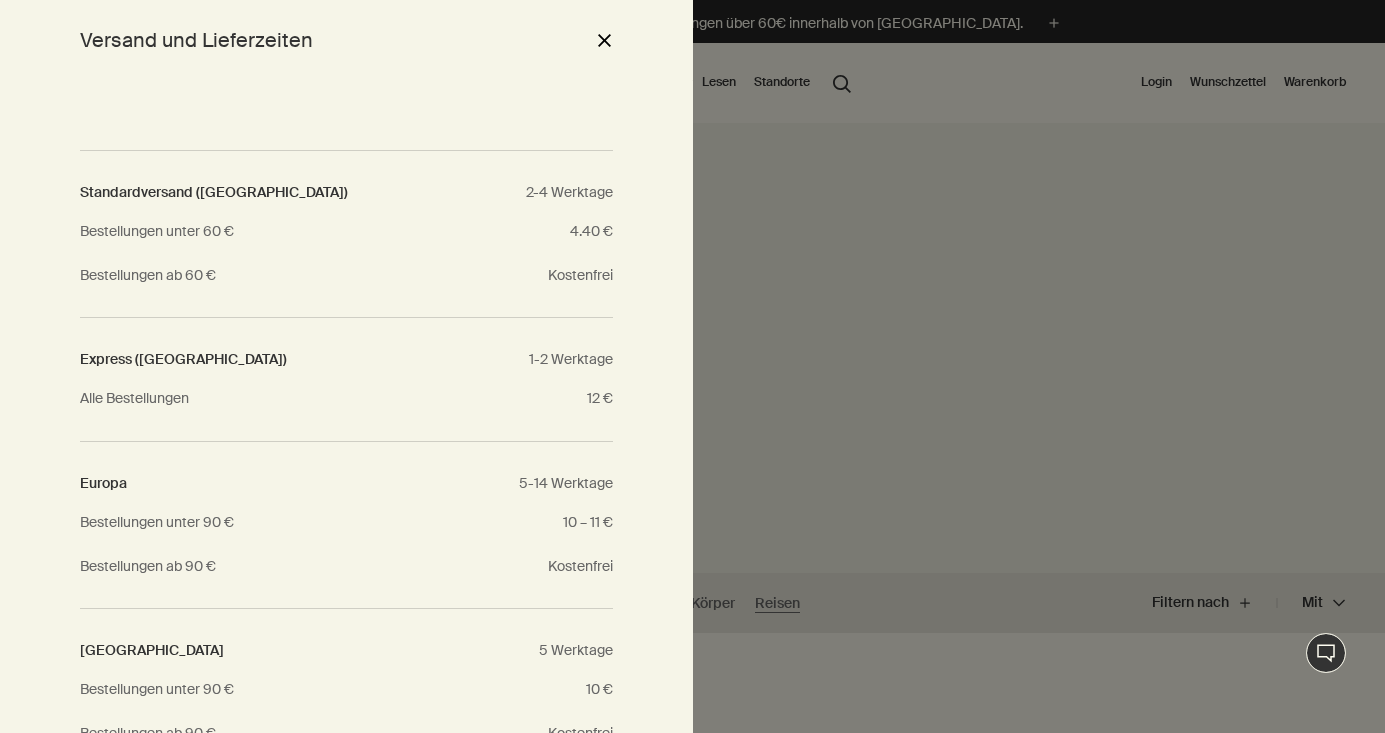 click on "close" at bounding box center (604, 40) 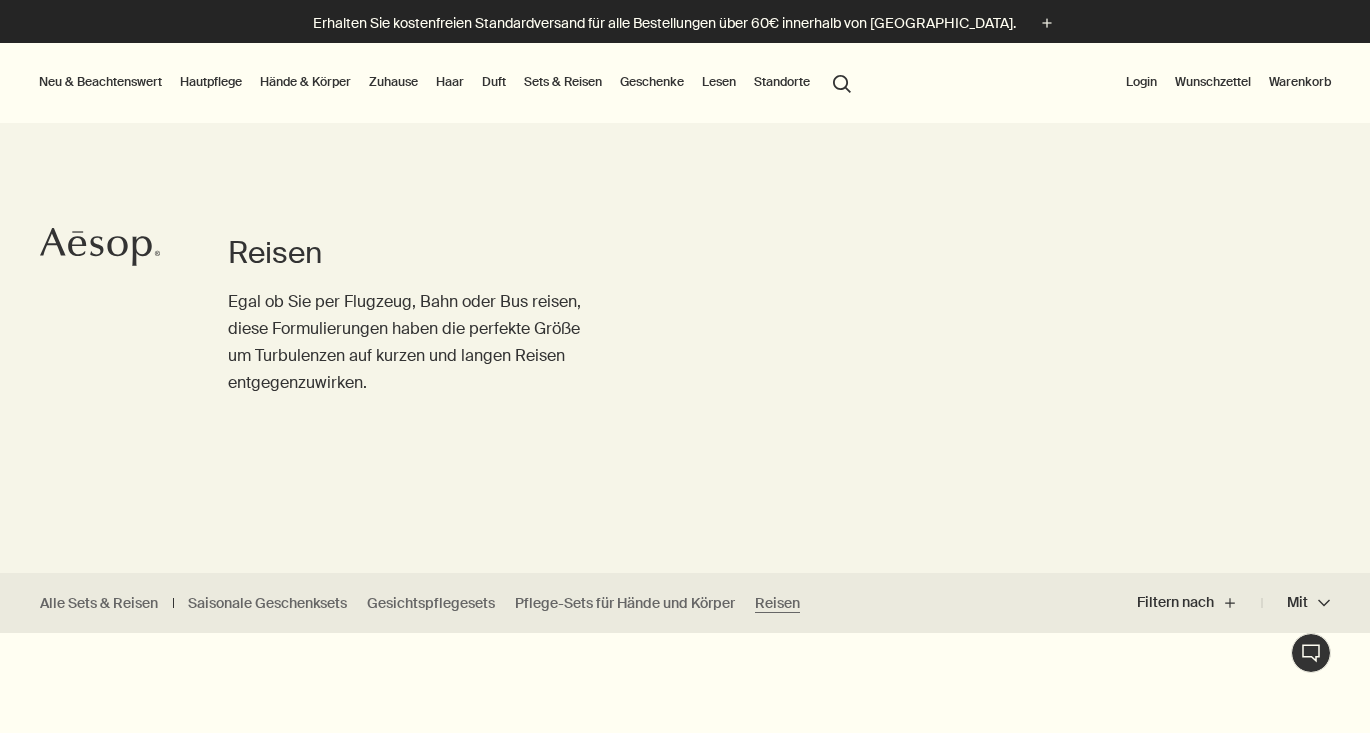 click on "Login" at bounding box center (1141, 82) 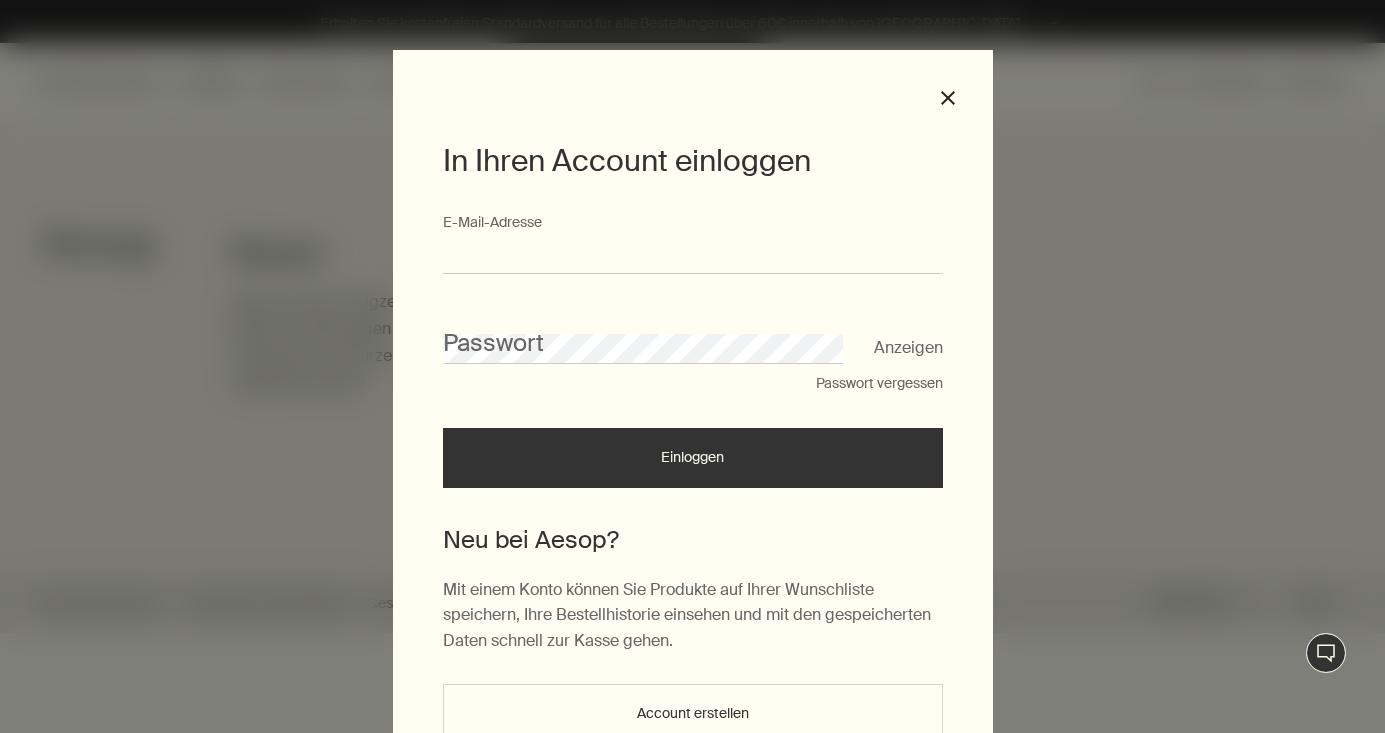 click on "E-Mail-Ad­res­se" at bounding box center [693, 255] 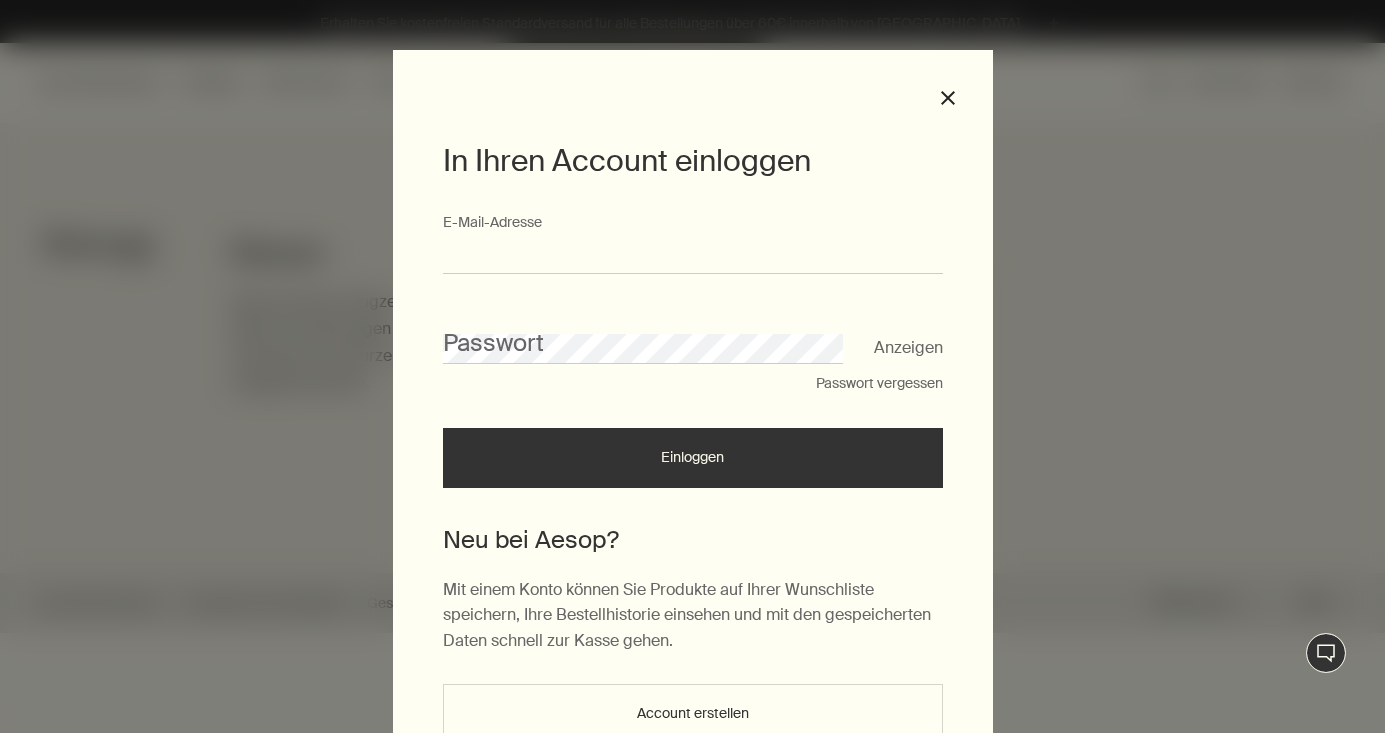 type on "**********" 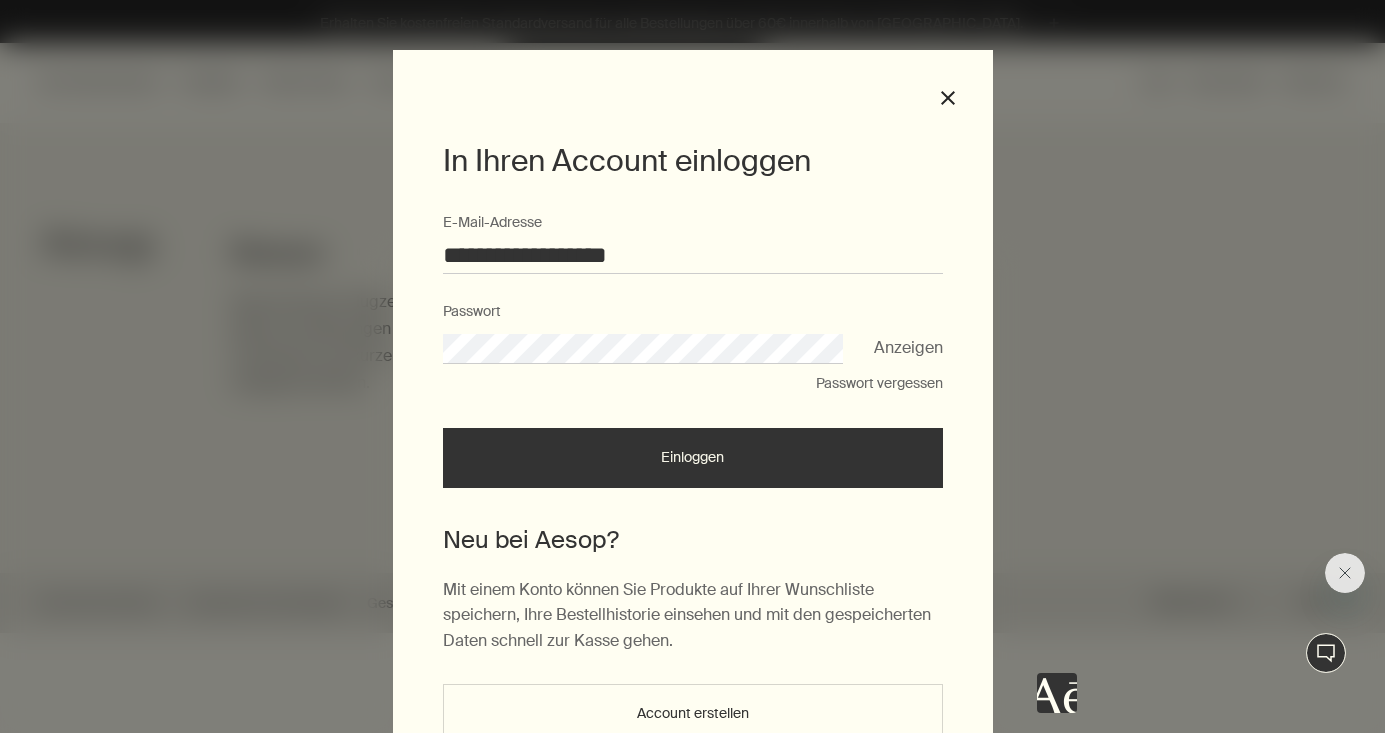 scroll, scrollTop: 0, scrollLeft: 0, axis: both 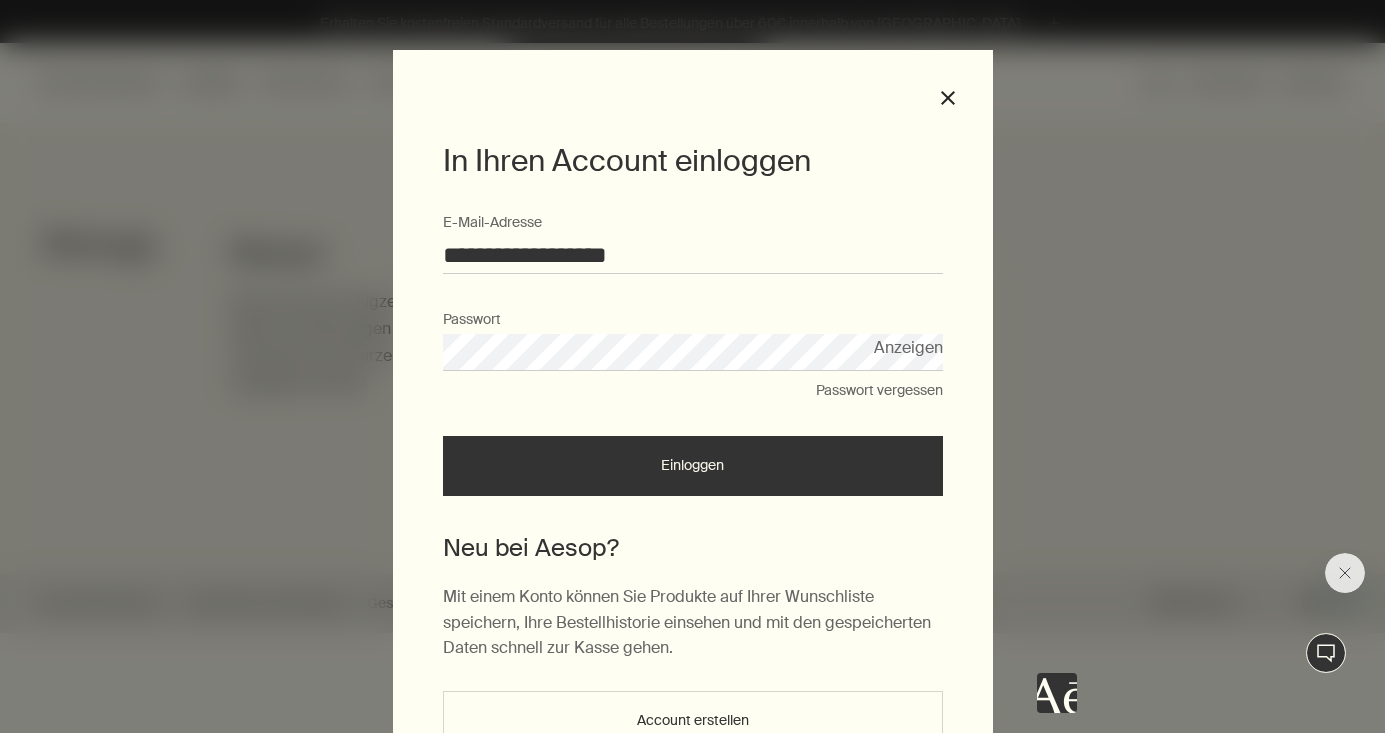 click on "Einloggen" at bounding box center (693, 466) 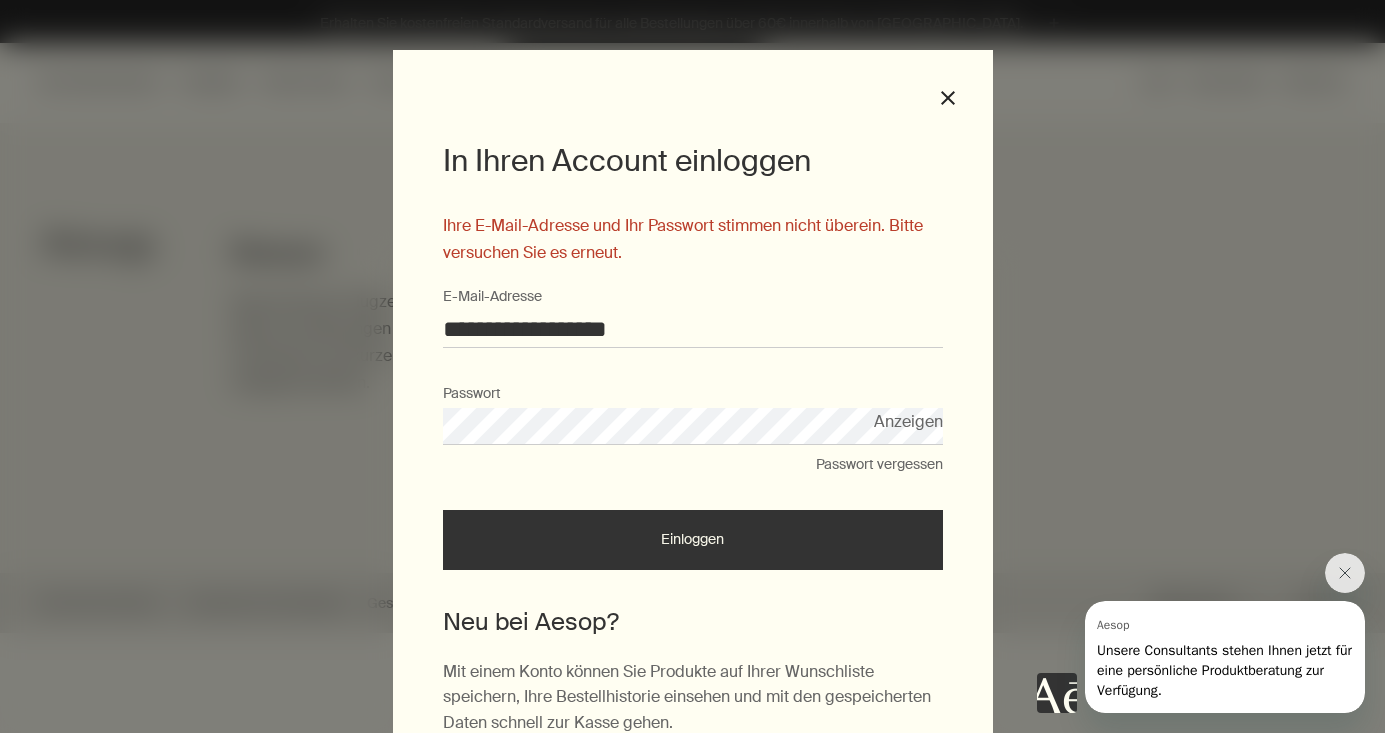 click on "Anzeigen" at bounding box center [908, 421] 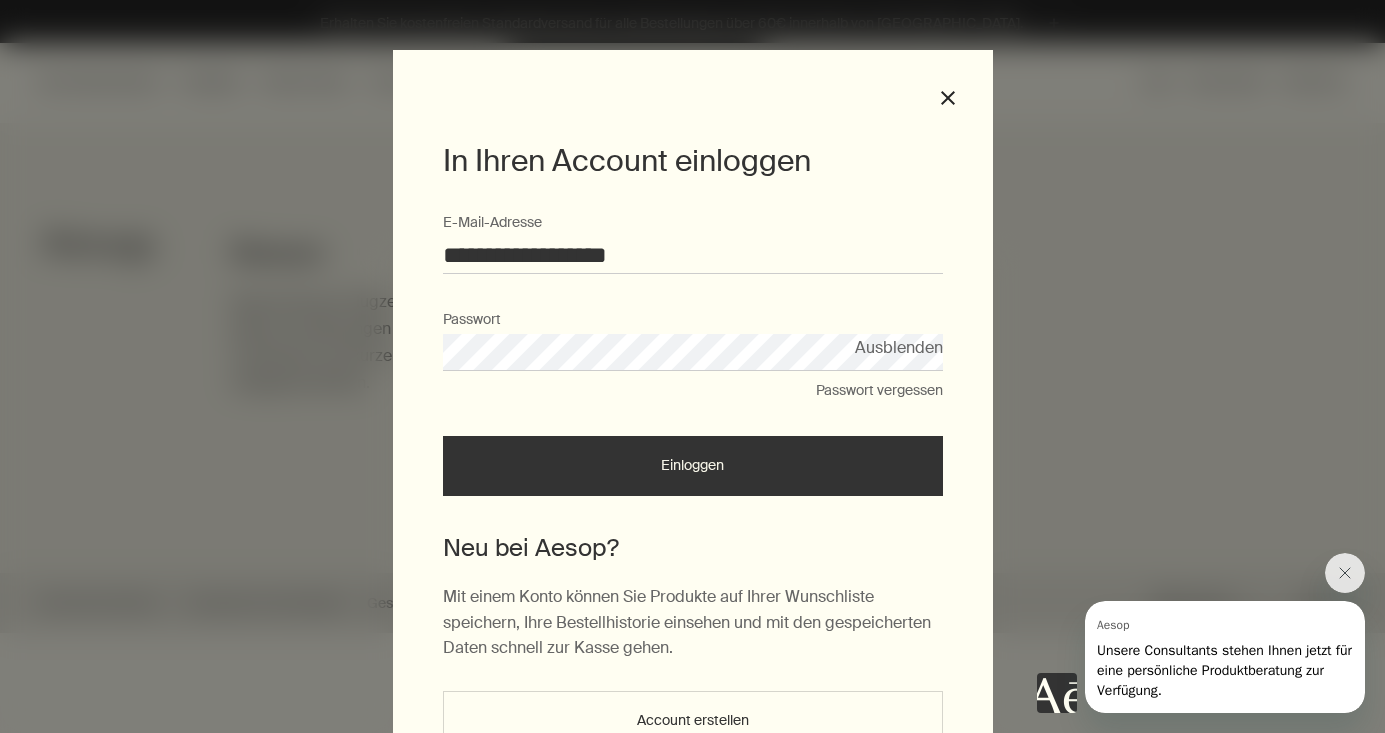 click on "Einloggen" at bounding box center (693, 466) 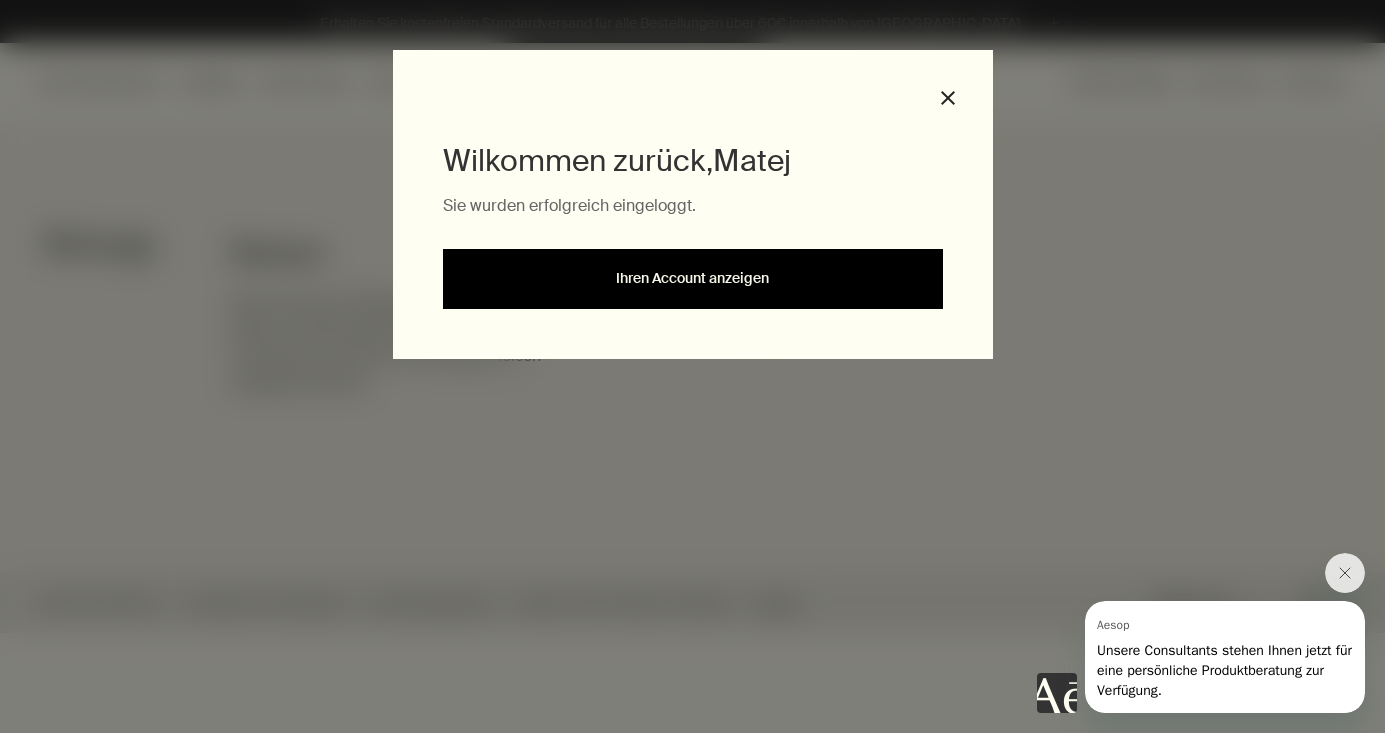 click on "Ihren Account anzeigen" at bounding box center [693, 279] 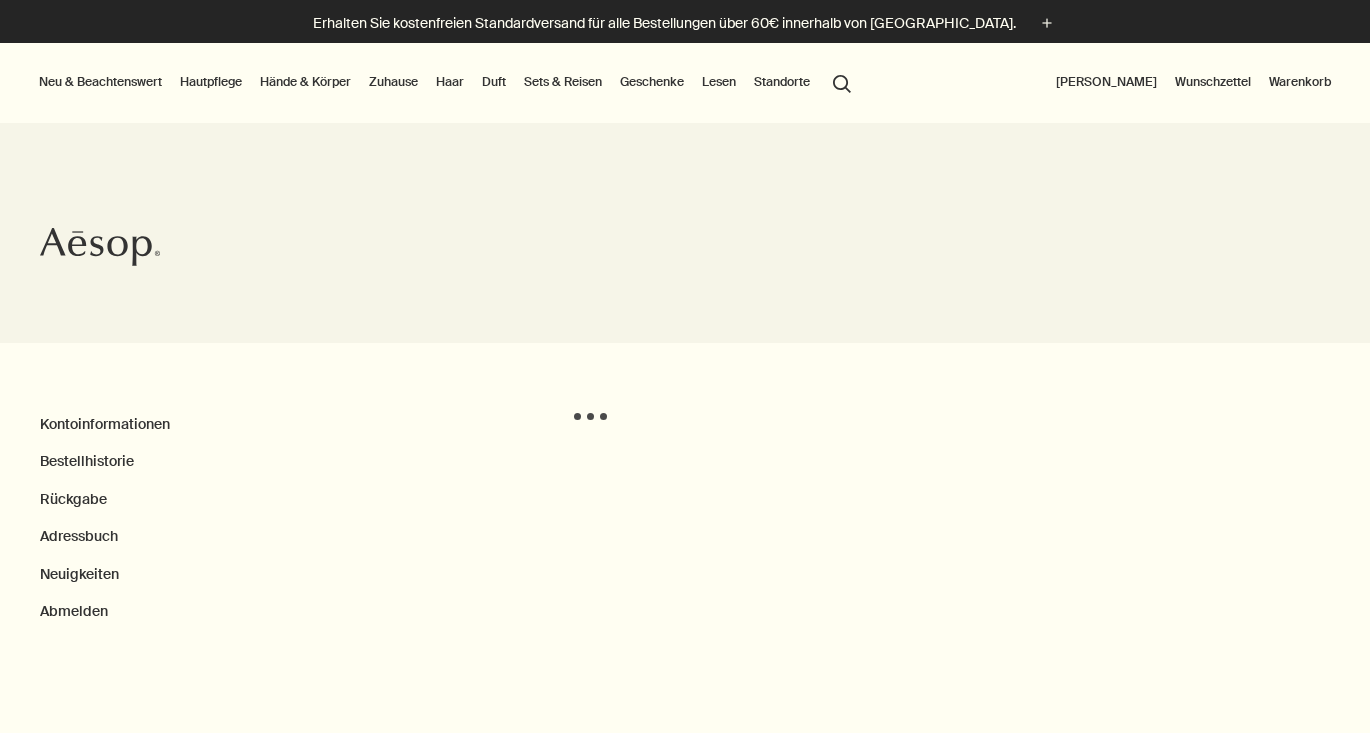 scroll, scrollTop: 0, scrollLeft: 0, axis: both 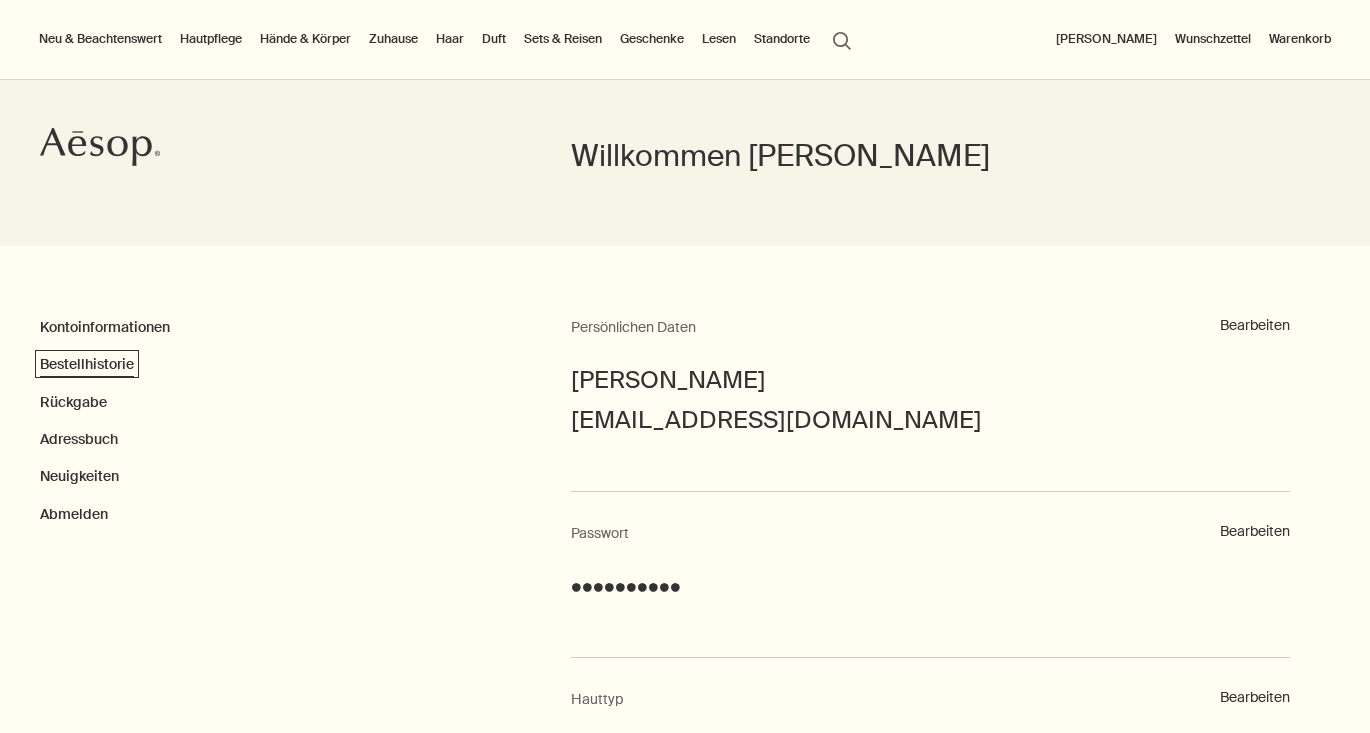 click on "Bestellhistorie" at bounding box center [87, 364] 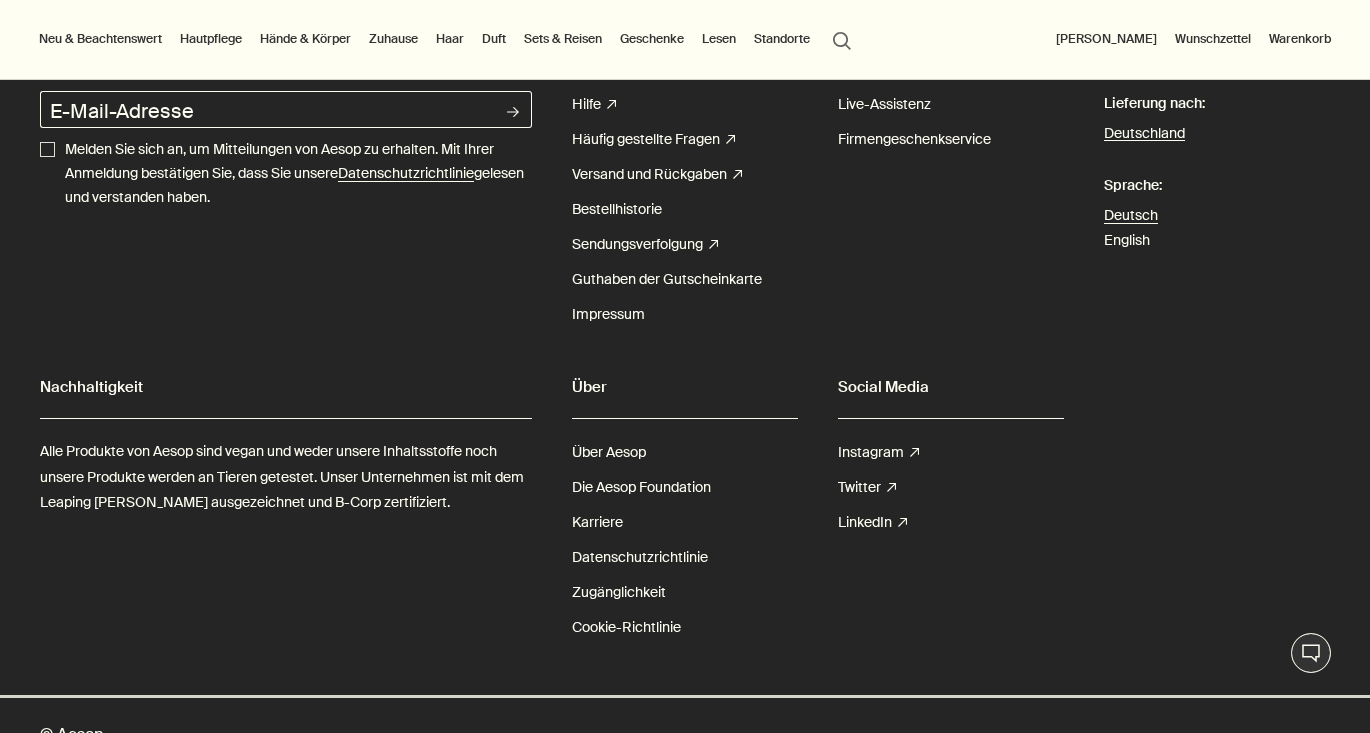 scroll, scrollTop: 1000, scrollLeft: 0, axis: vertical 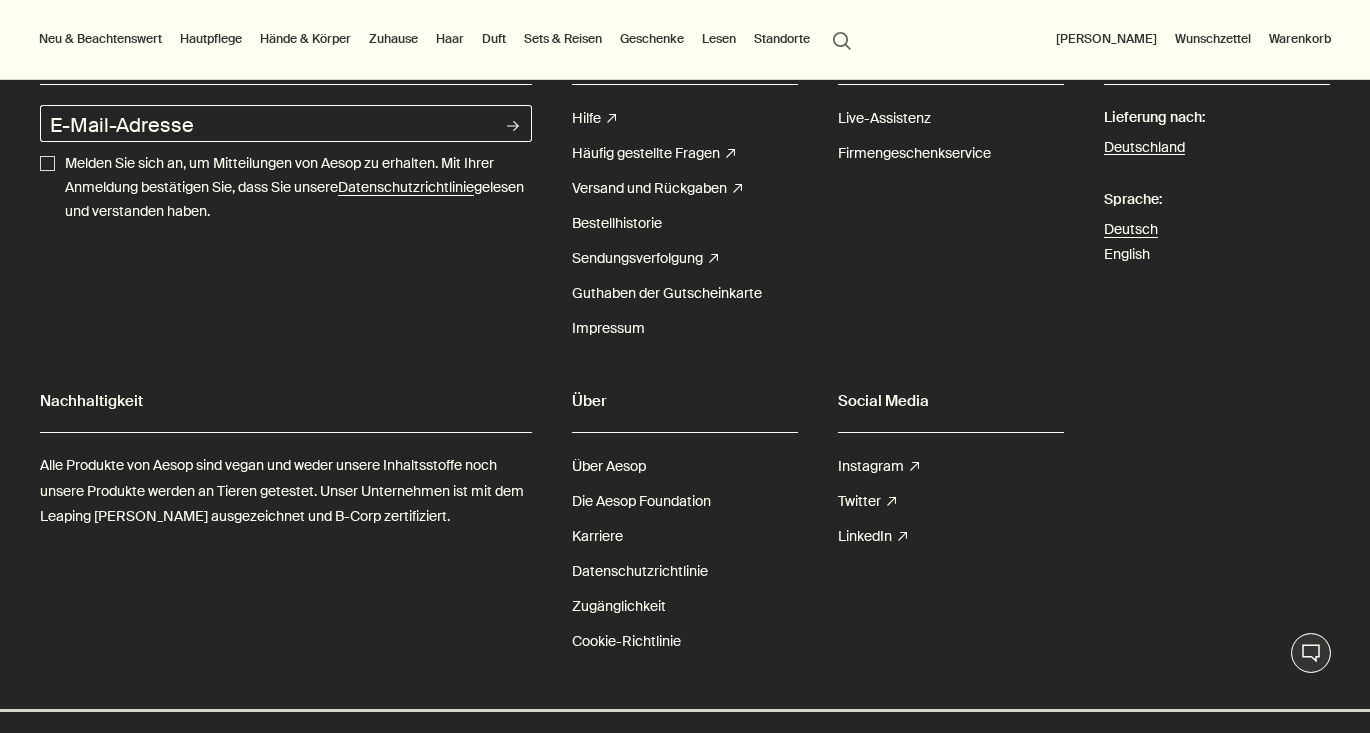 click at bounding box center [583, -80] 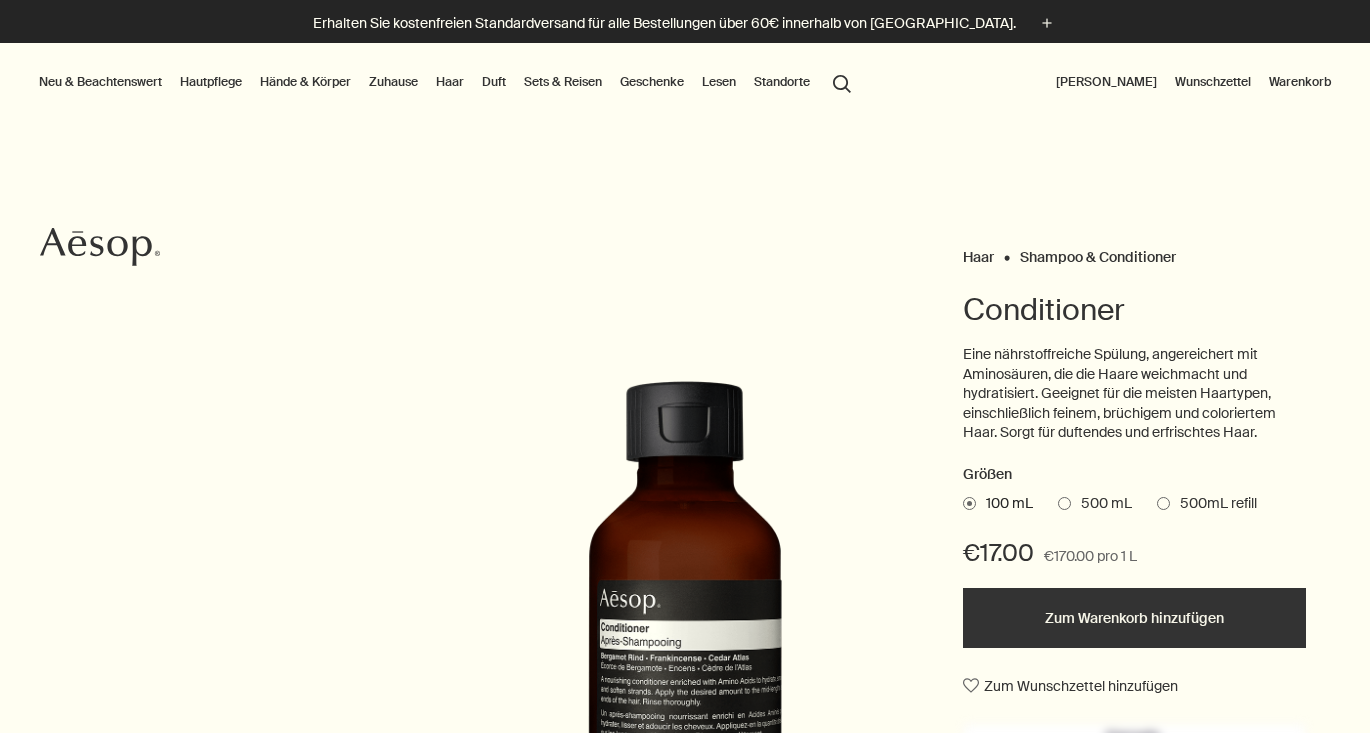 scroll, scrollTop: 0, scrollLeft: 0, axis: both 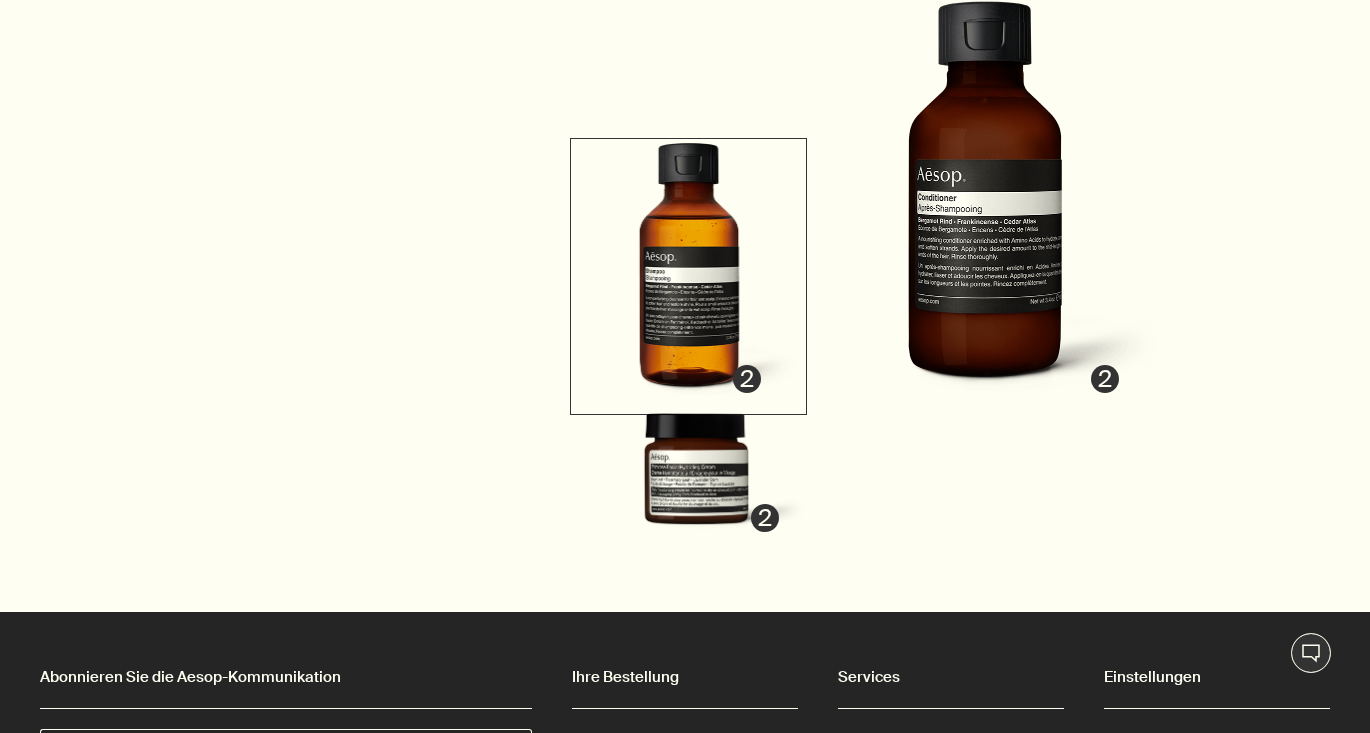 click at bounding box center (689, 274) 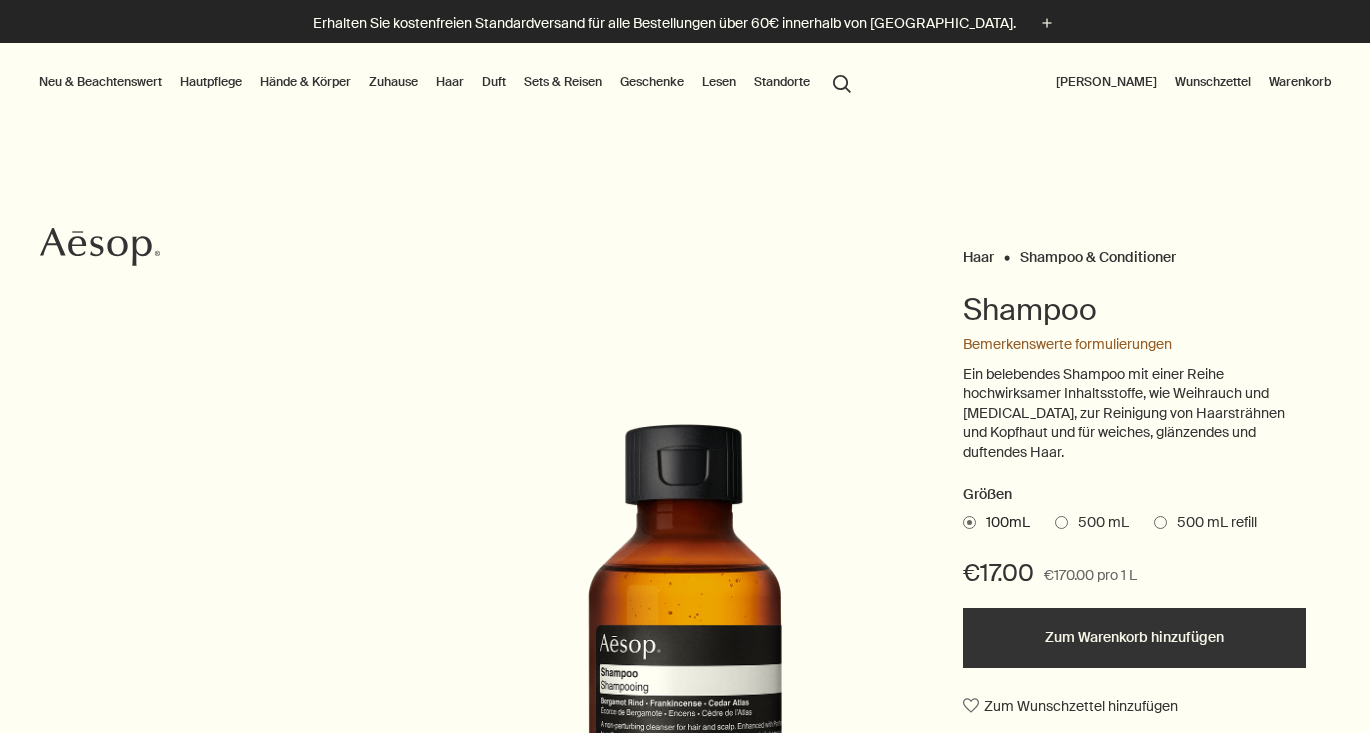 scroll, scrollTop: 100, scrollLeft: 0, axis: vertical 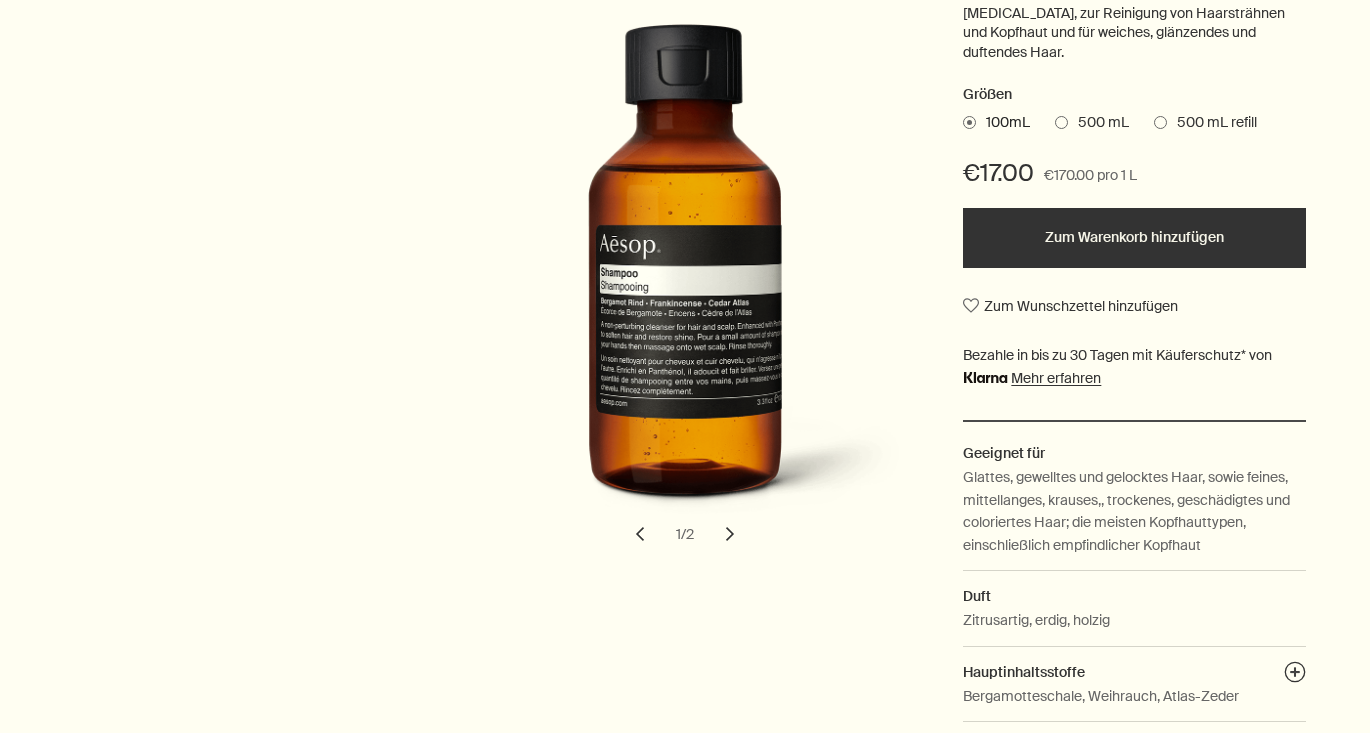 click on "chevron" at bounding box center [730, 534] 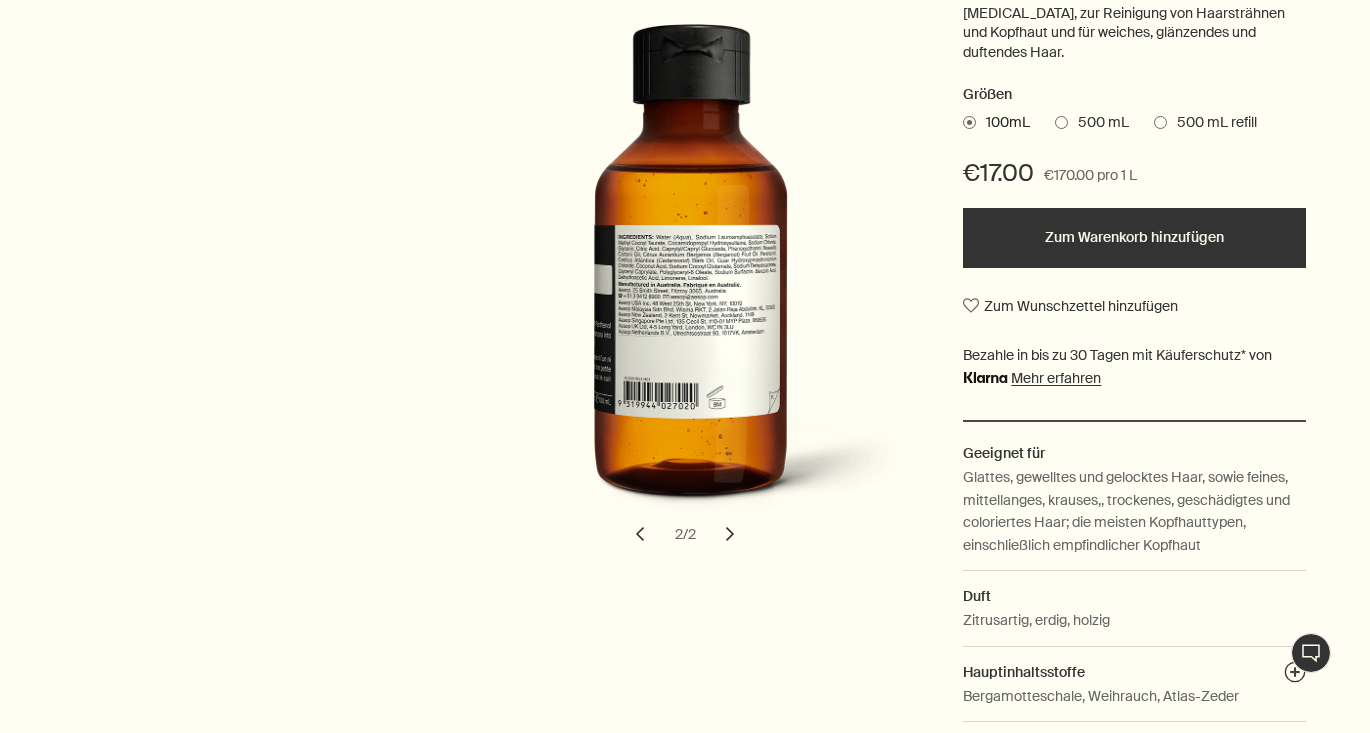 click on "chevron" at bounding box center (640, 534) 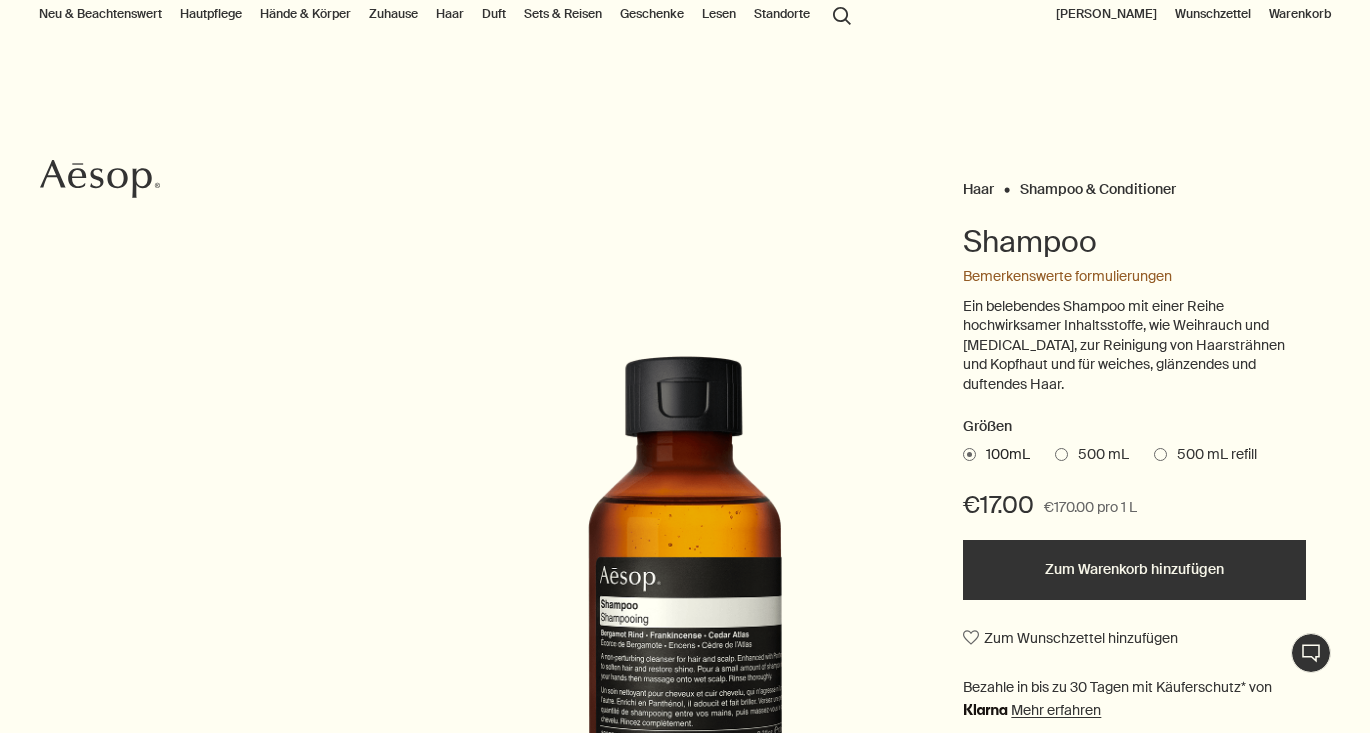 scroll, scrollTop: 100, scrollLeft: 0, axis: vertical 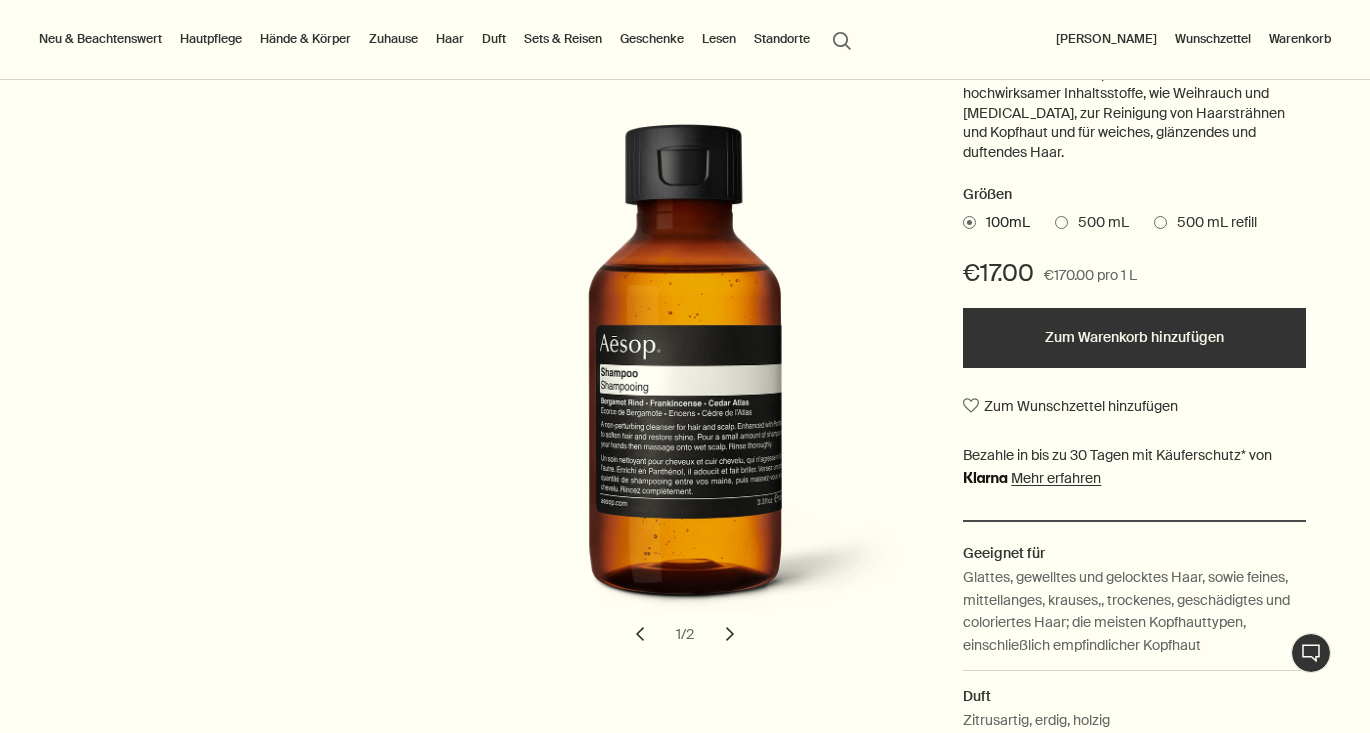 click on "Zum Warenkorb hinzufügen" at bounding box center (1134, 338) 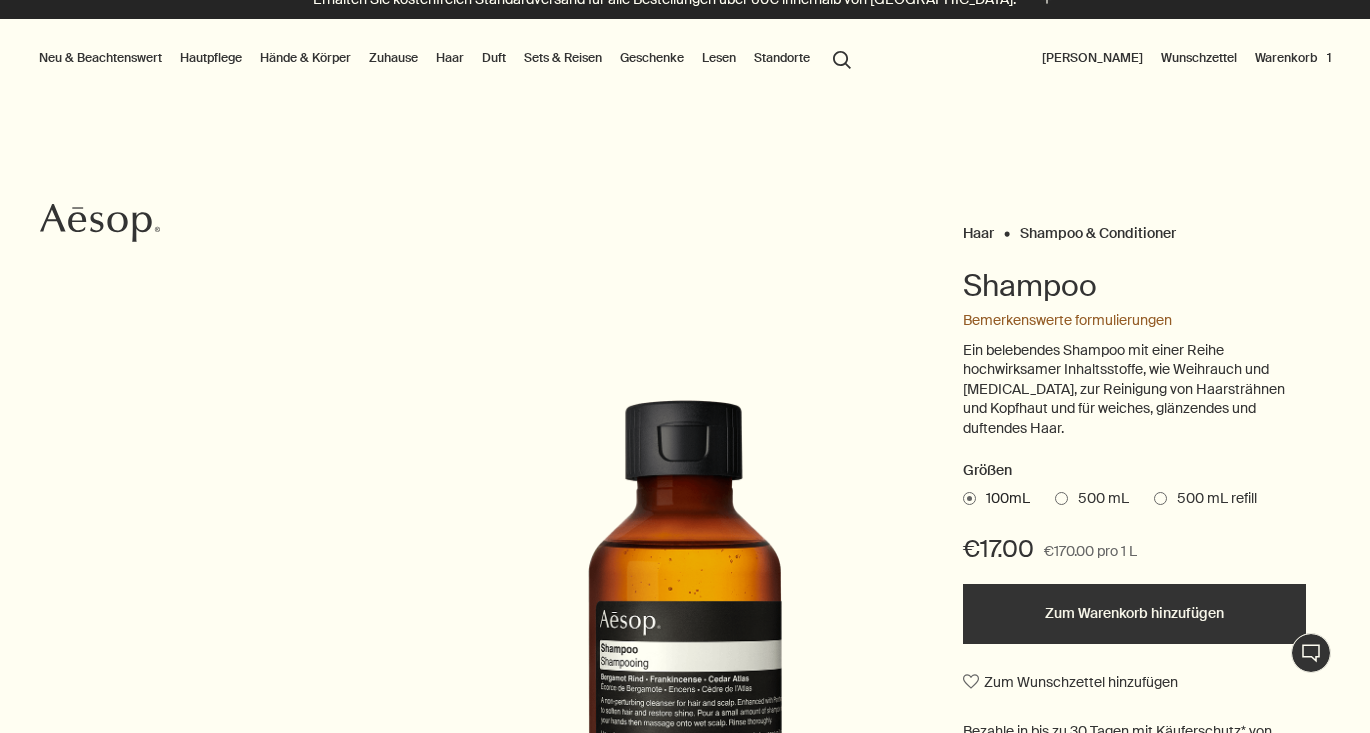 scroll, scrollTop: 0, scrollLeft: 0, axis: both 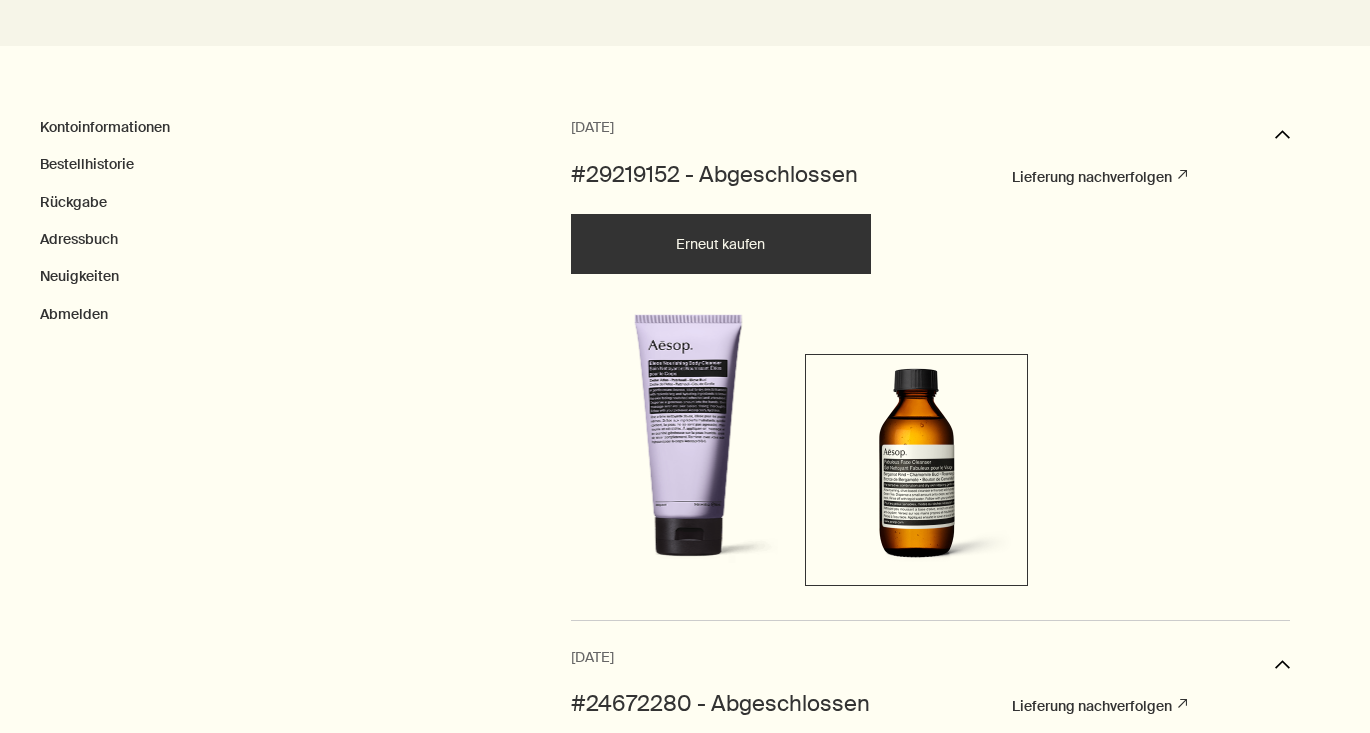 click at bounding box center [916, 467] 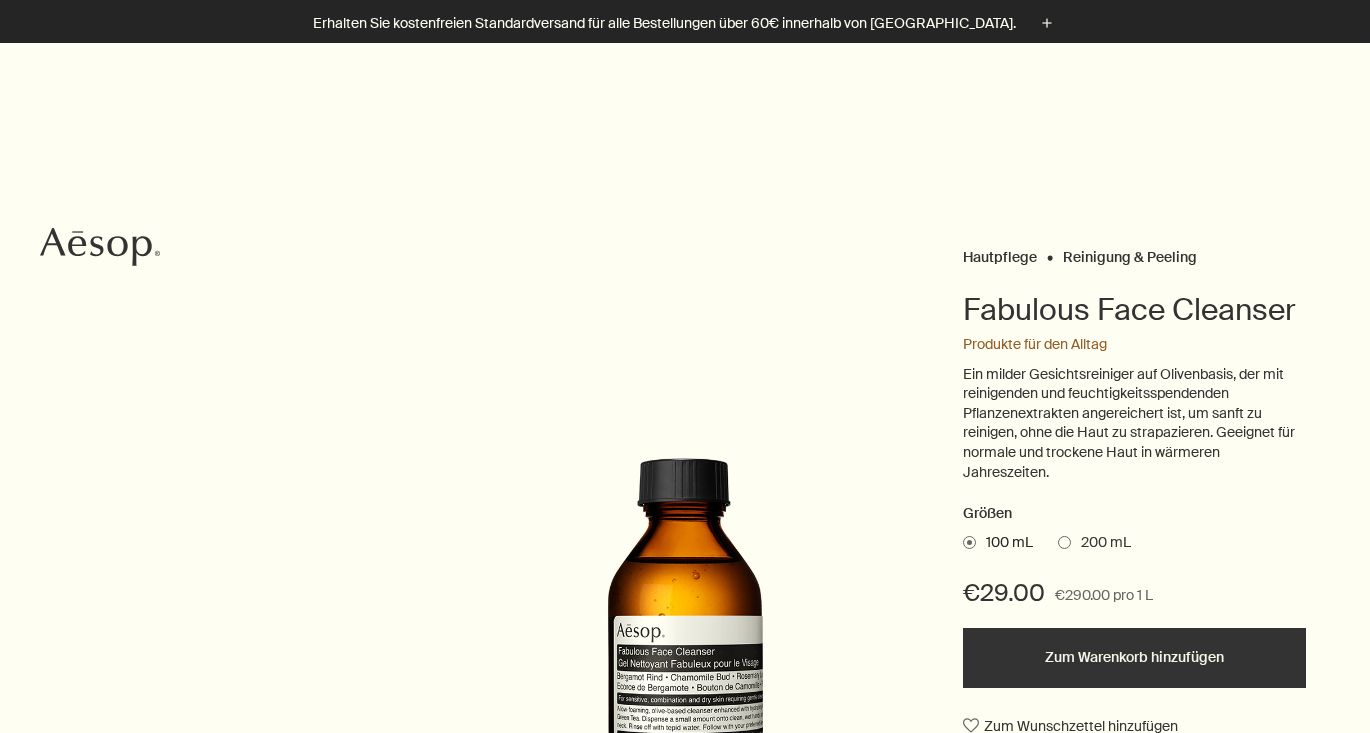 scroll, scrollTop: 200, scrollLeft: 0, axis: vertical 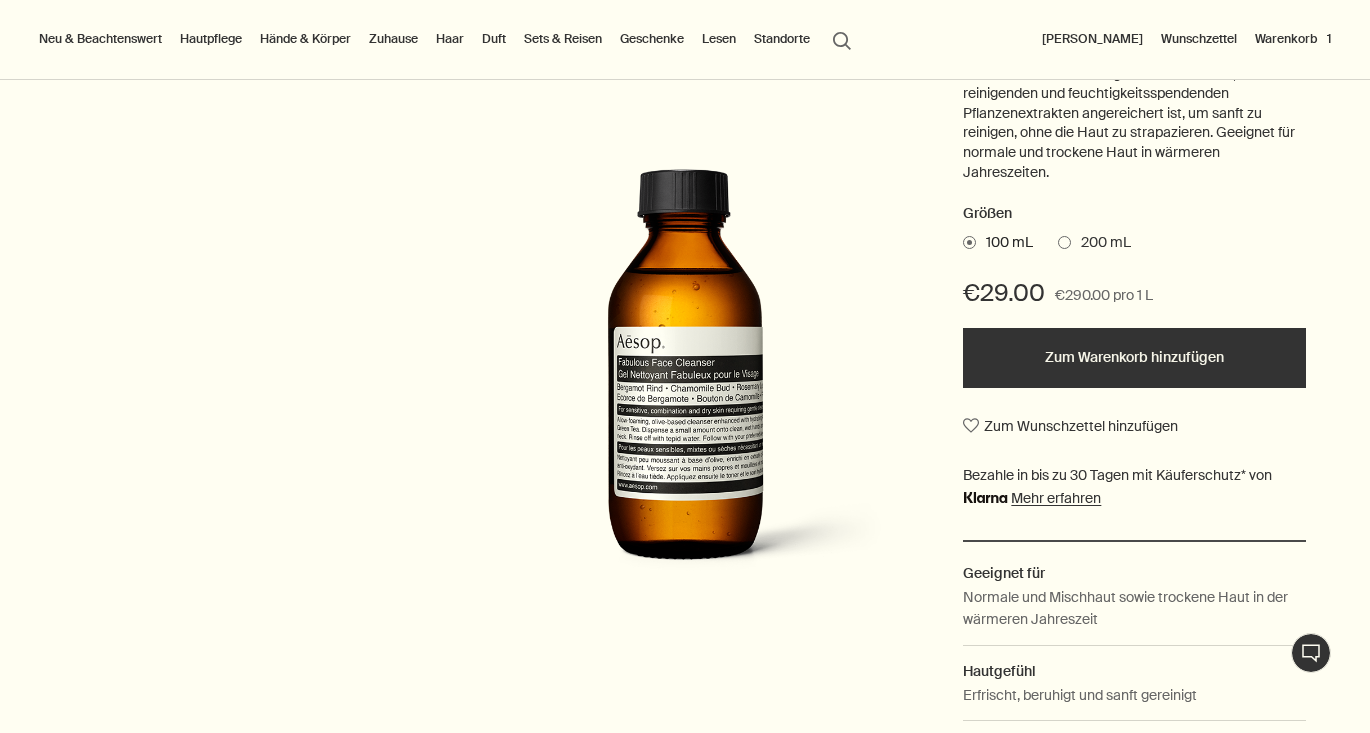 click on "Zum Warenkorb hinzufügen" at bounding box center (1134, 358) 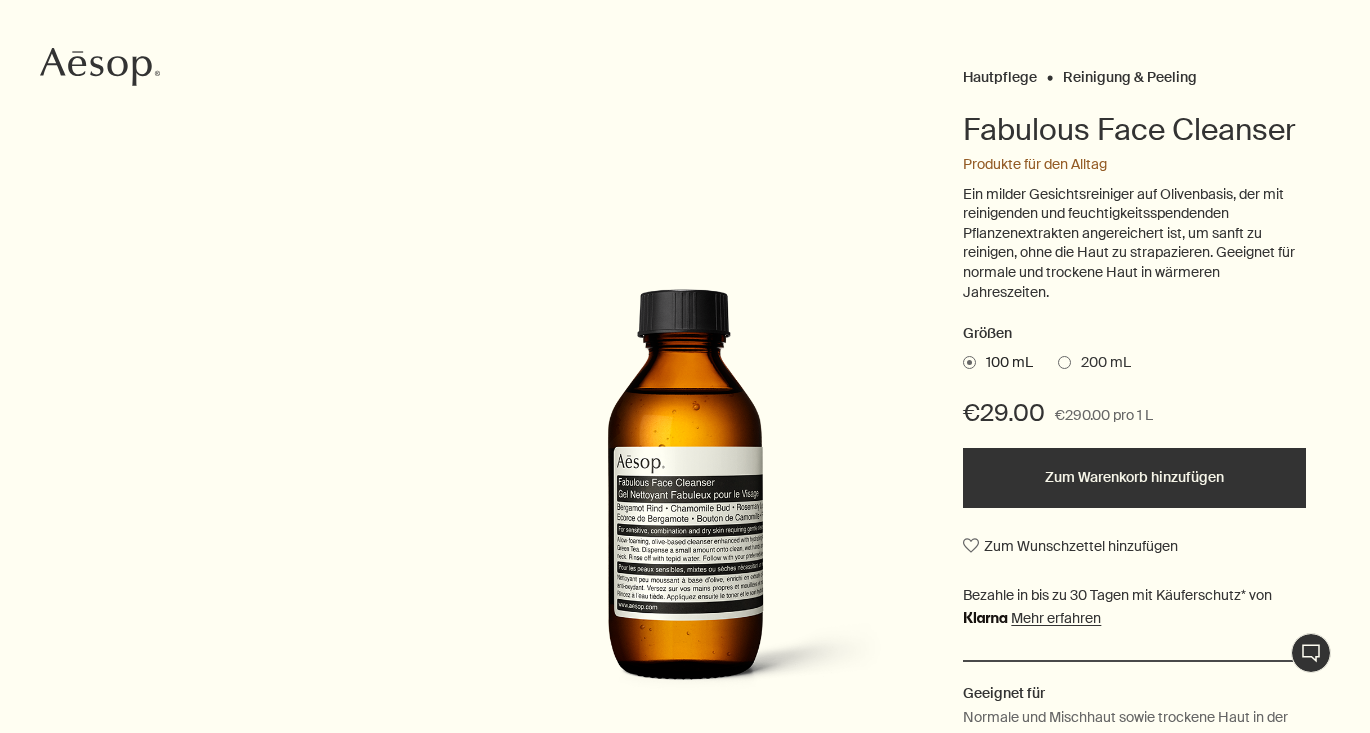 scroll, scrollTop: 0, scrollLeft: 0, axis: both 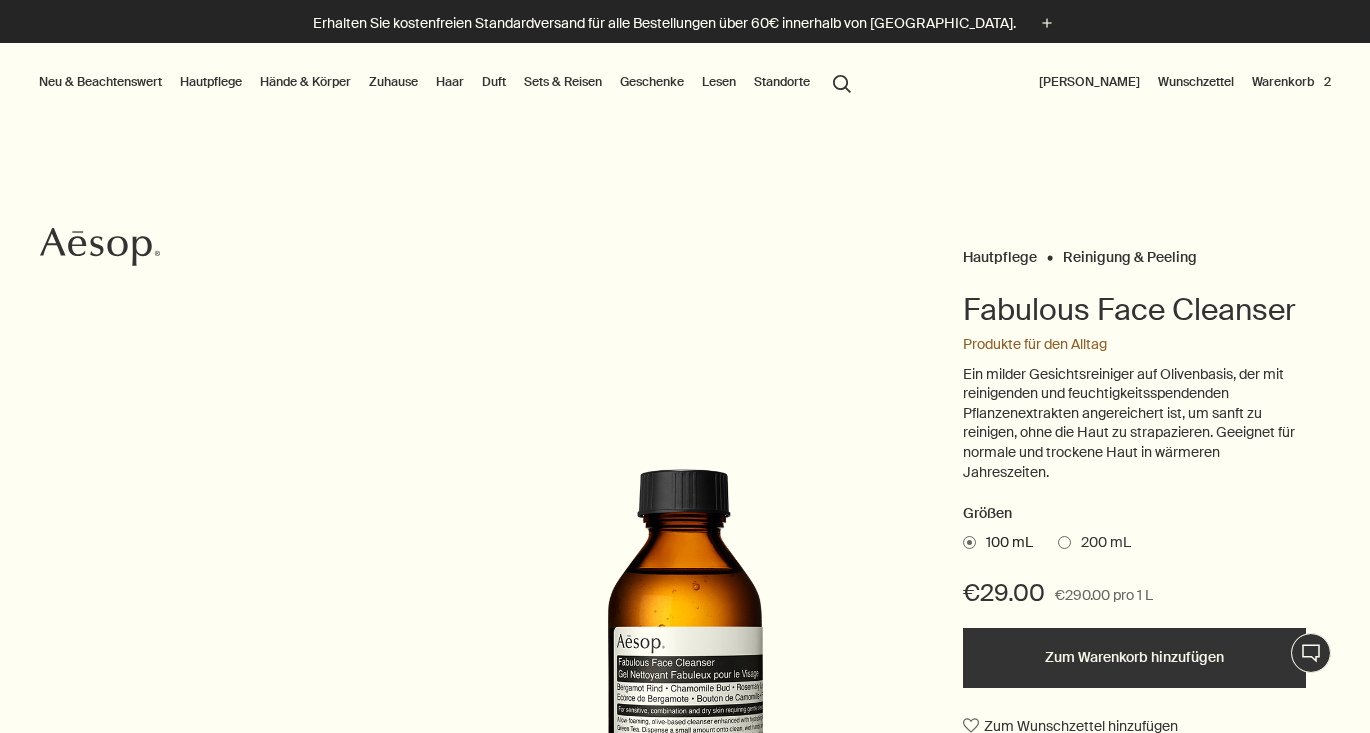 click on "[PERSON_NAME]" at bounding box center [1089, 82] 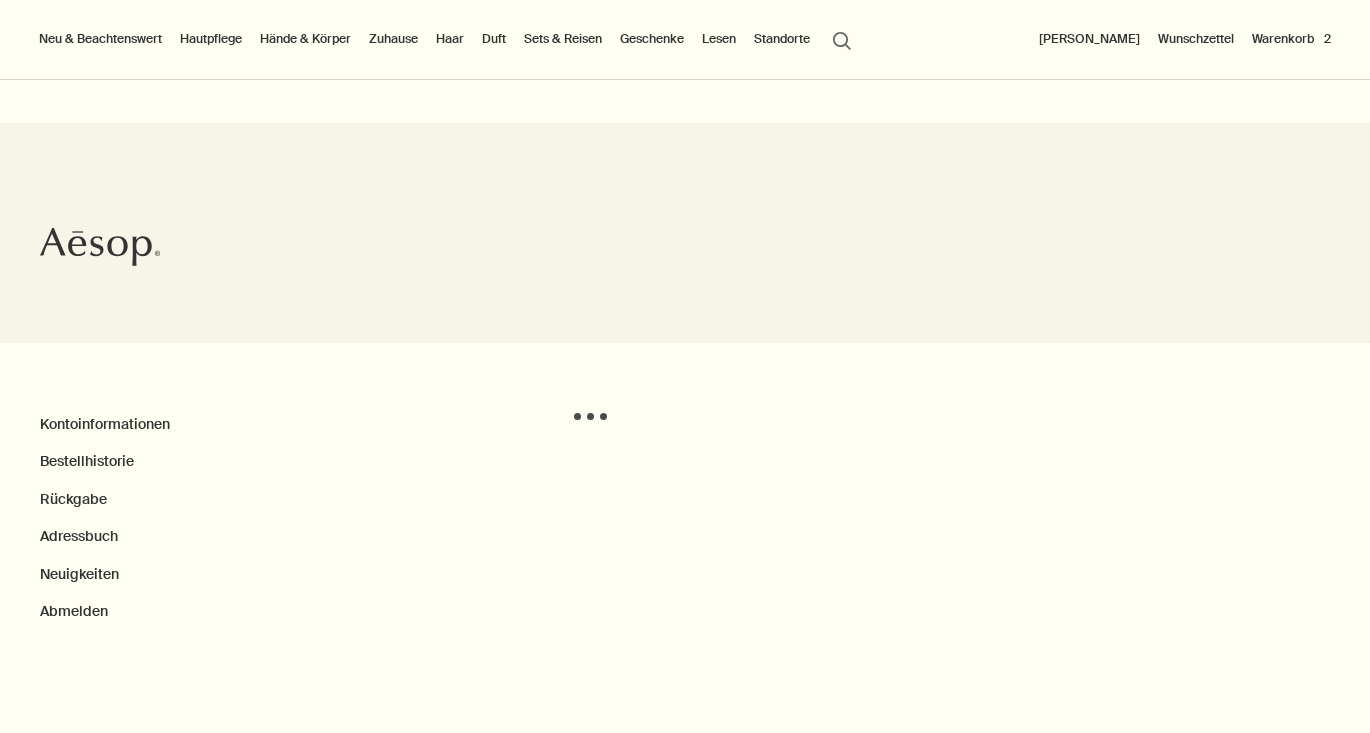 scroll, scrollTop: 200, scrollLeft: 0, axis: vertical 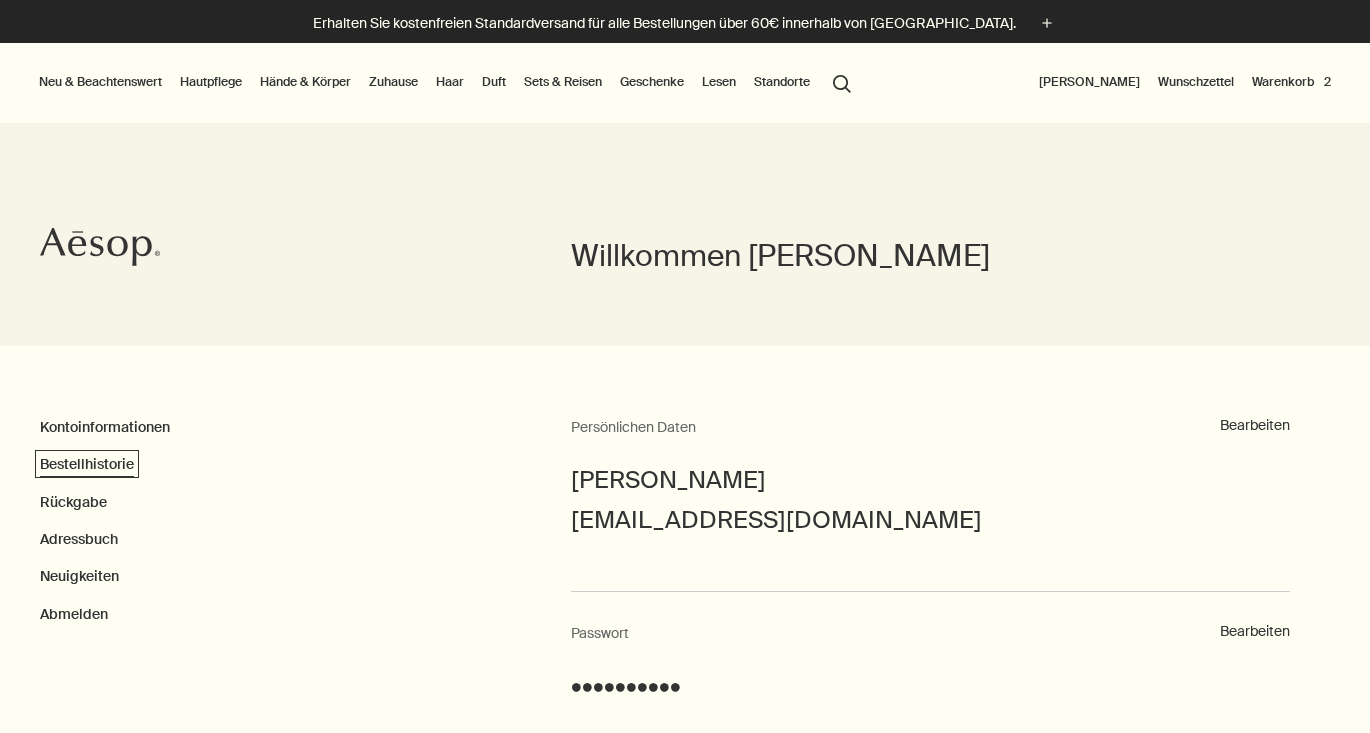 click on "Bestellhistorie" at bounding box center (87, 464) 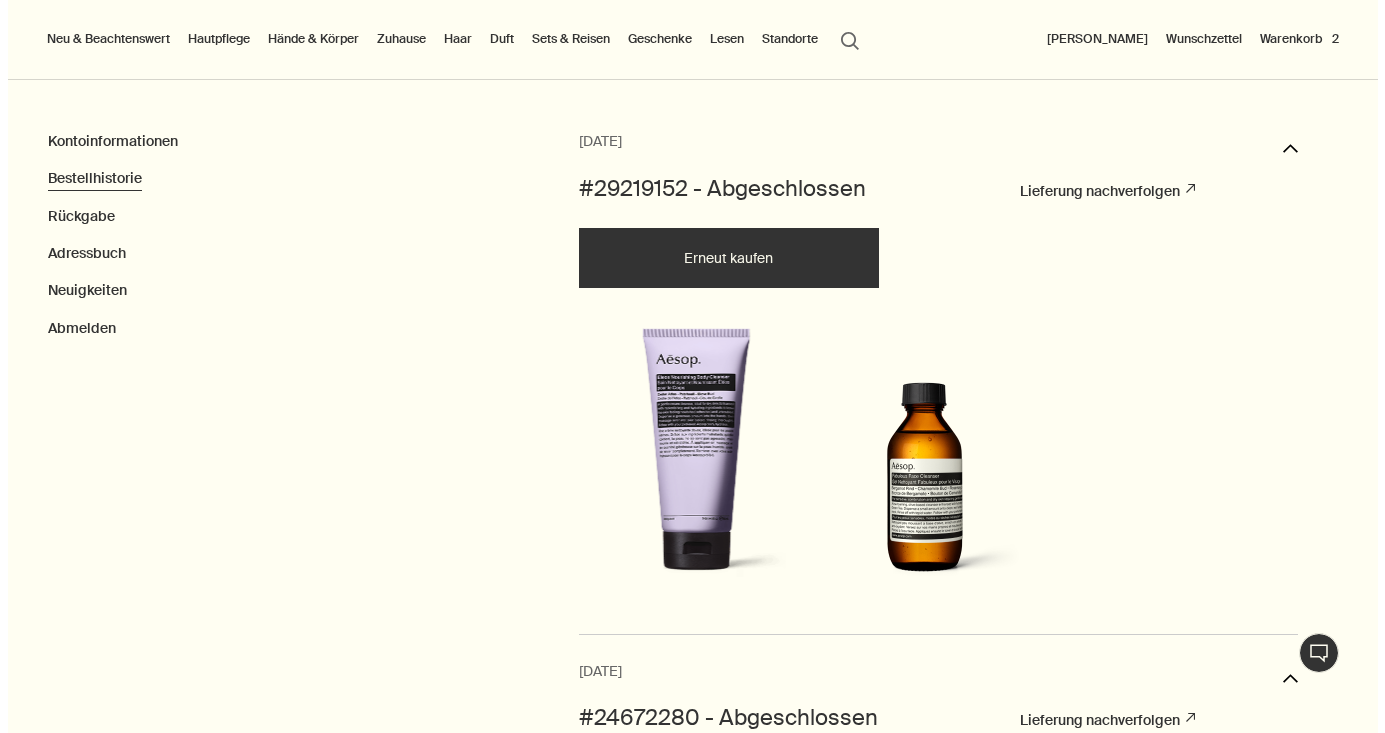 scroll, scrollTop: 0, scrollLeft: 0, axis: both 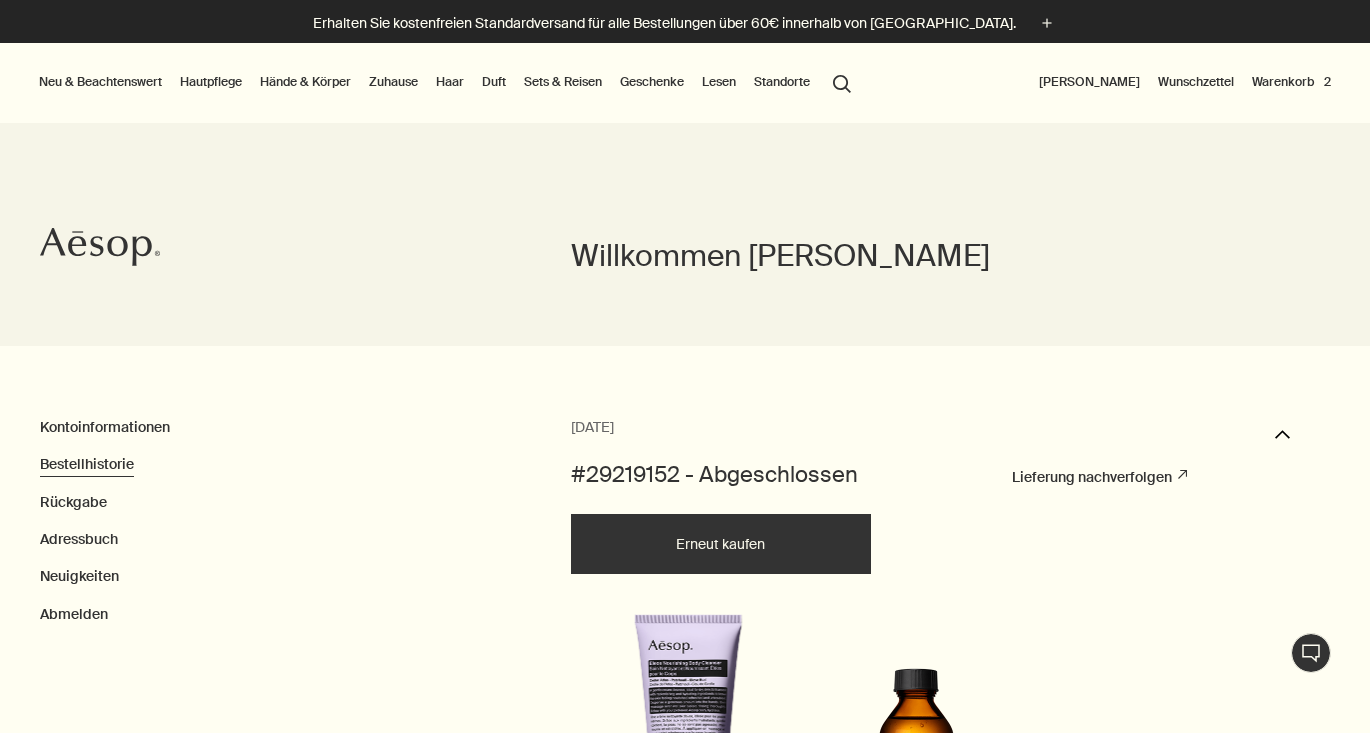 click on "Hautpflege" at bounding box center (211, 82) 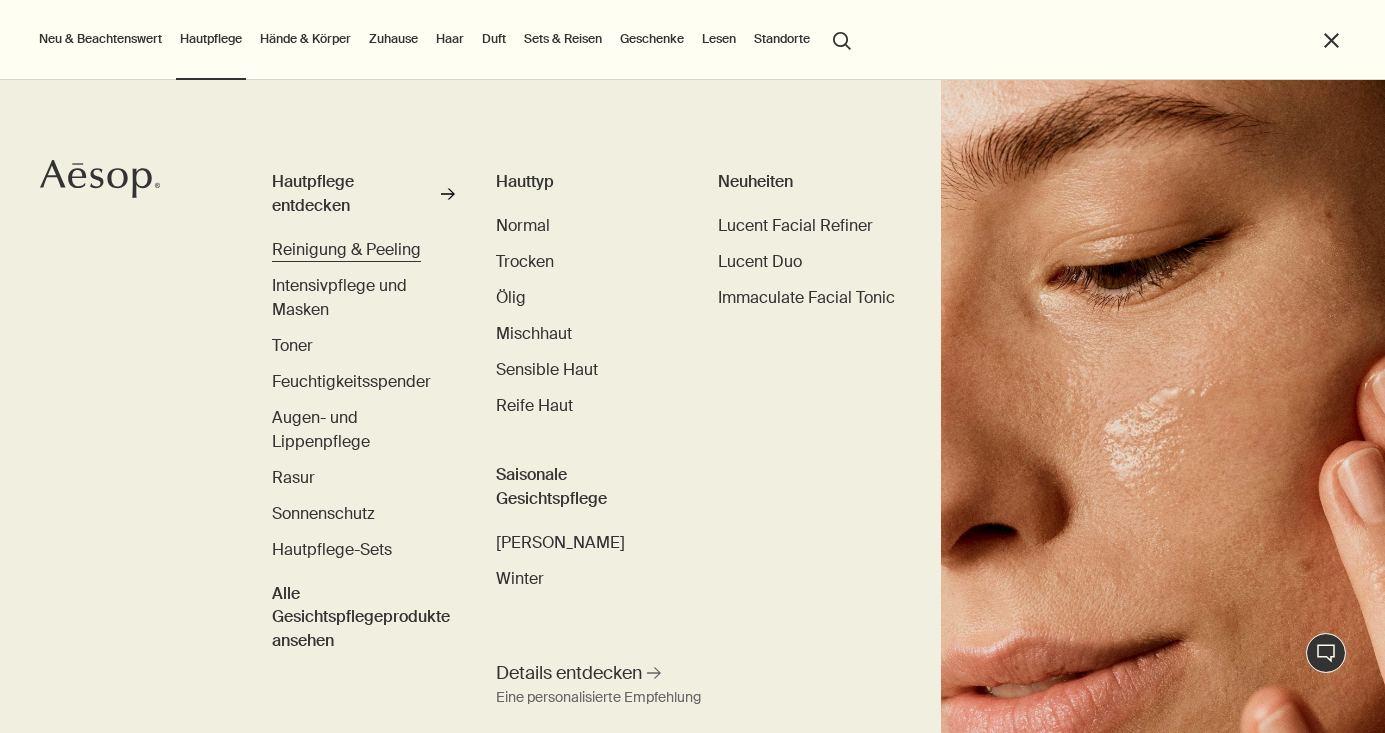 click on "Reinigung & Peeling" at bounding box center [346, 249] 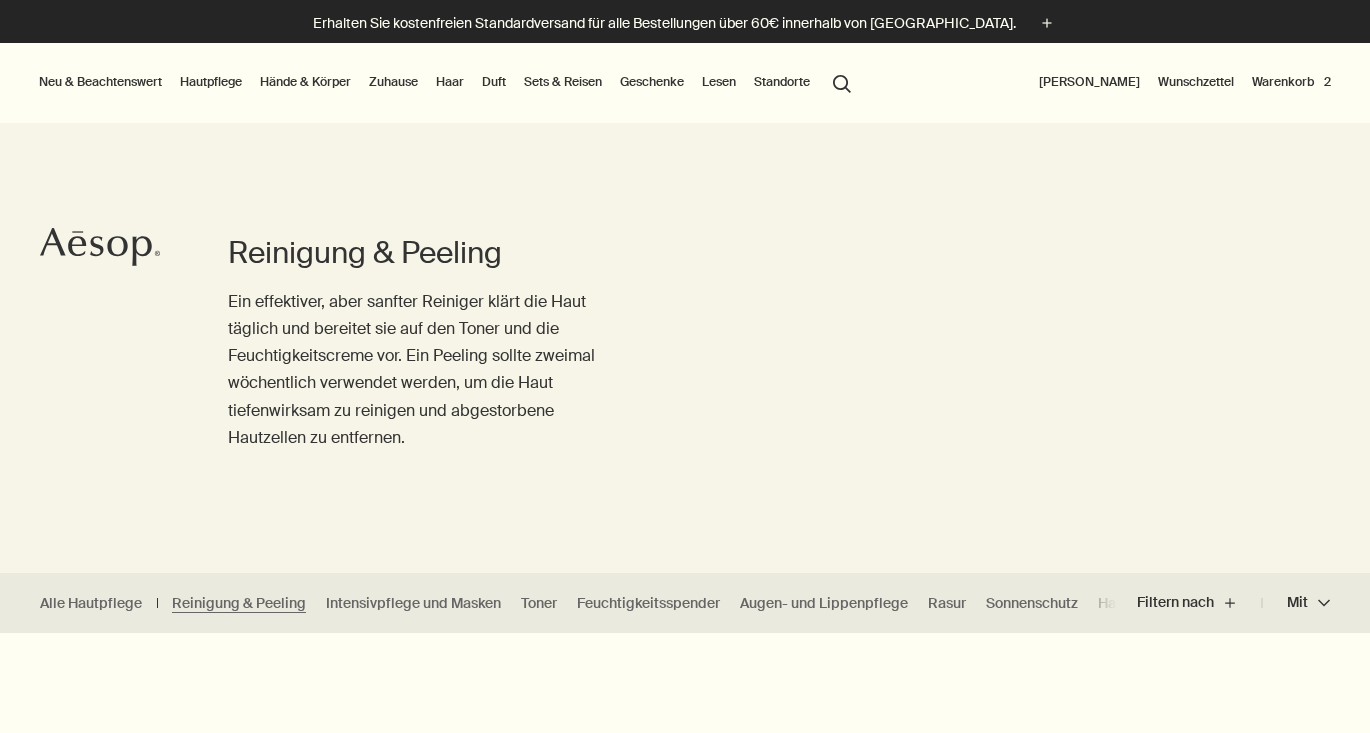 scroll, scrollTop: 0, scrollLeft: 0, axis: both 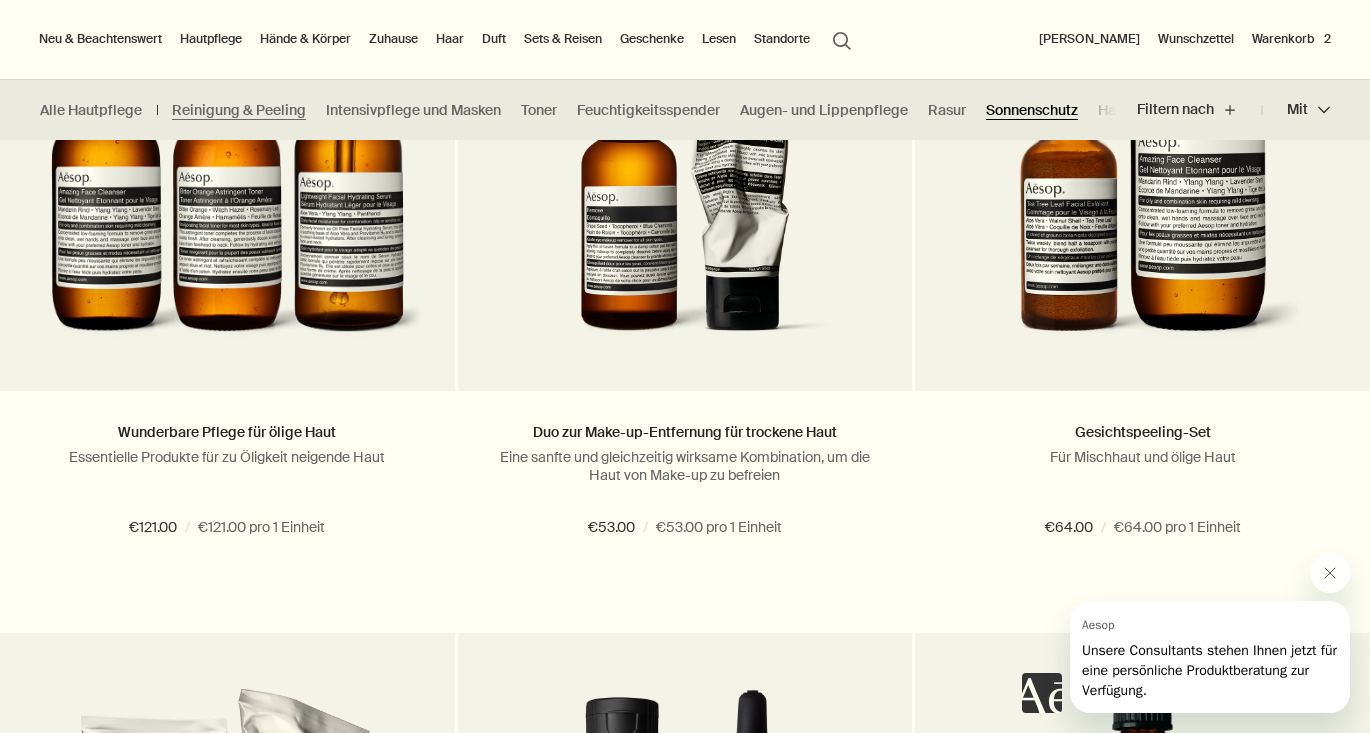 click on "Sonnenschutz" at bounding box center [1032, 110] 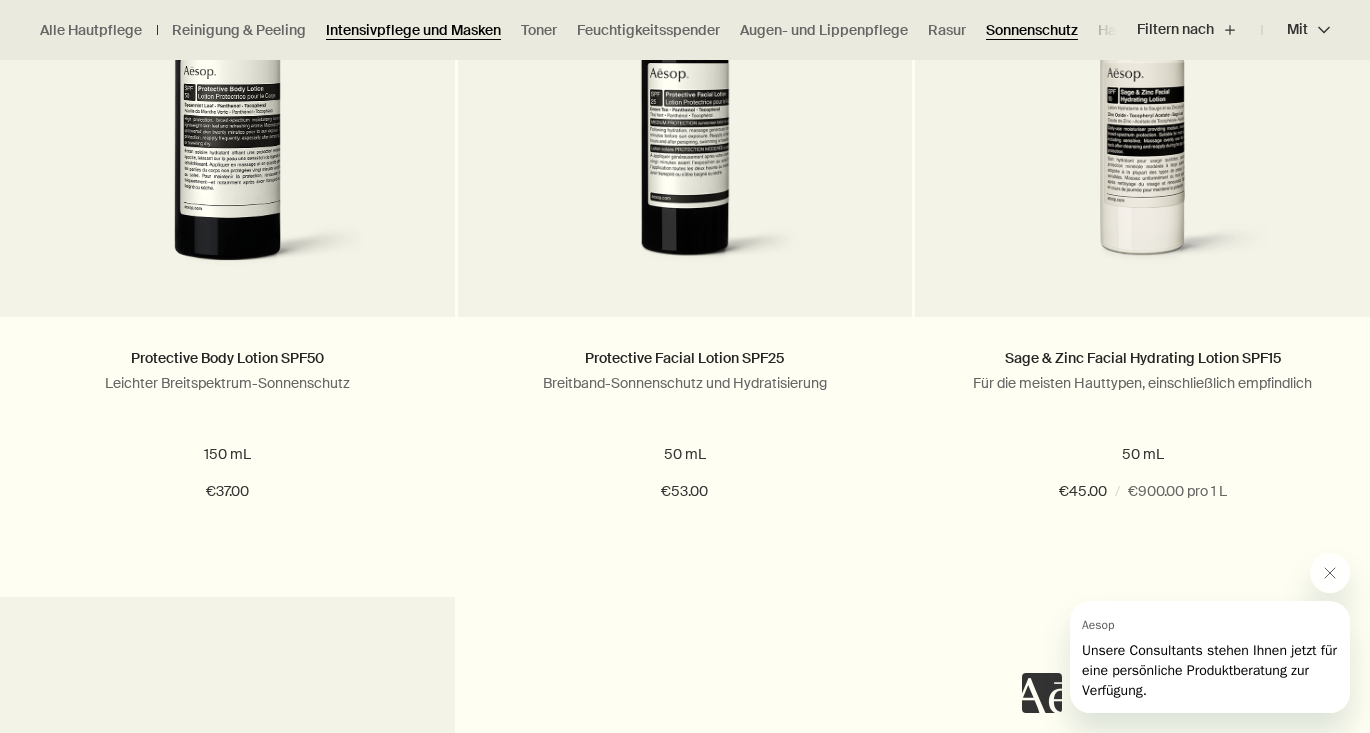 scroll, scrollTop: 1600, scrollLeft: 0, axis: vertical 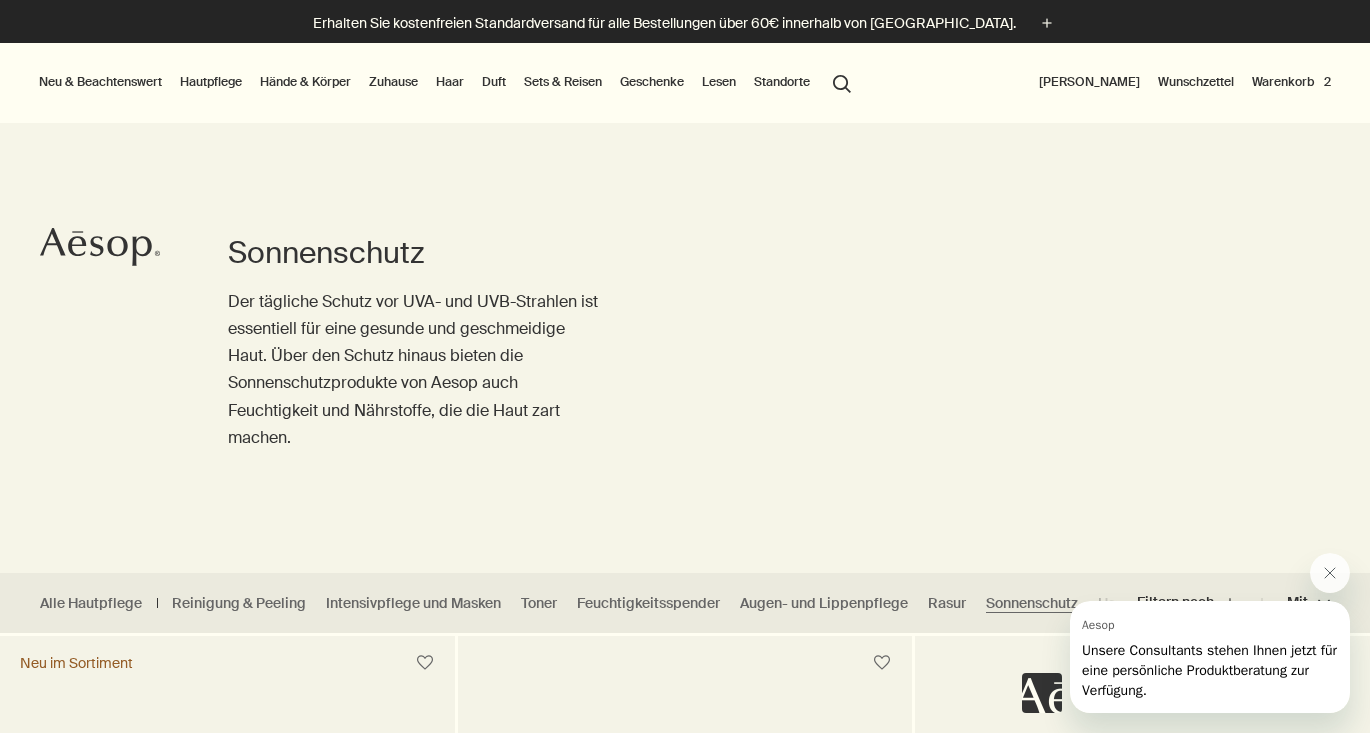 click on "Hände & Körper" at bounding box center (305, 82) 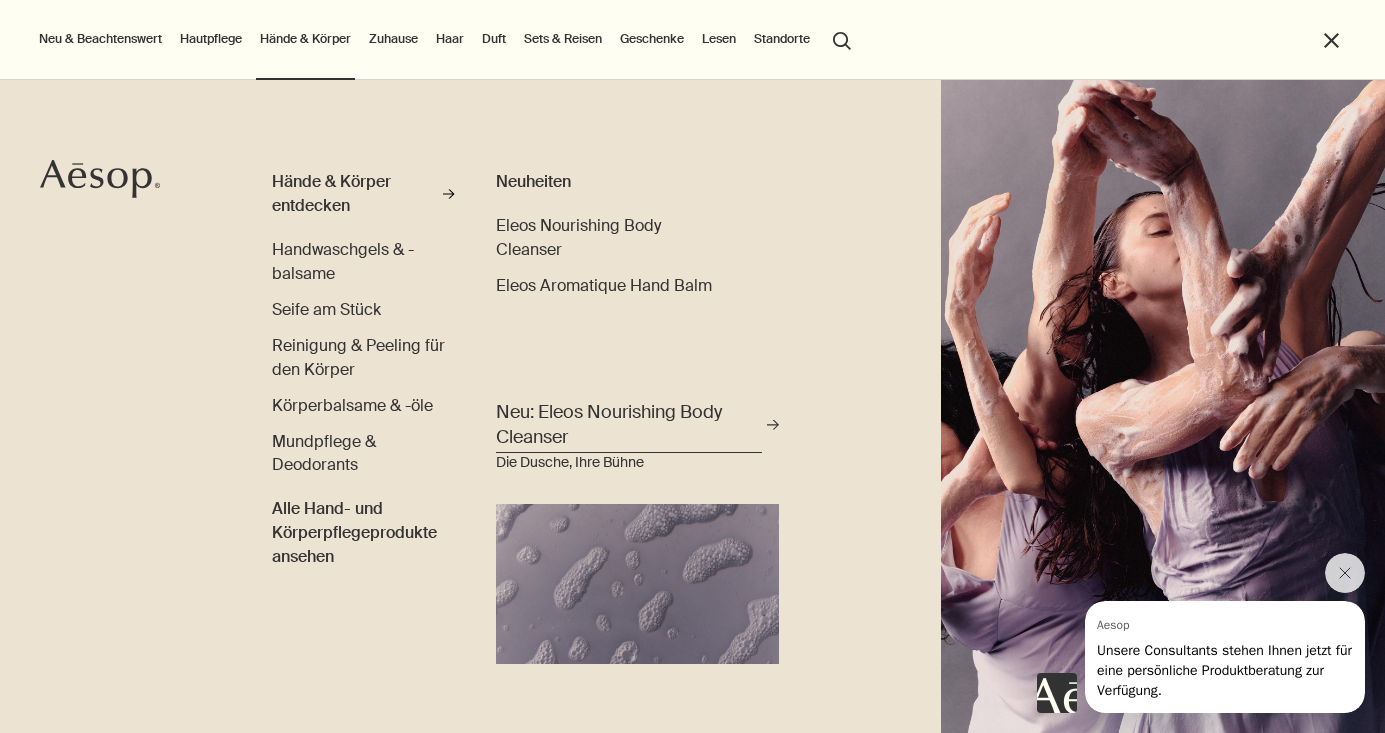 click on "Neu: Eleos Nourishing Body Cleanser" at bounding box center [629, 425] 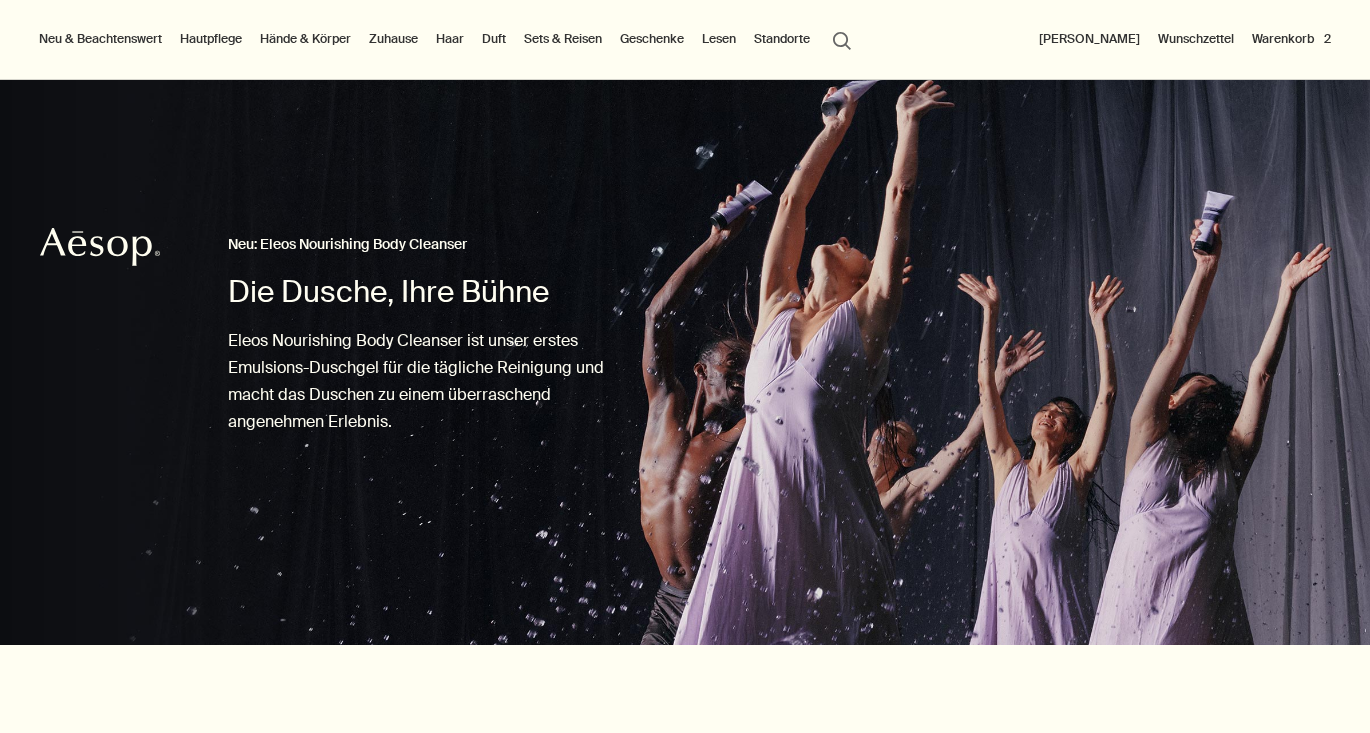 scroll, scrollTop: 500, scrollLeft: 0, axis: vertical 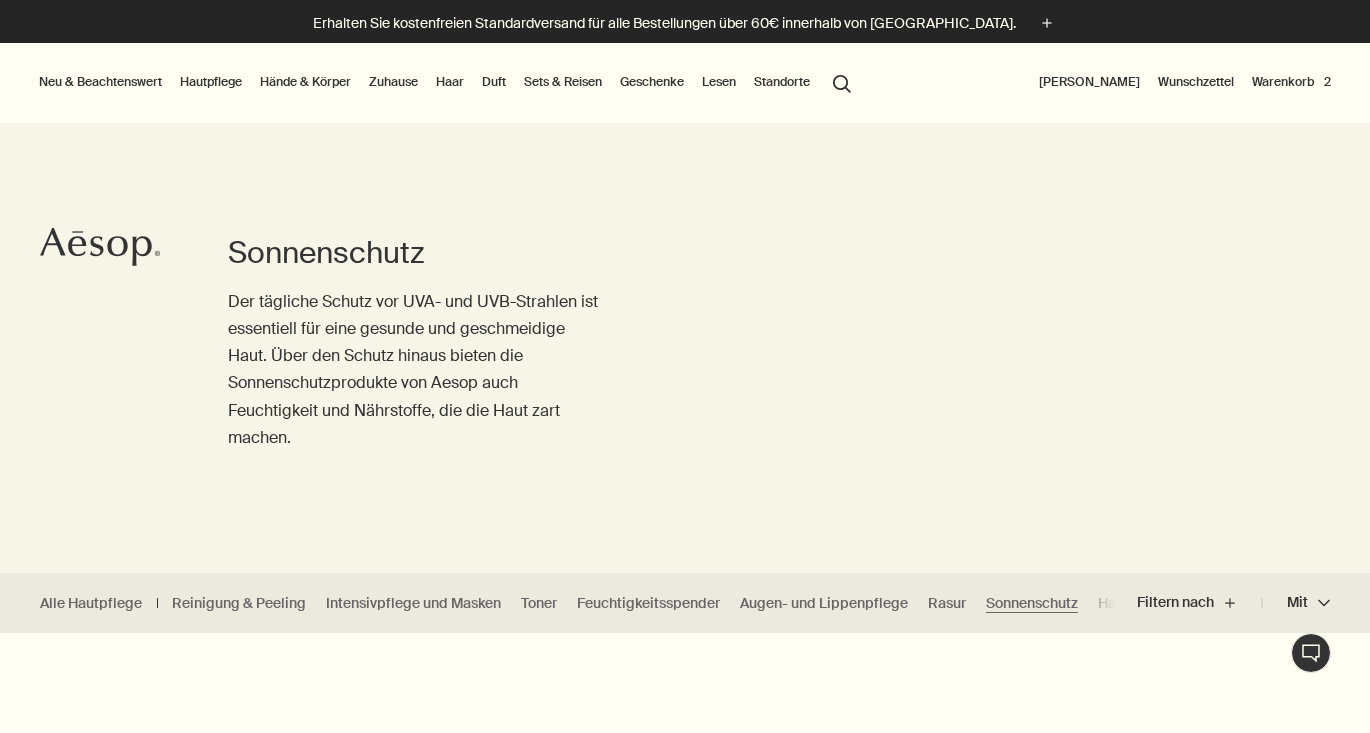 click on "Hände & Körper" at bounding box center (305, 82) 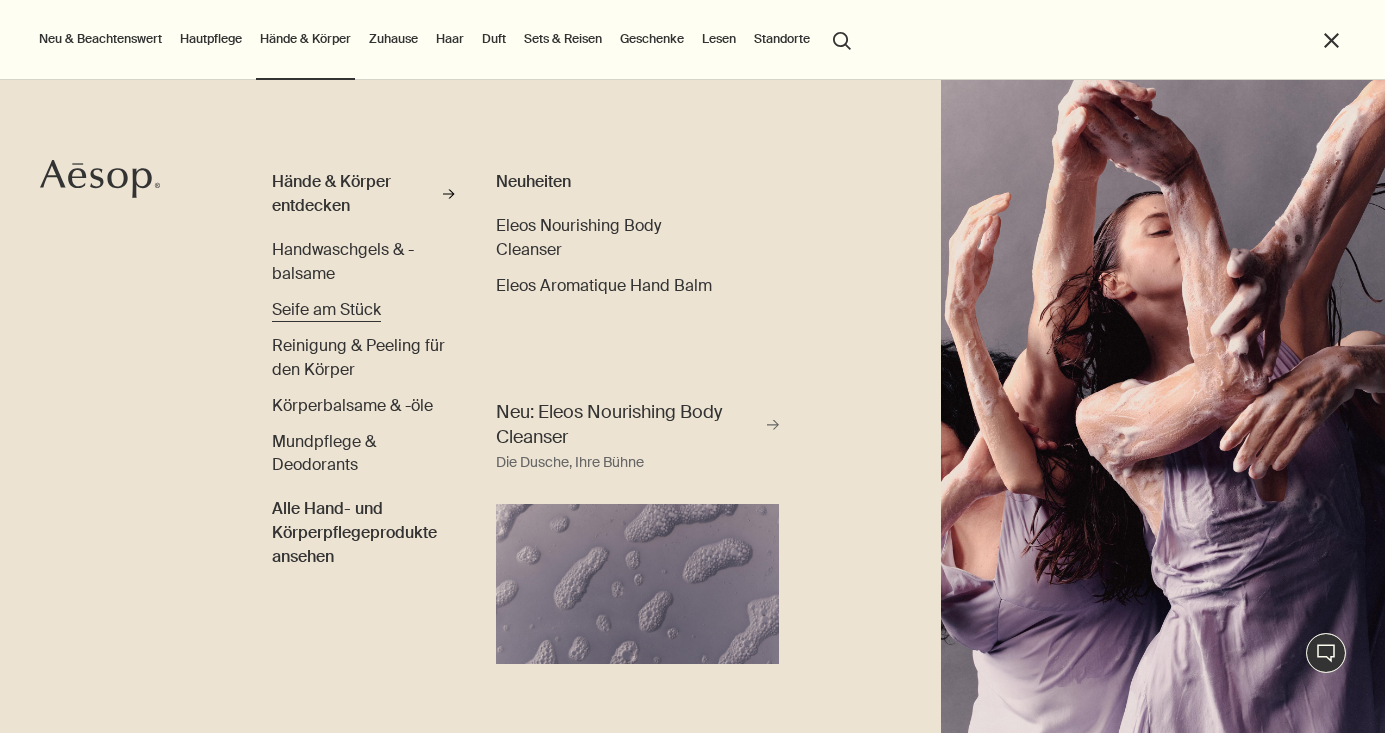 click on "Seife am Stück" at bounding box center [326, 309] 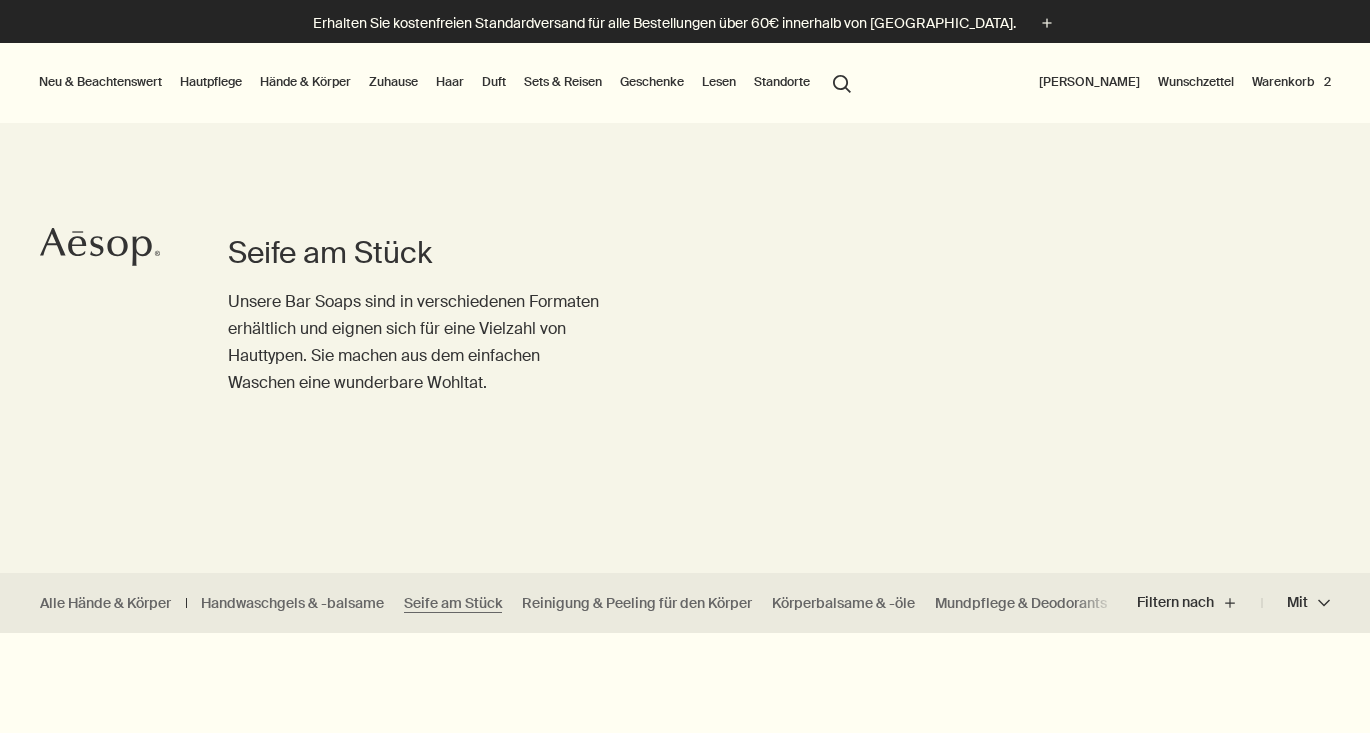 scroll, scrollTop: 0, scrollLeft: 0, axis: both 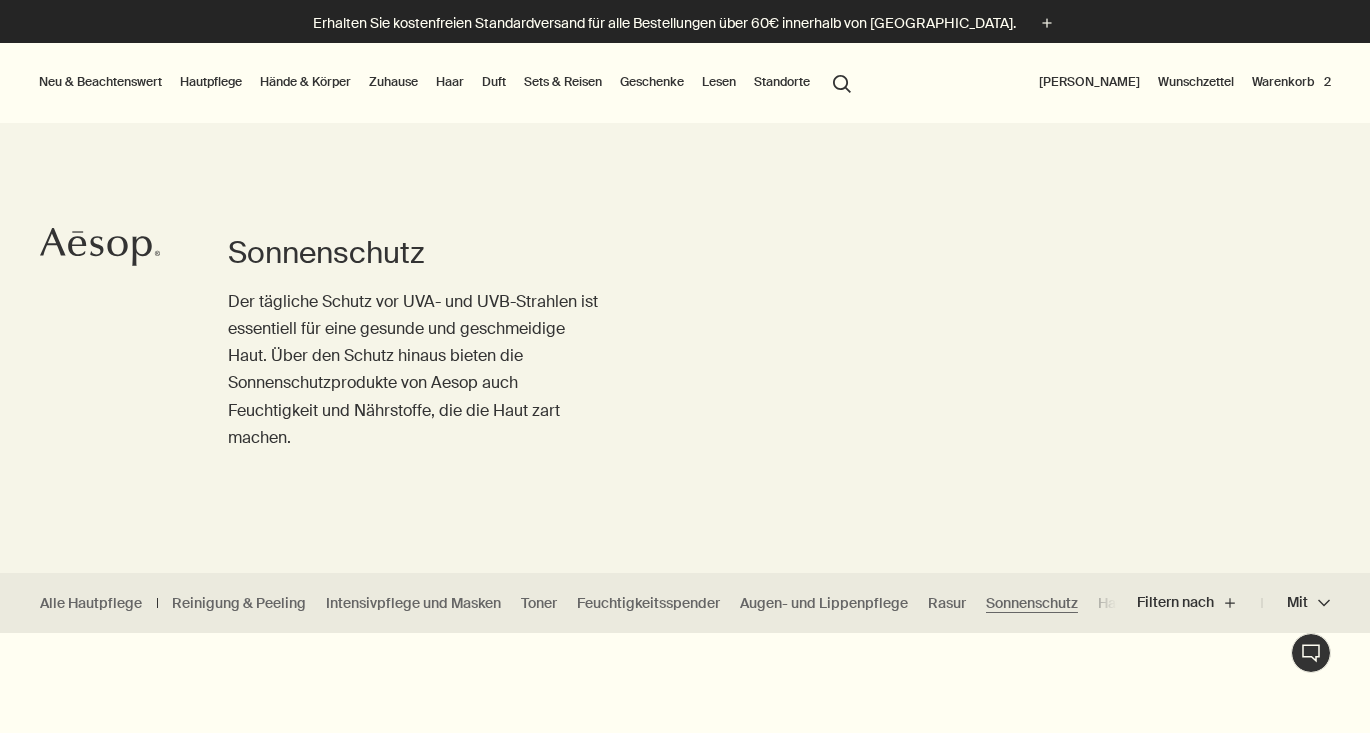 click on "Hände & Körper" at bounding box center (305, 82) 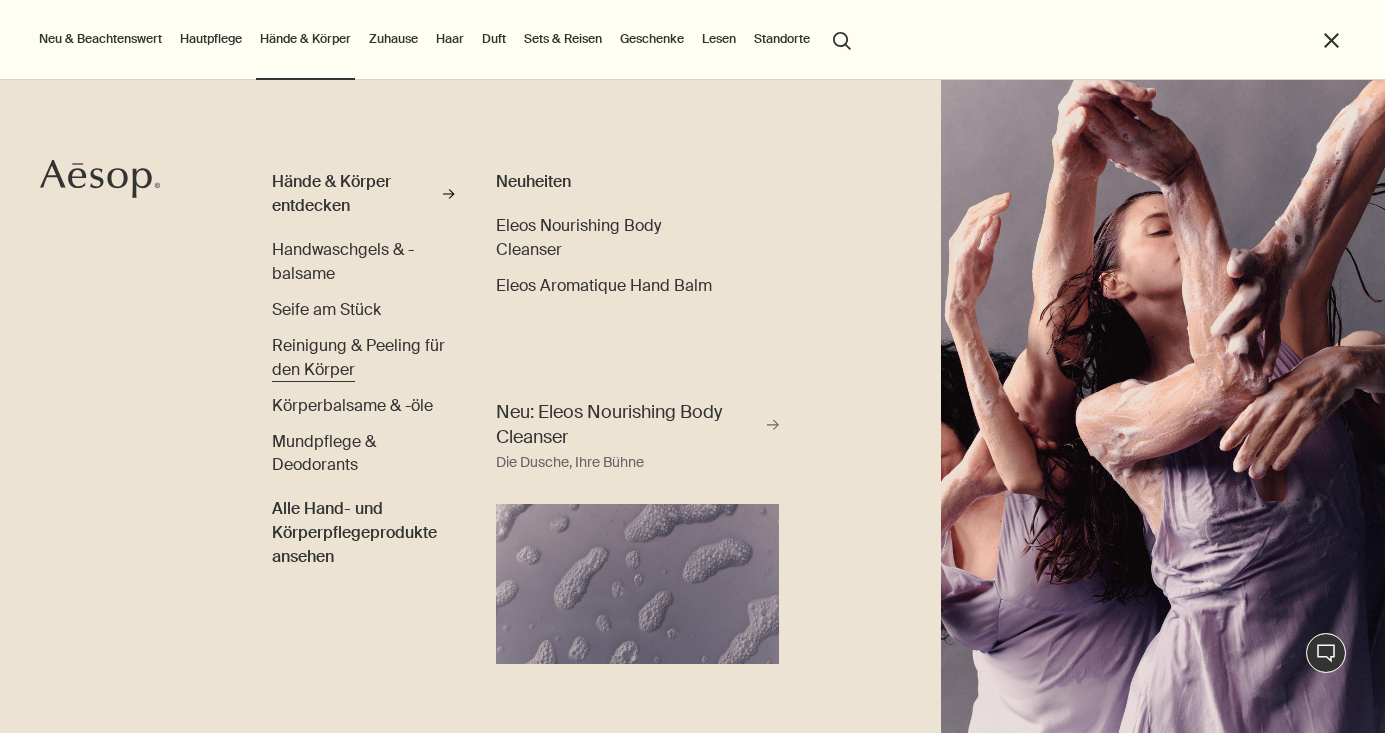 click on "Reinigung & Peeling für den Körper" at bounding box center (358, 357) 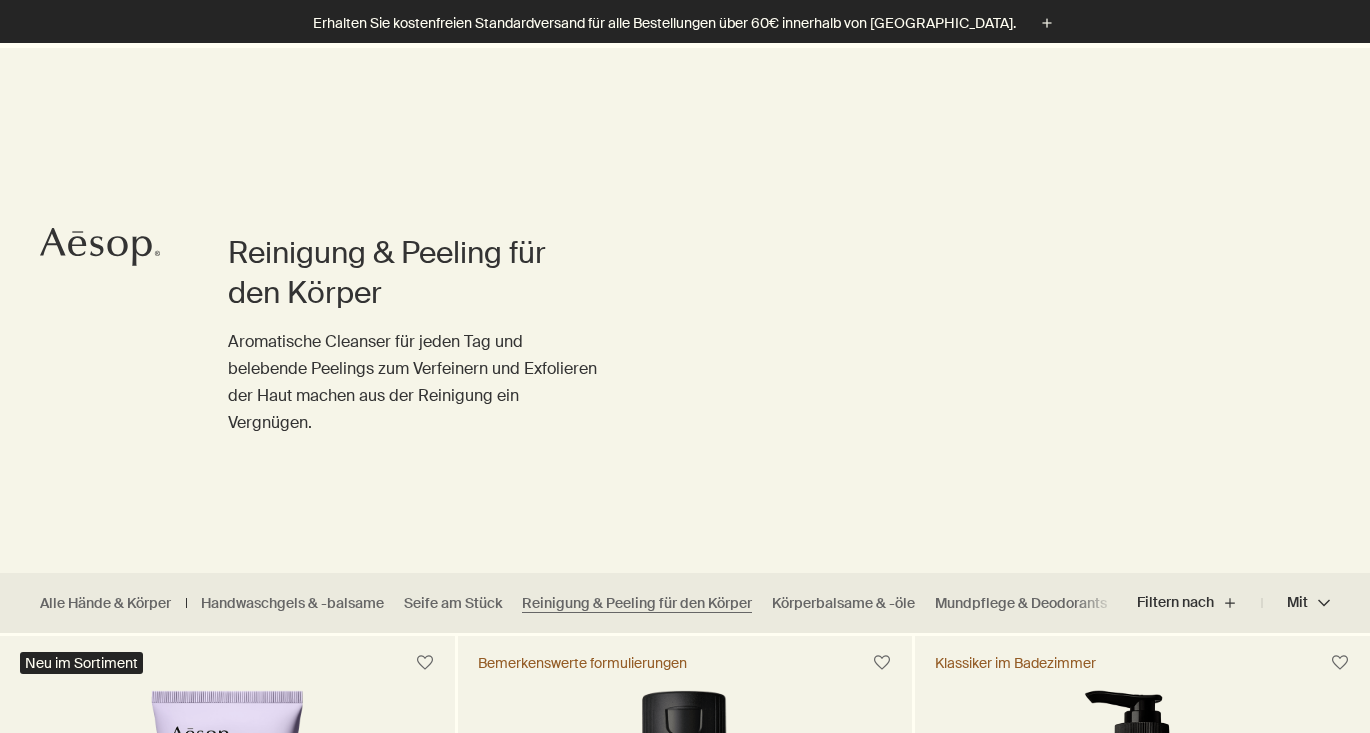 scroll, scrollTop: 197, scrollLeft: 0, axis: vertical 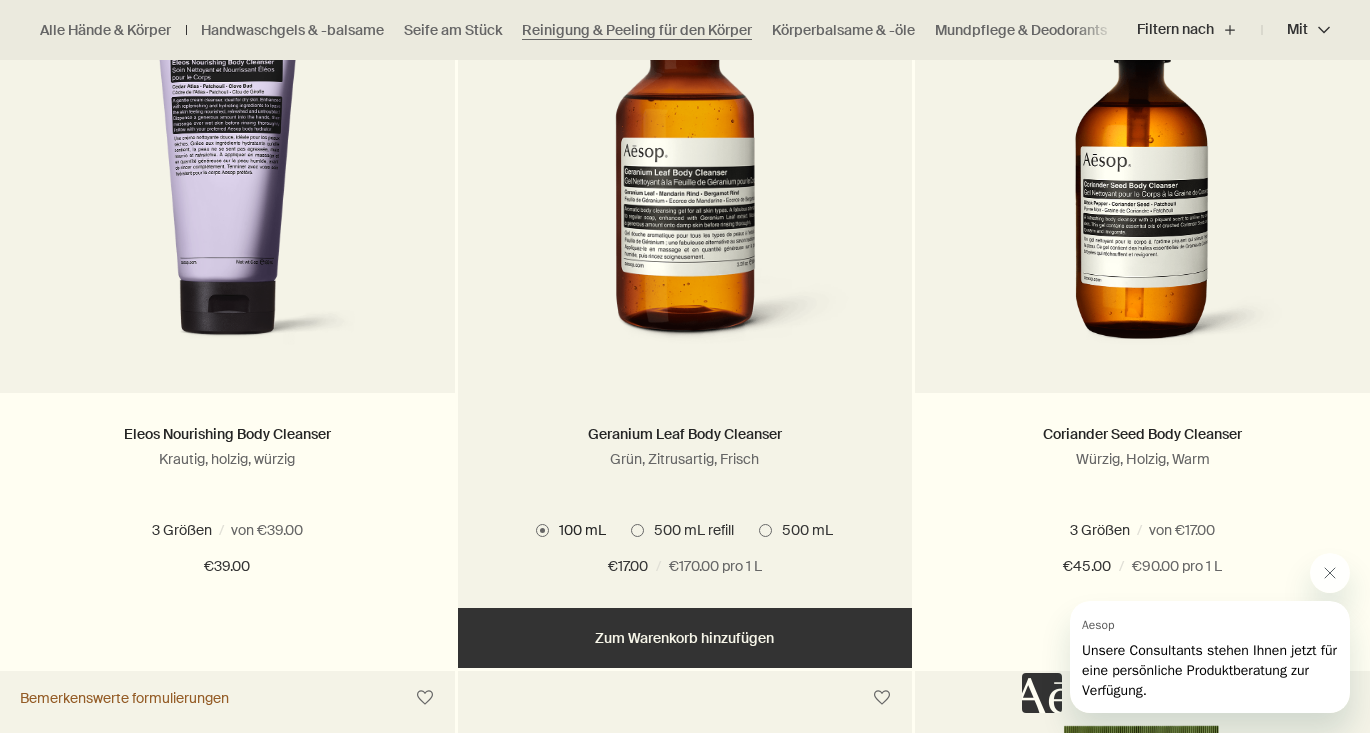 click on "Hinzufügen Zum Warenkorb hinzufügen" at bounding box center (685, 638) 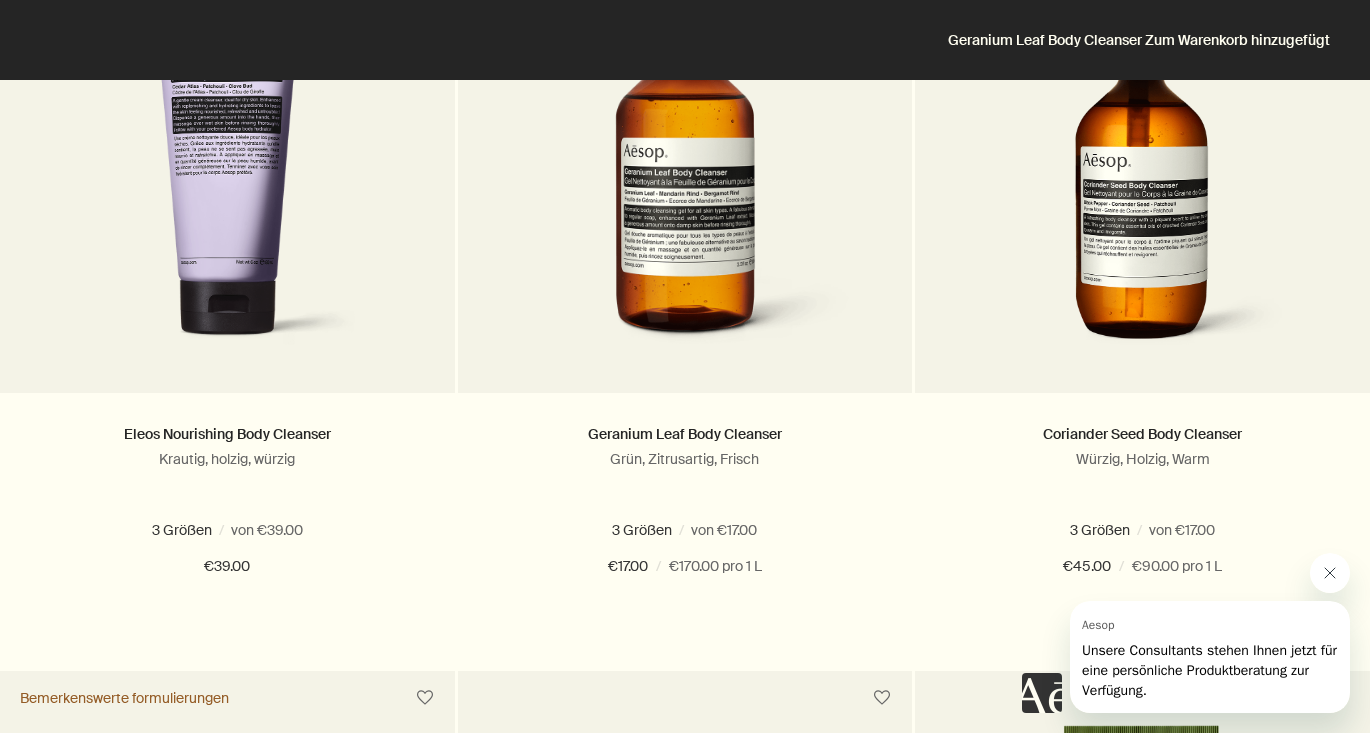 click 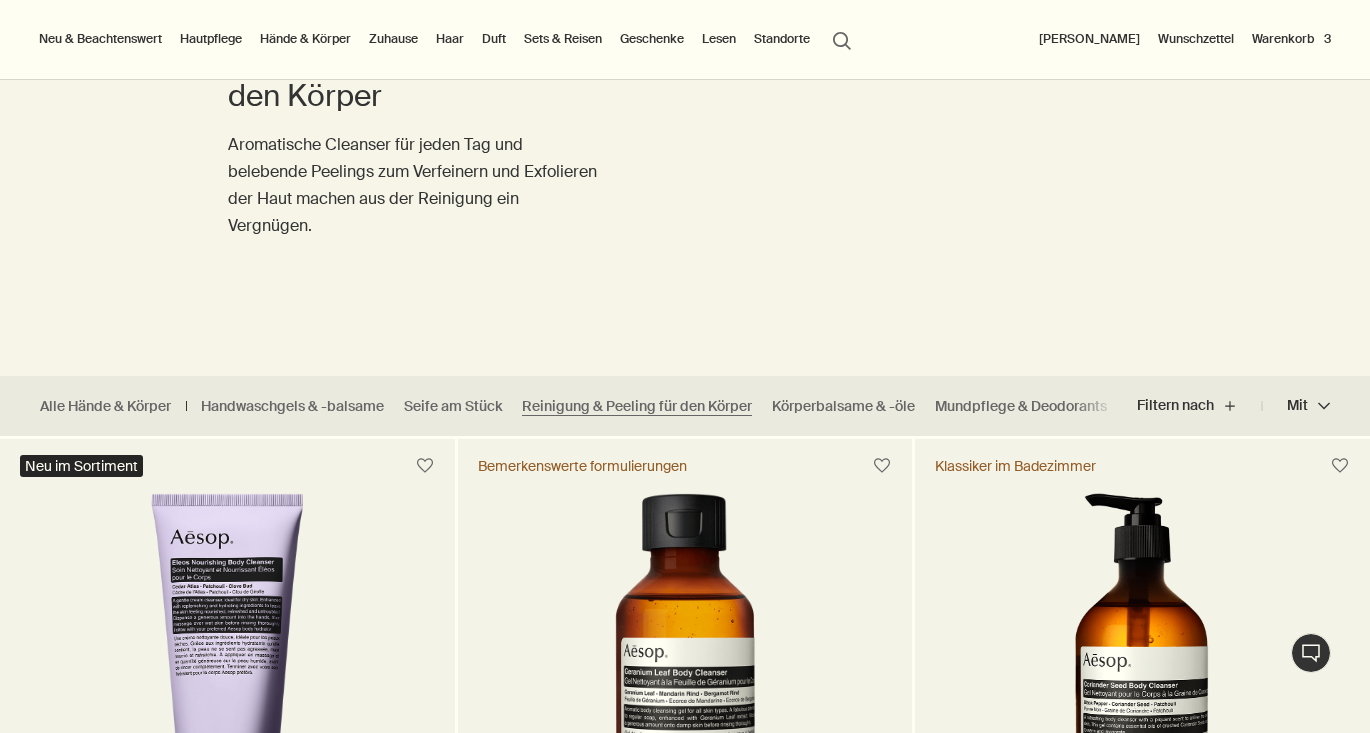 scroll, scrollTop: 97, scrollLeft: 0, axis: vertical 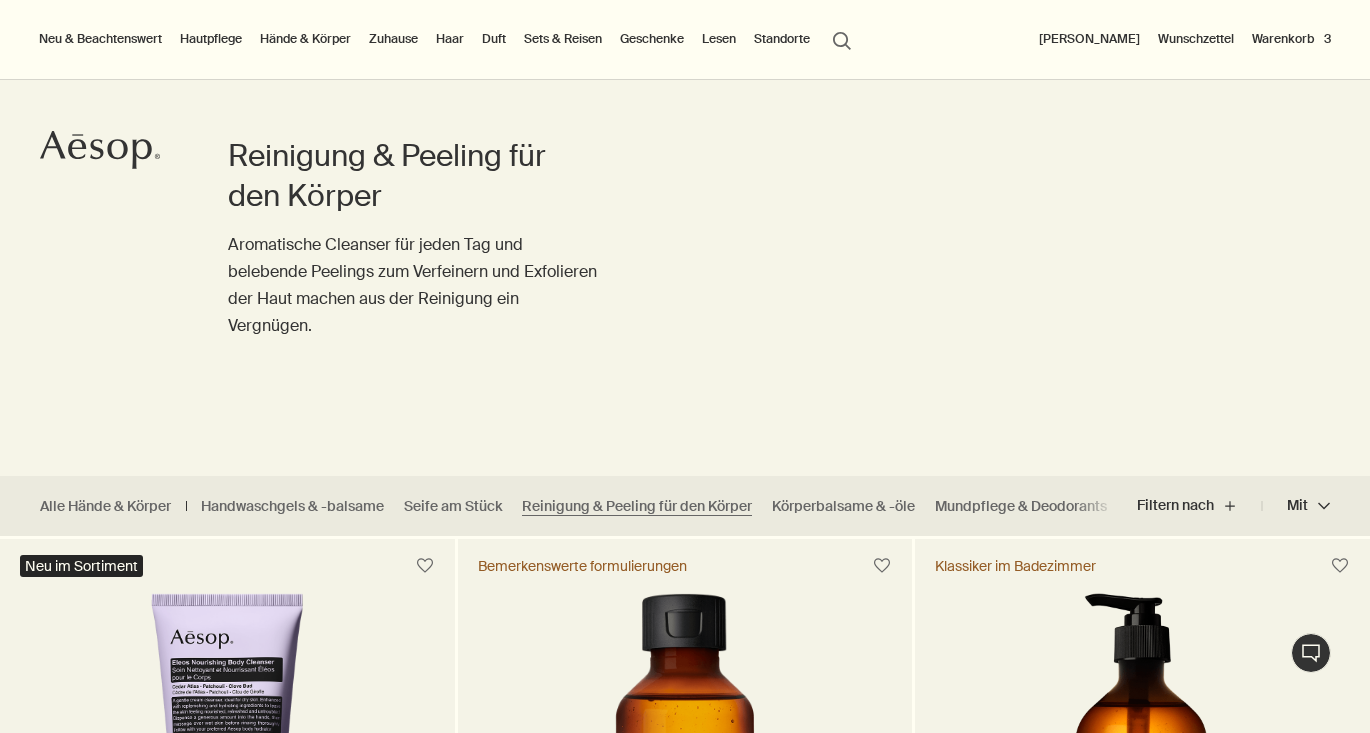 click on "Warenkorb 3" at bounding box center (1291, 39) 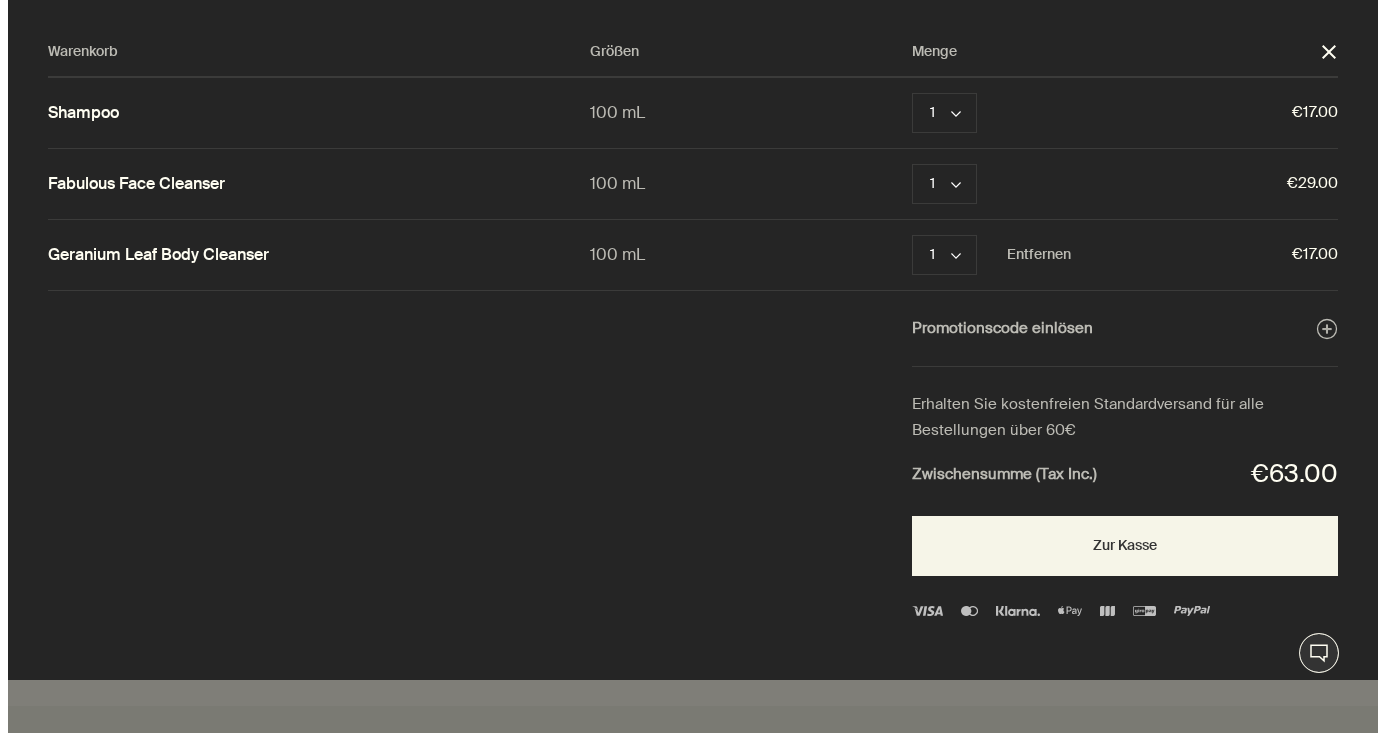 scroll, scrollTop: 0, scrollLeft: 0, axis: both 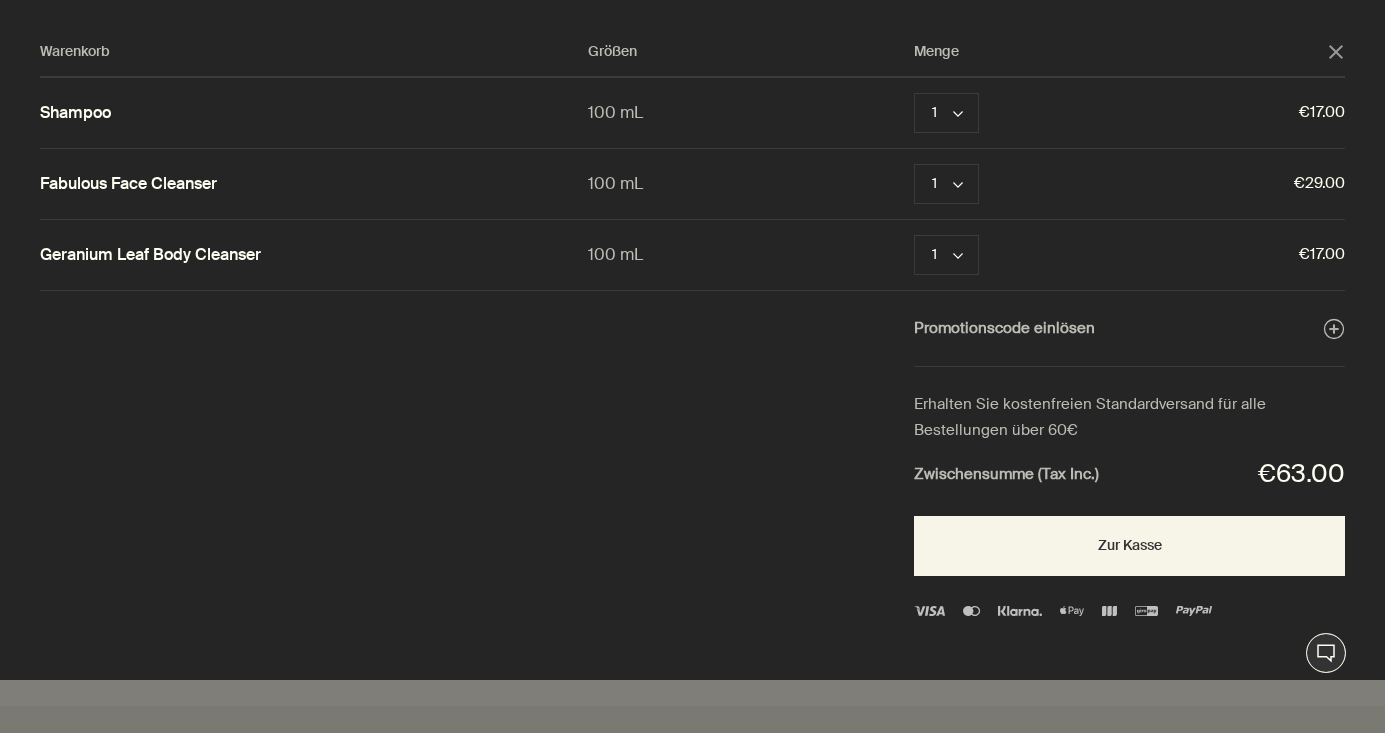 click on "close" 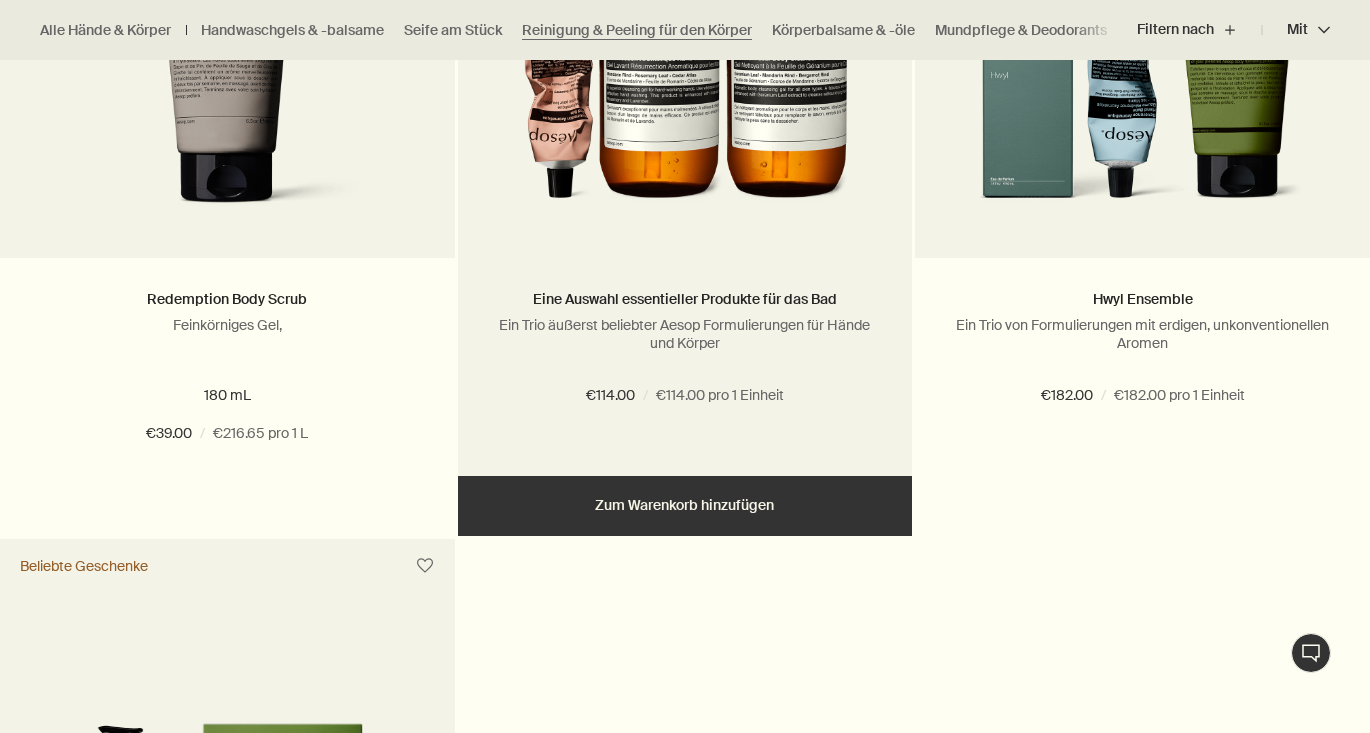 scroll, scrollTop: 2300, scrollLeft: 0, axis: vertical 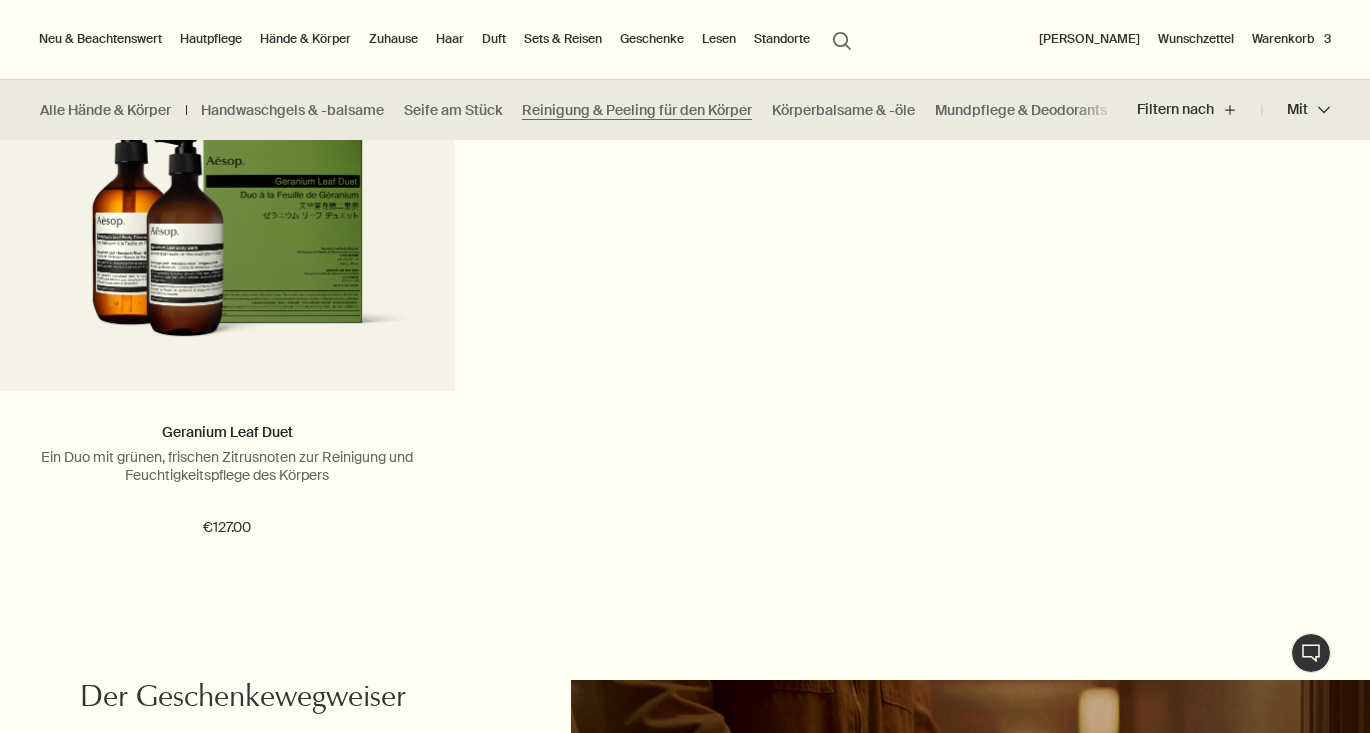 click on "Sets & Reisen" at bounding box center [563, 39] 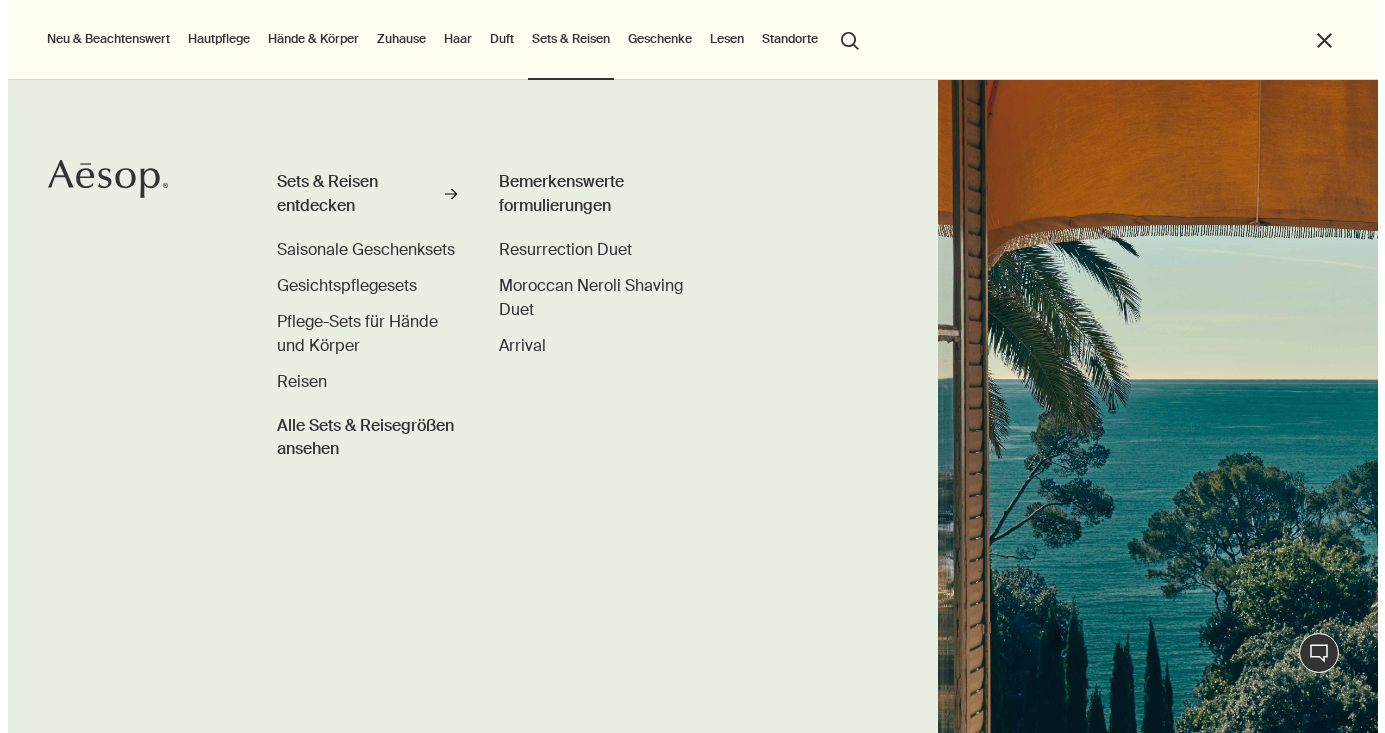 scroll, scrollTop: 2897, scrollLeft: 0, axis: vertical 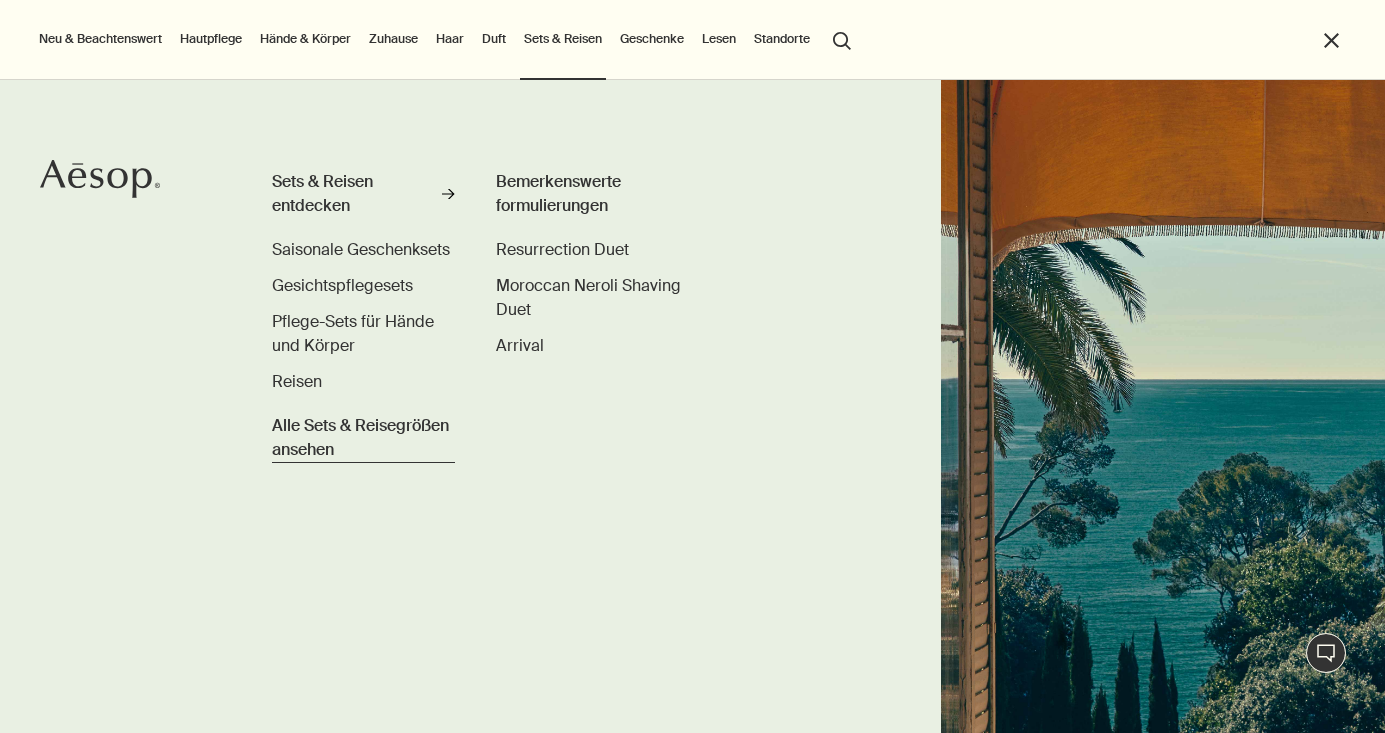click on "Alle Sets & Reisegrößen ansehen" at bounding box center [363, 438] 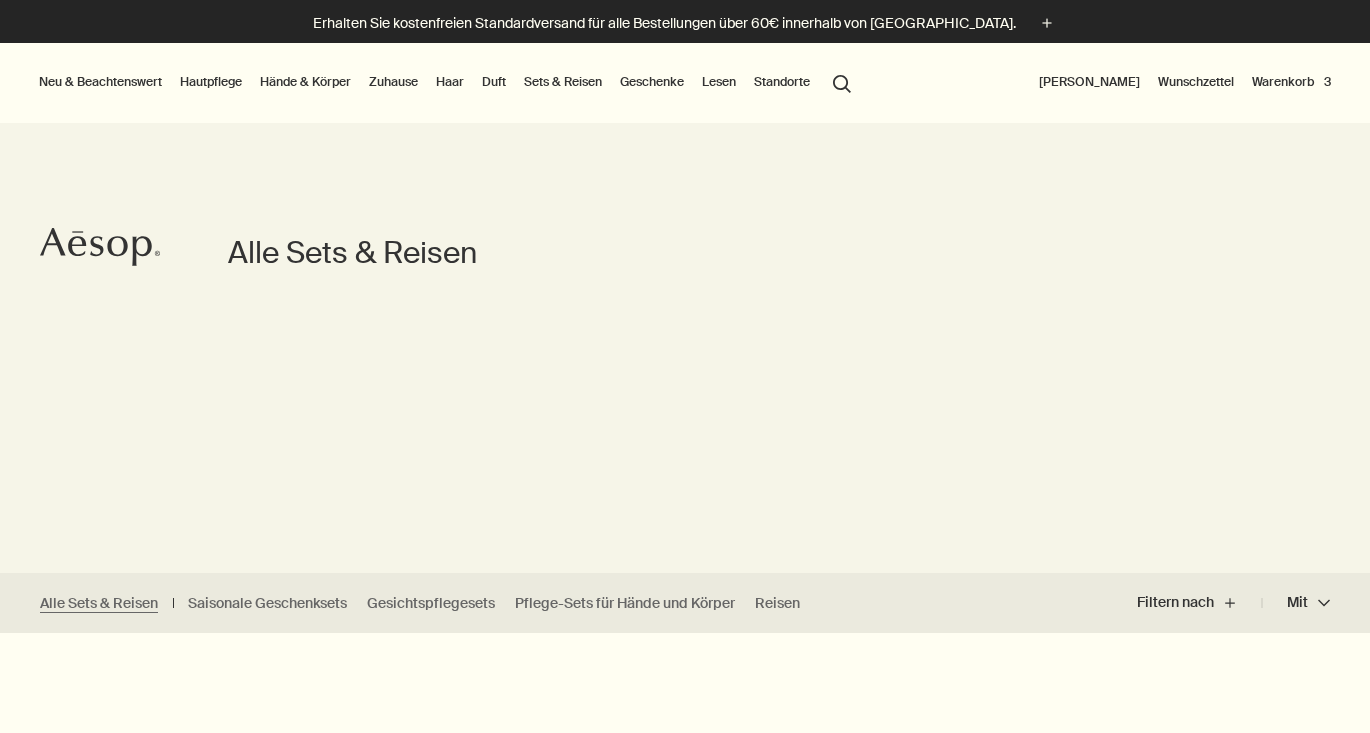 scroll, scrollTop: 0, scrollLeft: 0, axis: both 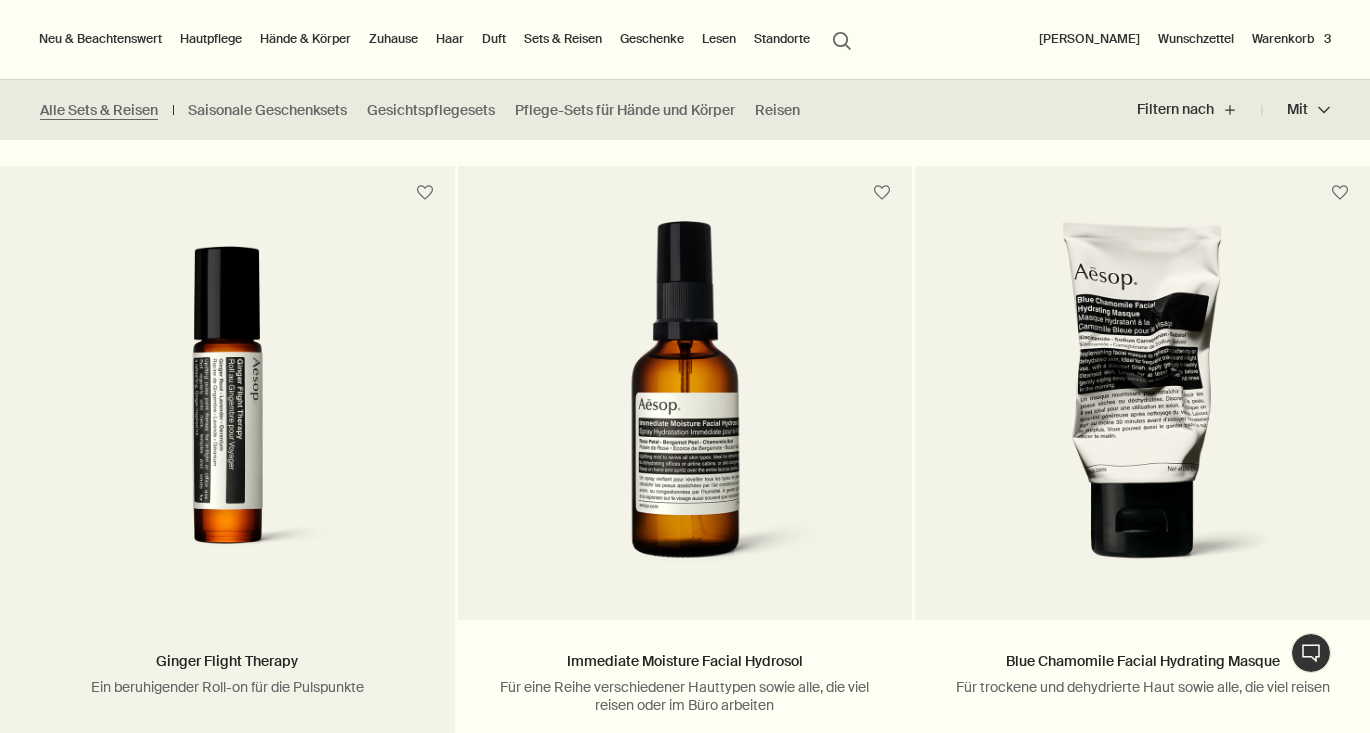 click at bounding box center [227, 418] 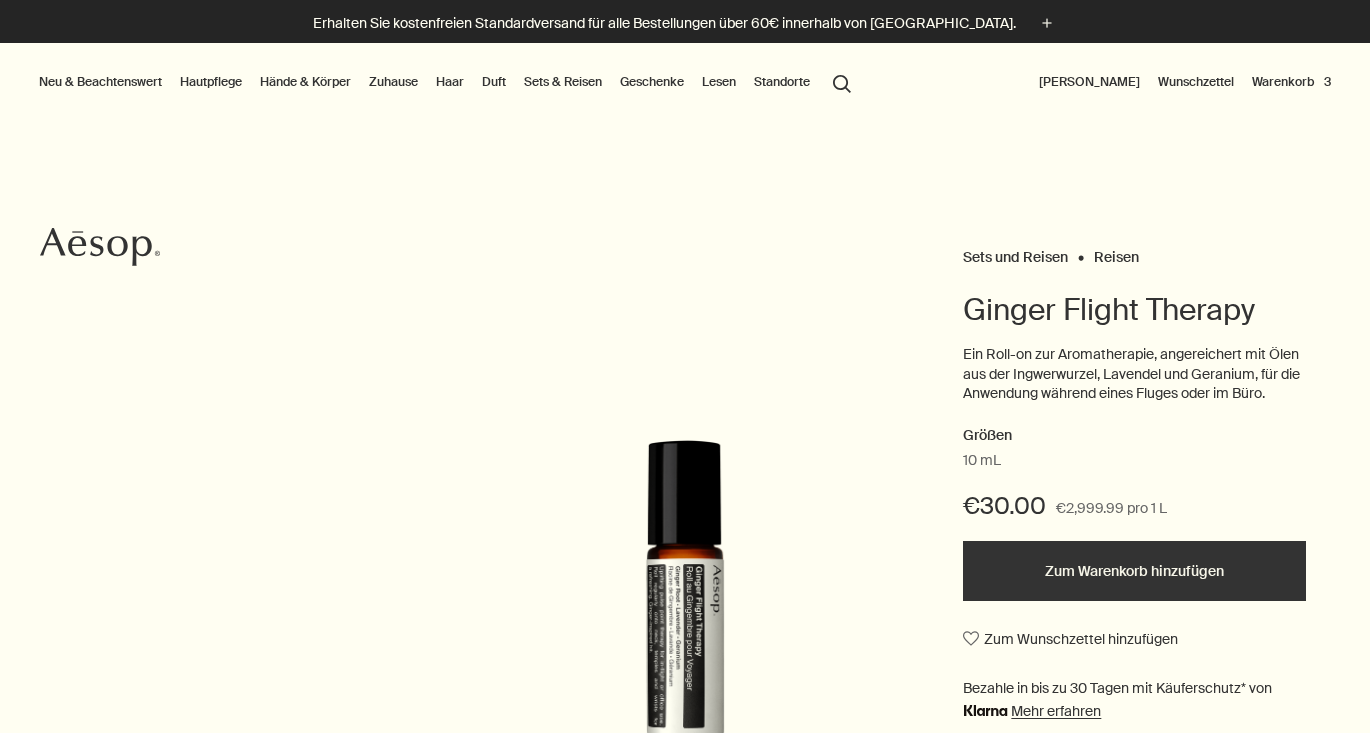 scroll, scrollTop: 0, scrollLeft: 0, axis: both 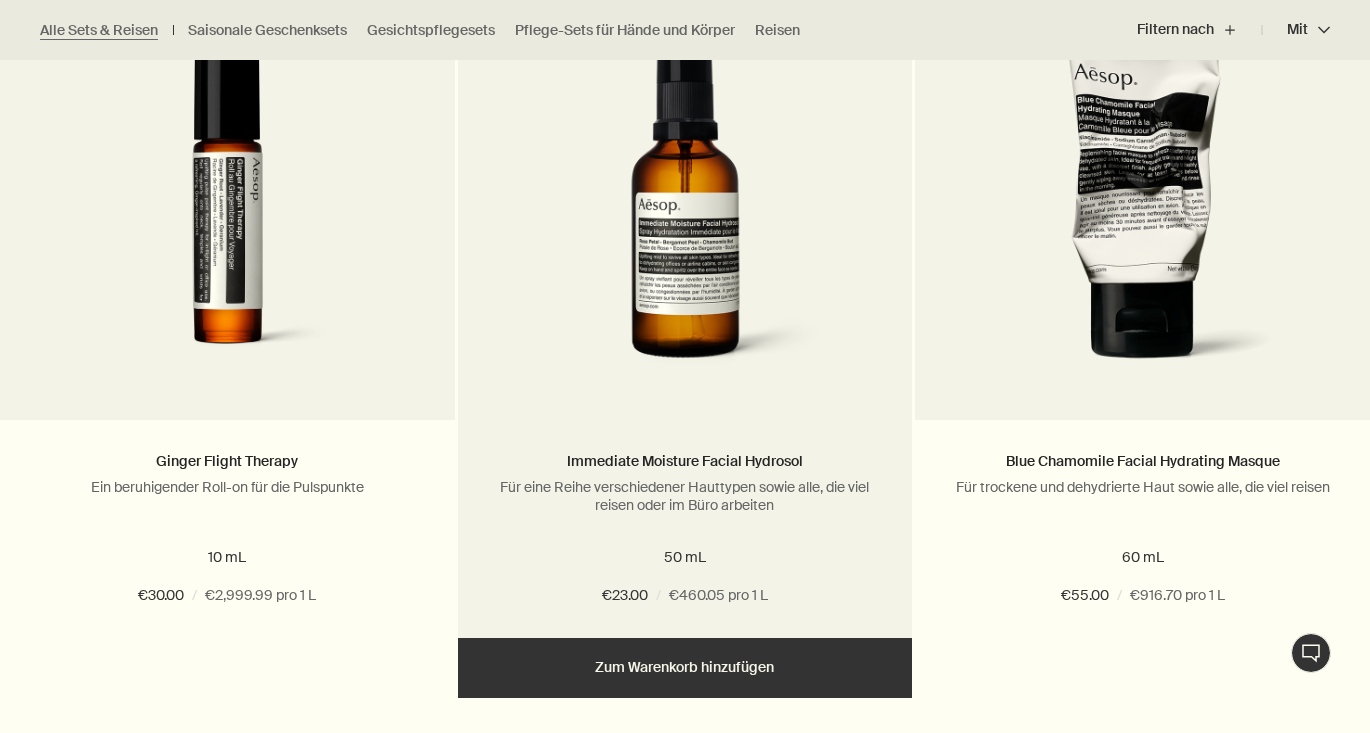click at bounding box center (684, 206) 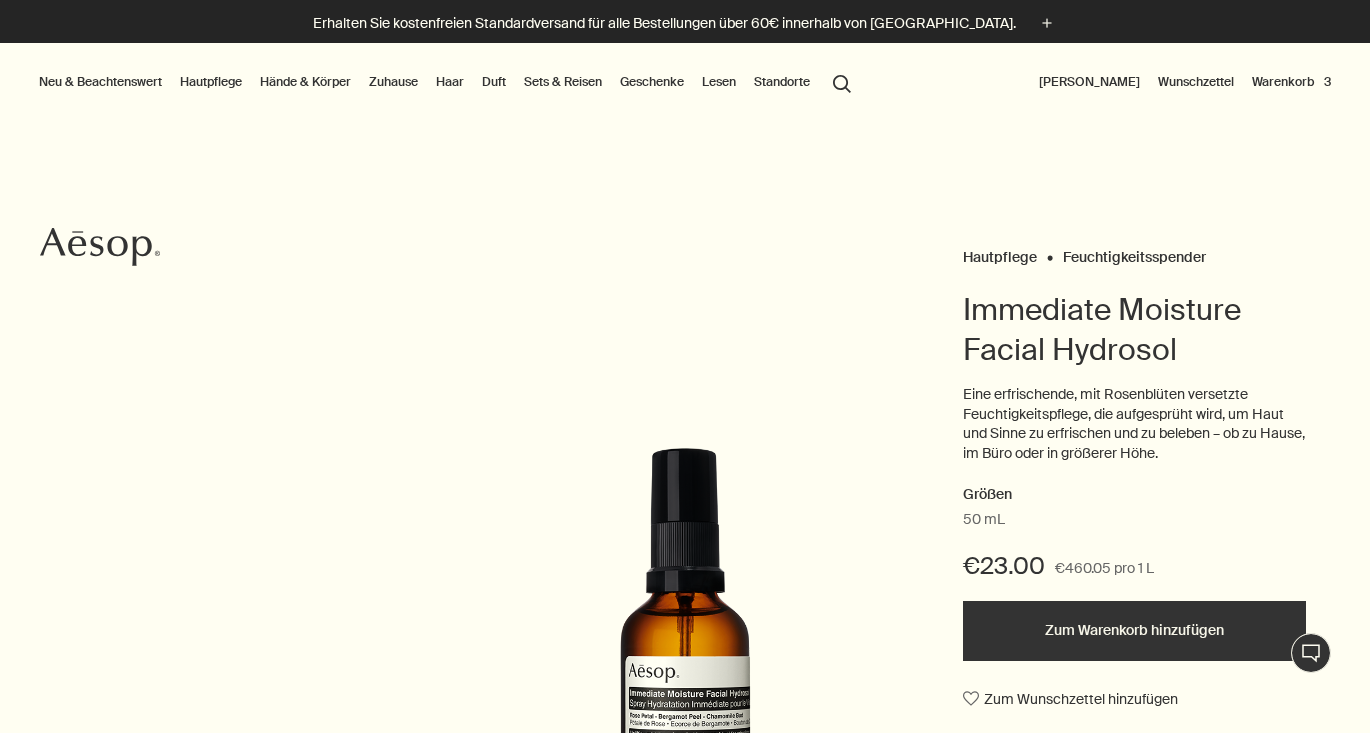 scroll, scrollTop: 0, scrollLeft: 0, axis: both 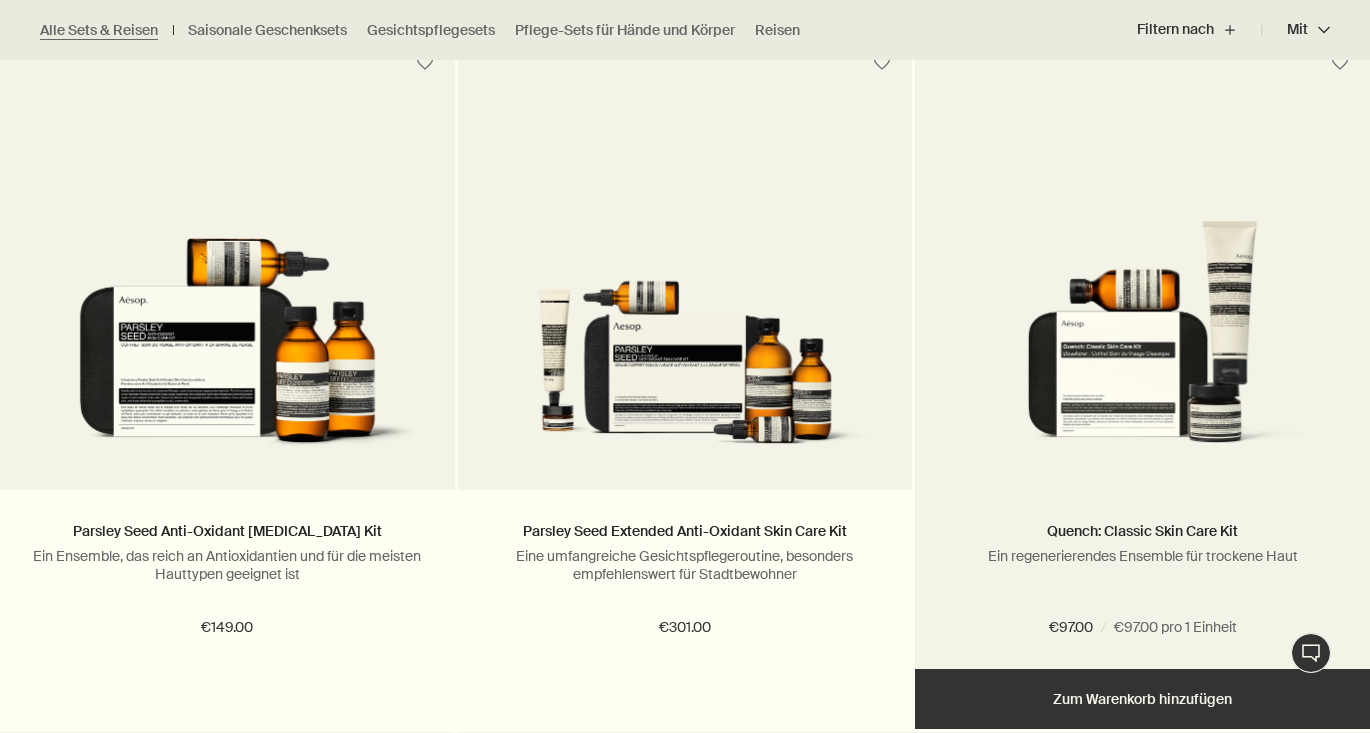 click at bounding box center [1142, 340] 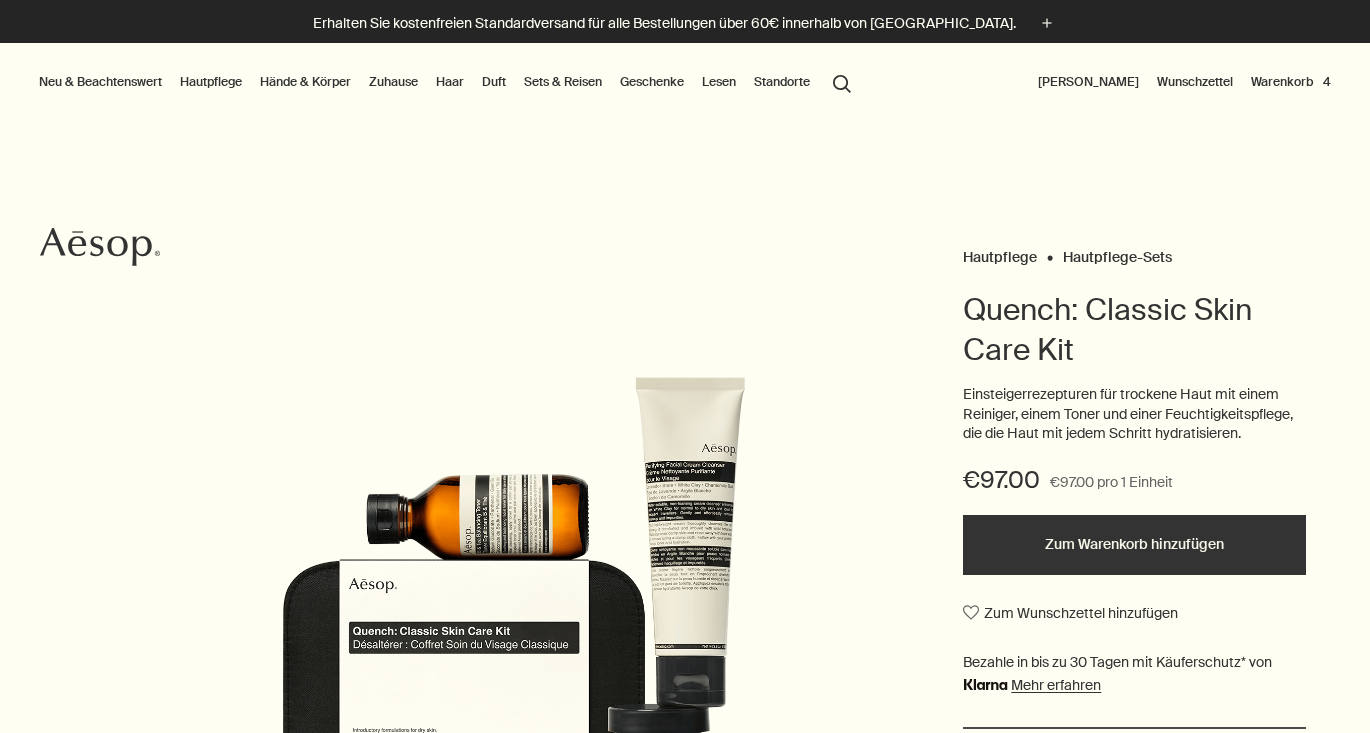 scroll, scrollTop: 0, scrollLeft: 0, axis: both 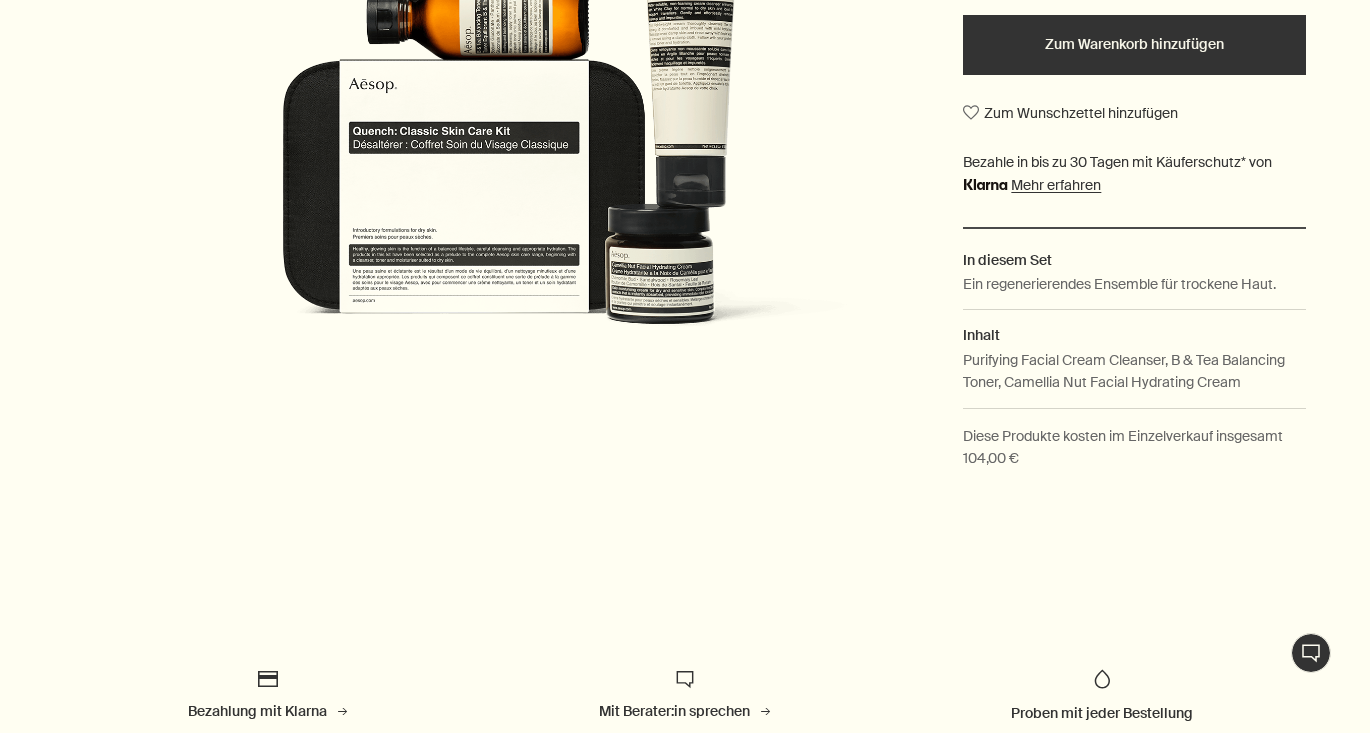 click on "Diese Produkte kosten im Einzelverkauf insgesamt 104,00 €" at bounding box center [1134, 447] 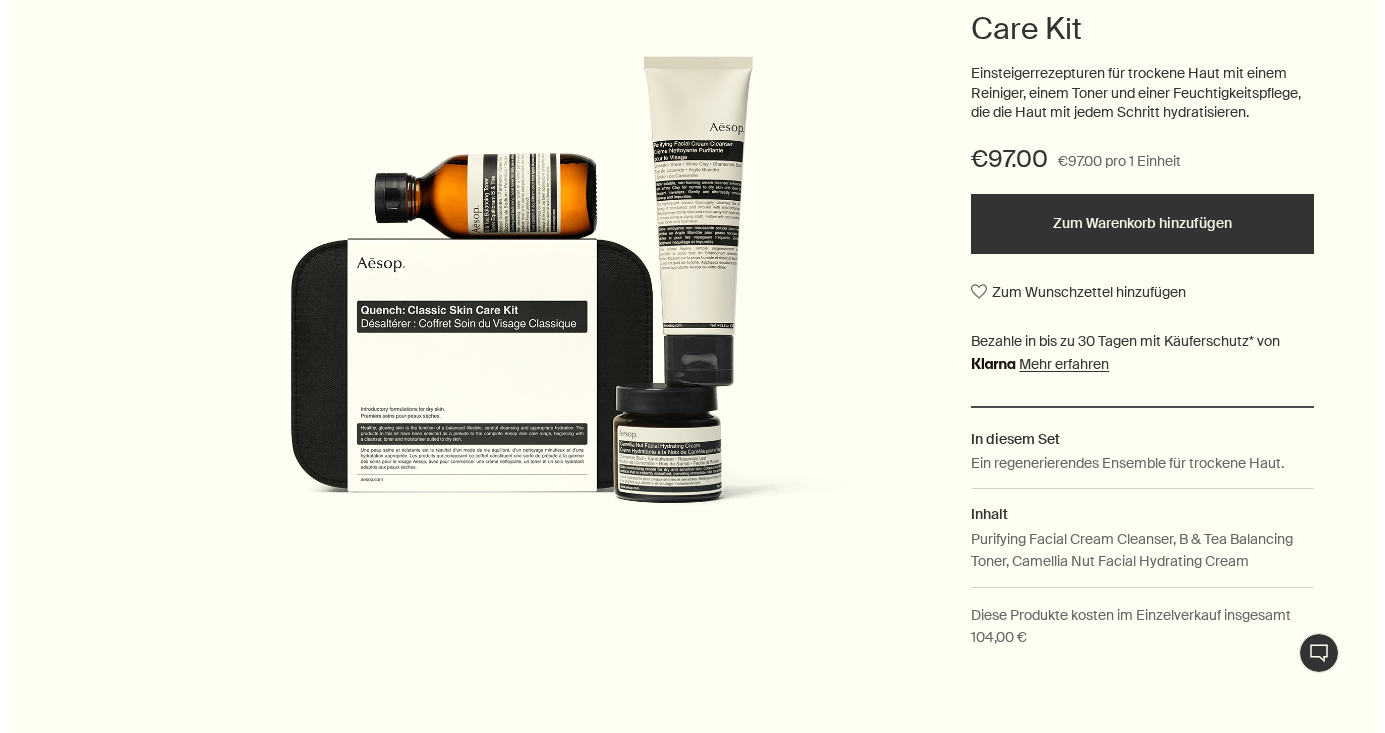 scroll, scrollTop: 0, scrollLeft: 0, axis: both 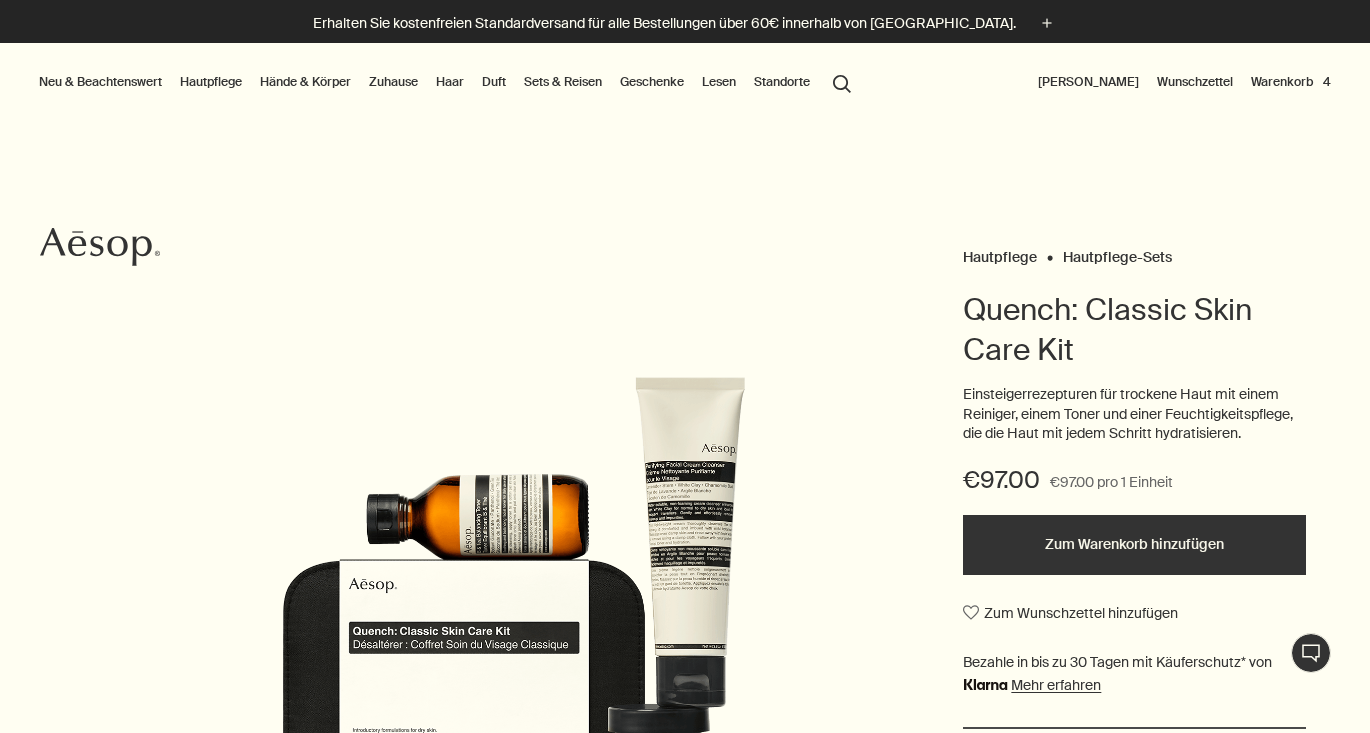 click on "Hautpflege" at bounding box center (211, 82) 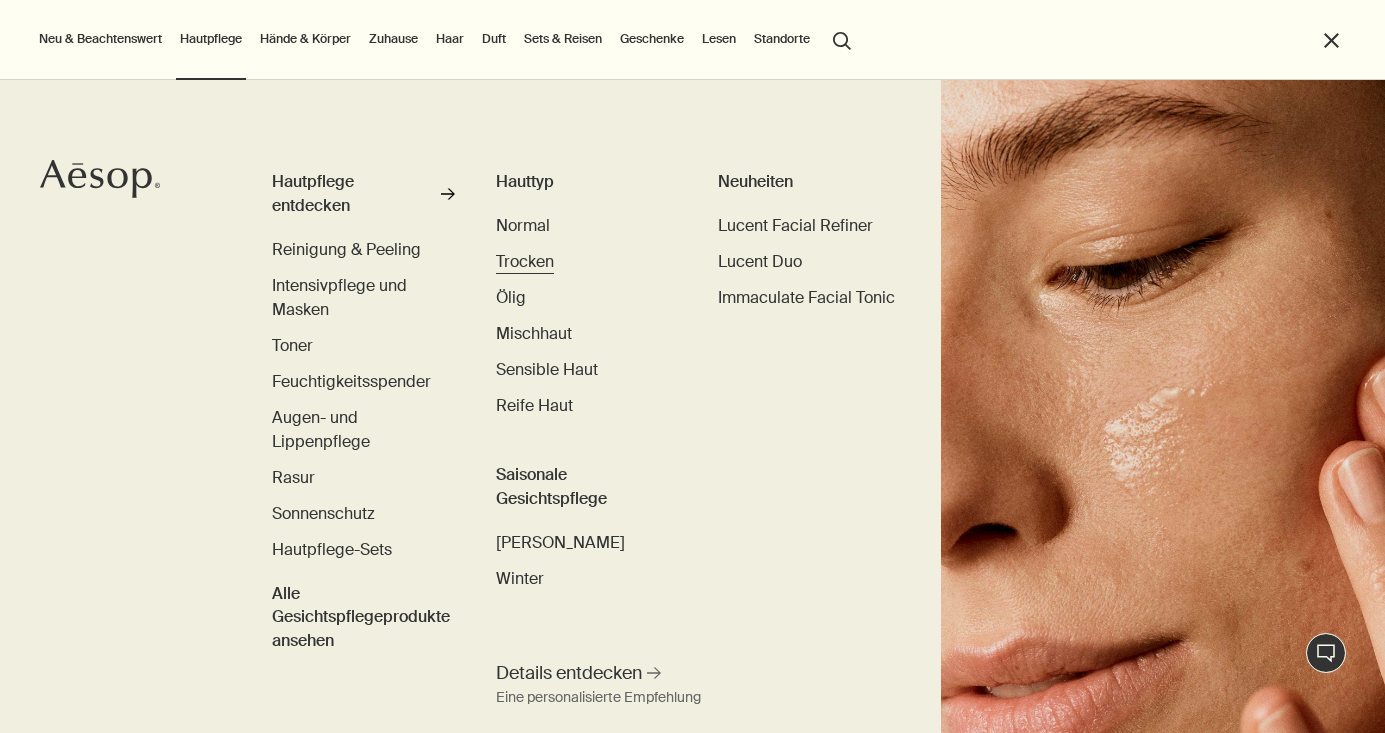 click on "Trocken" at bounding box center [525, 261] 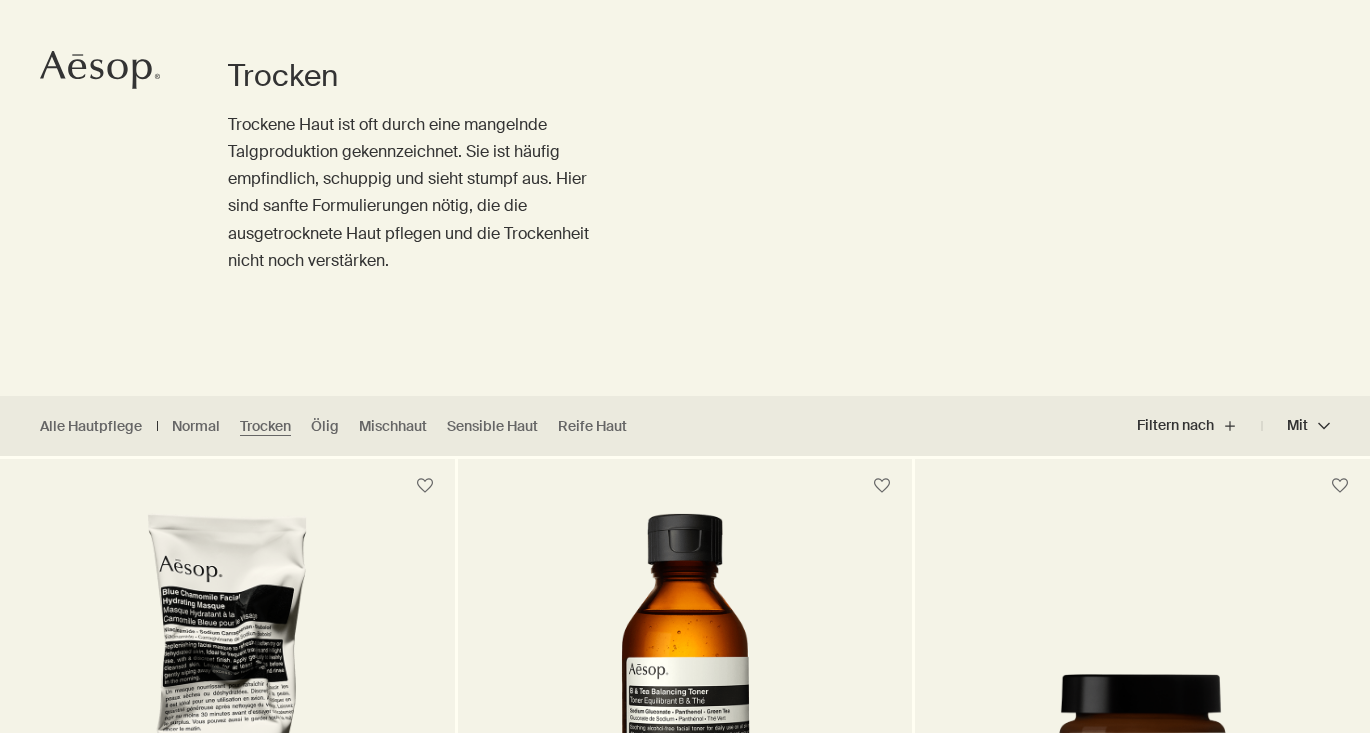 scroll, scrollTop: 177, scrollLeft: 0, axis: vertical 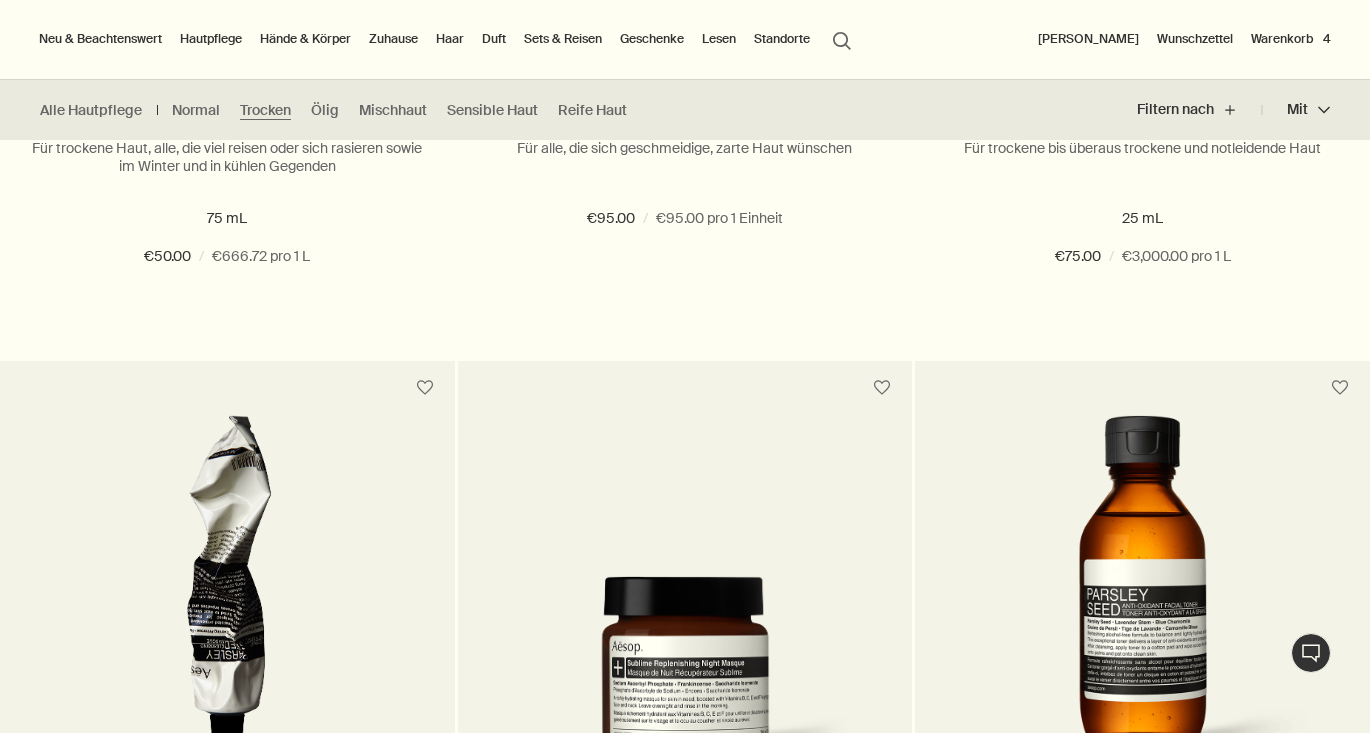 click on "Warenkorb 4" at bounding box center (1291, 39) 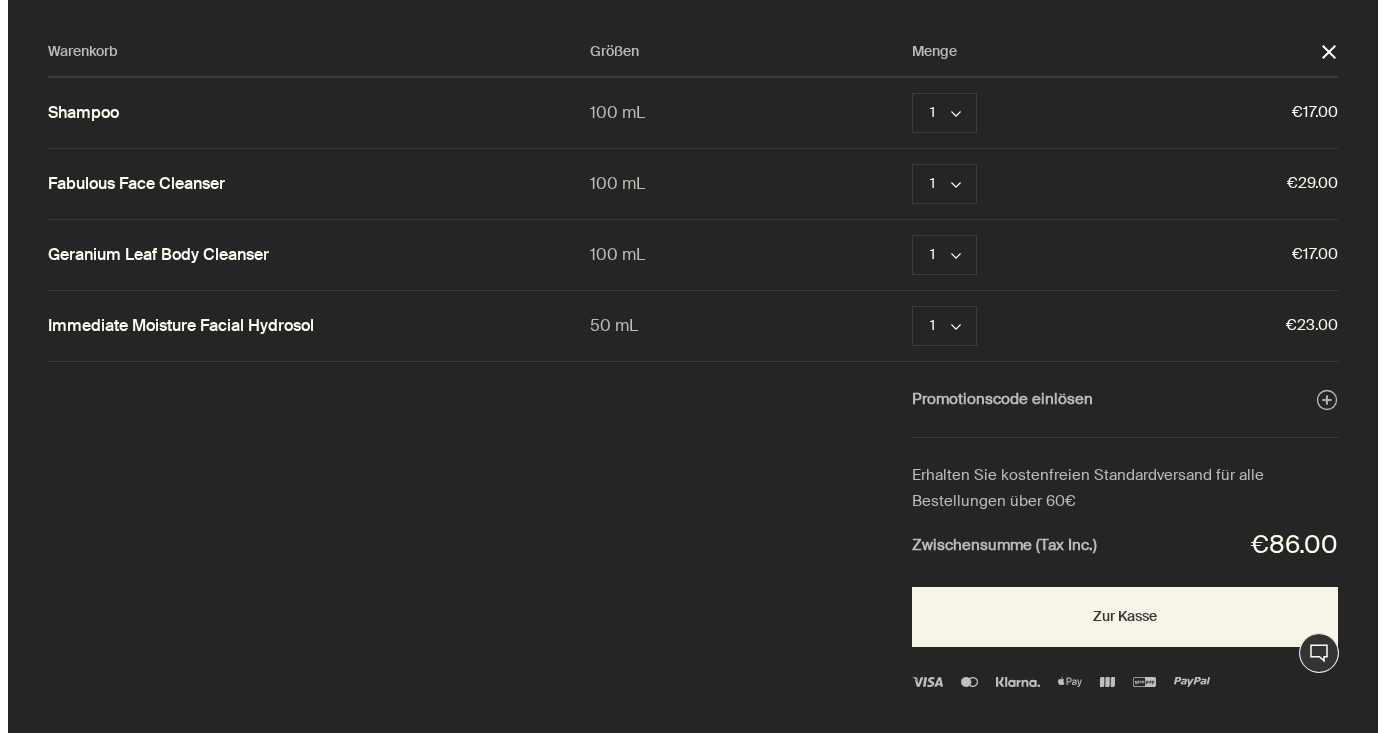 scroll, scrollTop: 0, scrollLeft: 0, axis: both 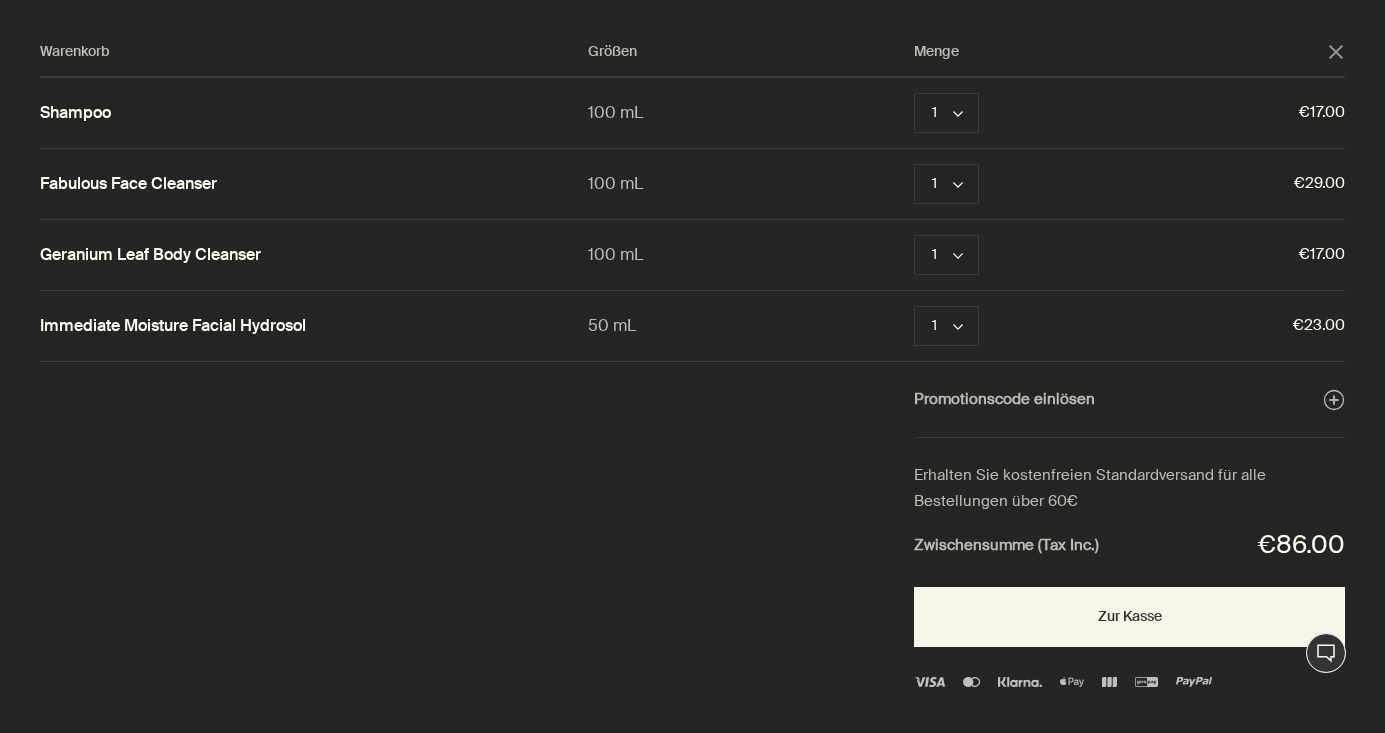 click on "close" 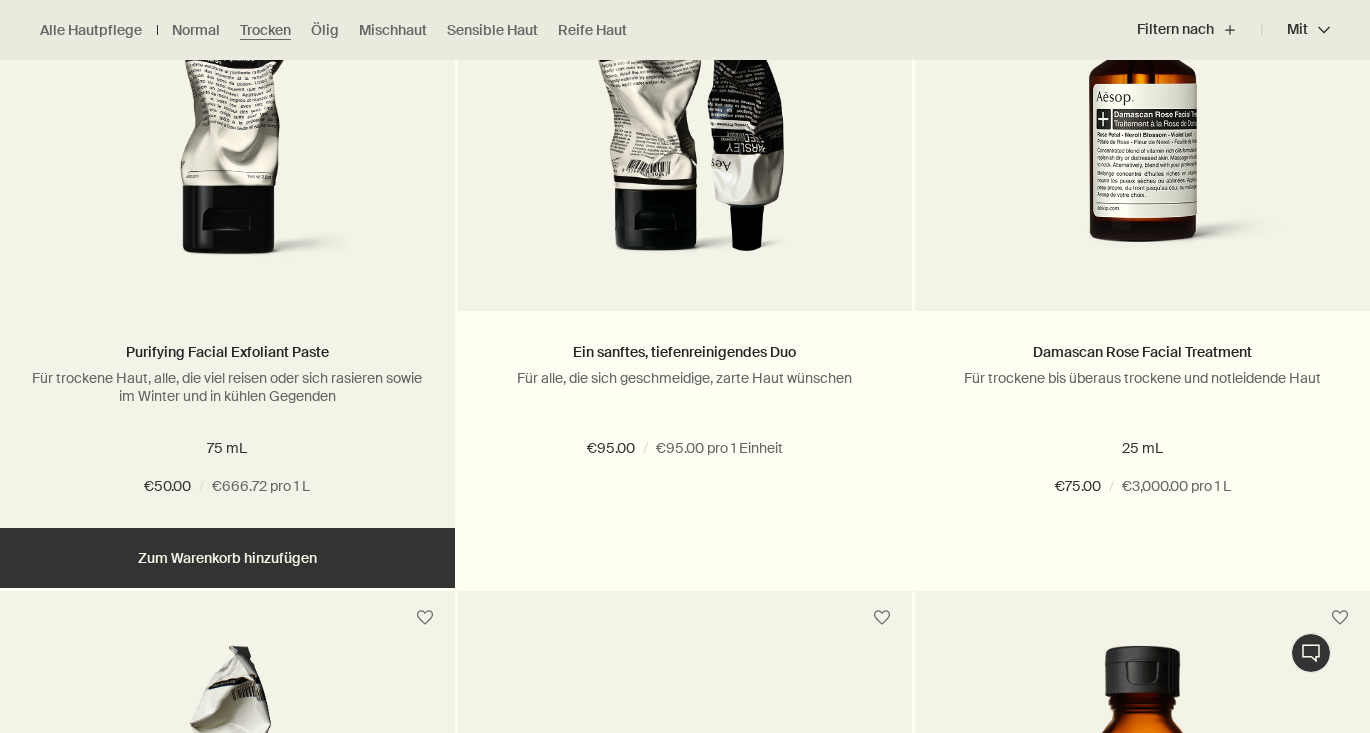 scroll, scrollTop: 2077, scrollLeft: 0, axis: vertical 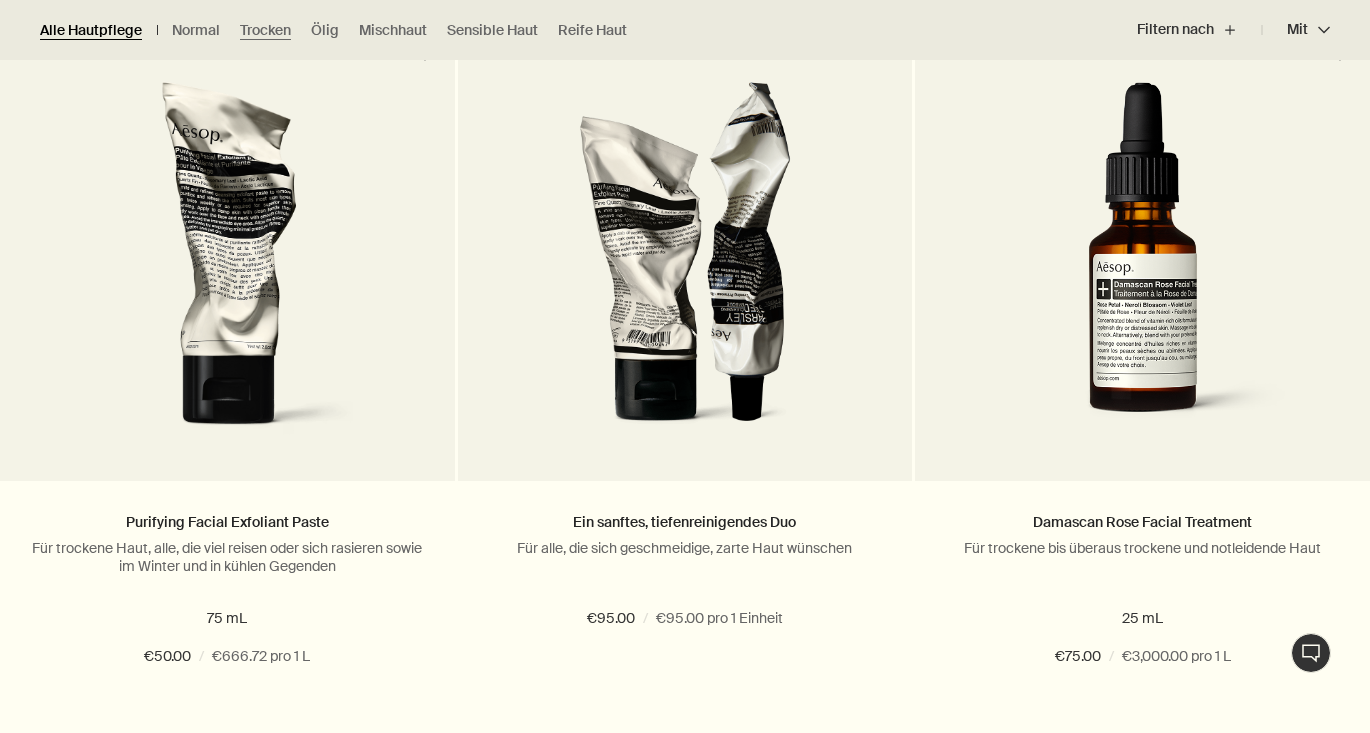 click on "Alle Hautpflege" at bounding box center (91, 30) 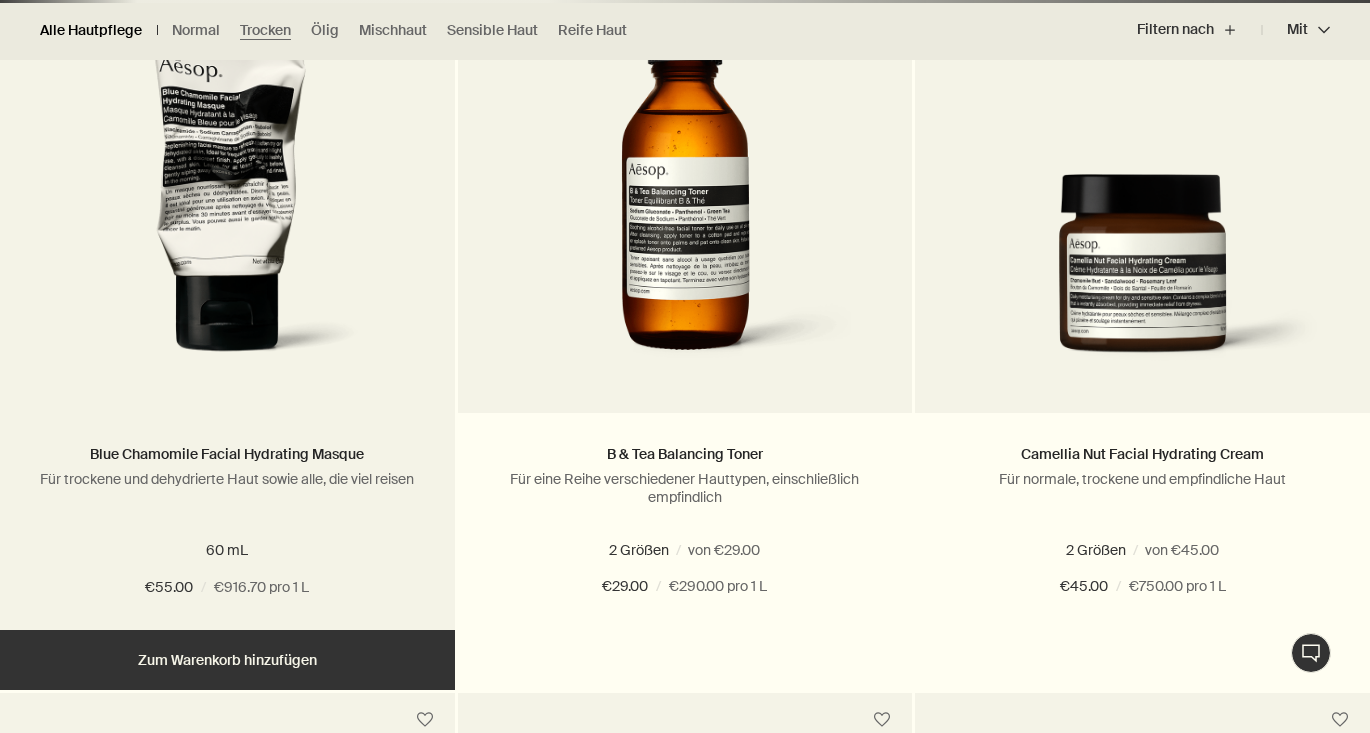 scroll, scrollTop: 522, scrollLeft: 0, axis: vertical 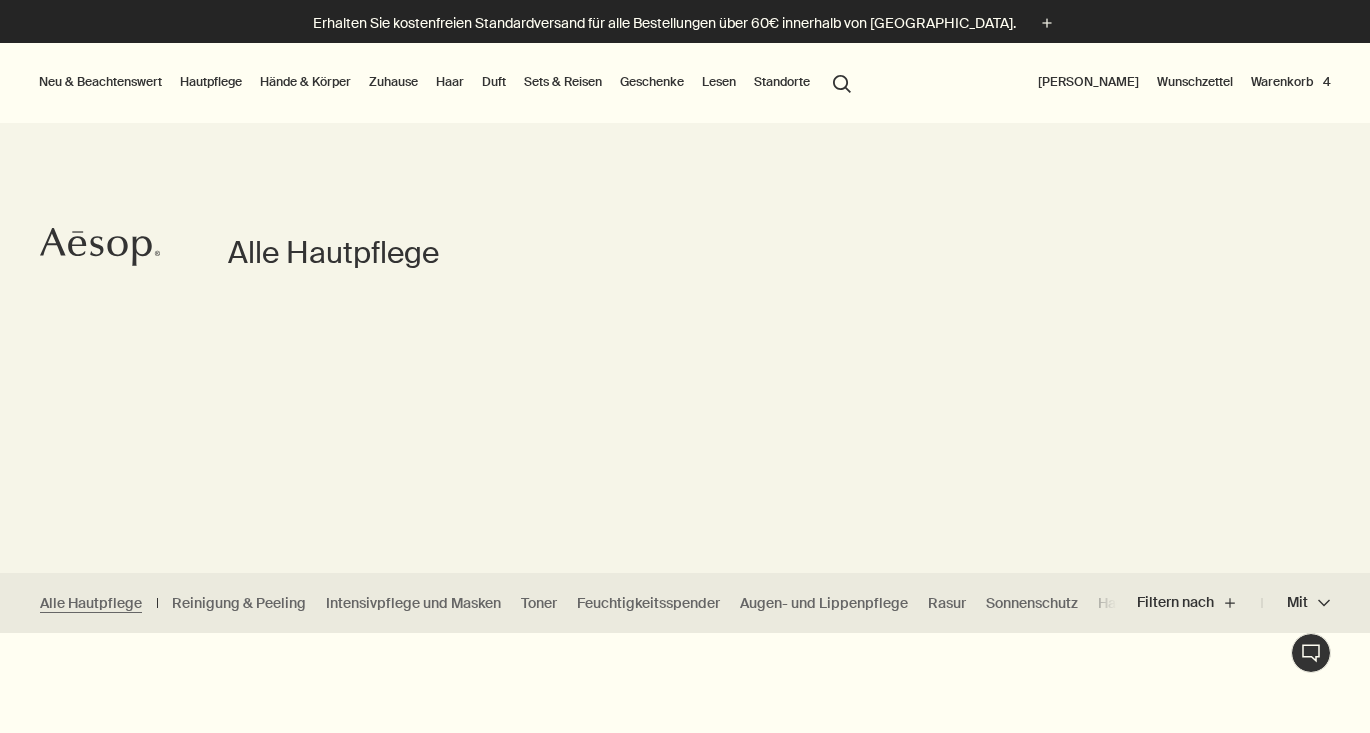 click on "Neu & Beachtenswert Neuheiten Lucent Facial Refiner Lucent Duo Eleos Nourishing Body Cleanser Aurner Eau de Parfum Bemerkenswerte formulierungen Resurrection Aromatique Hand Wash Reverence Aromatique Hand Wash Geranium Leaf Body Cleanser Resurrection Aromatique Hand Balm Hautpflege Hautpflege entdecken   rightArrow Reinigung & Peeling Intensivpflege und Masken Toner Feuchtigkeitsspender Augen- und Lippenpflege Rasur Sonnenschutz Hautpflege-Sets Alle Gesichtspflegeprodukte ansehen Hauttyp Normal Trocken Ölig Mischhaut Sensible Haut Reife Haut Saisonale Gesichtspflege Sommer Winter Neuheiten Lucent Facial Refiner Lucent Duo Immaculate Facial Tonic Details entdecken   rightArrow Eine personalisierte Empfehlung Hände & Körper Hände & Körper entdecken   rightArrow Handwaschgels & -balsame Seife am Stück Reinigung & Peeling für den Körper Körperbalsame & -öle Mundpflege & Deodorants Alle Hand- und Körperpflegeprodukte ansehen Neuheiten Eleos Nourishing Body Cleanser Eleos Aromatique Hand Balm   Zuhause" at bounding box center (447, 83) 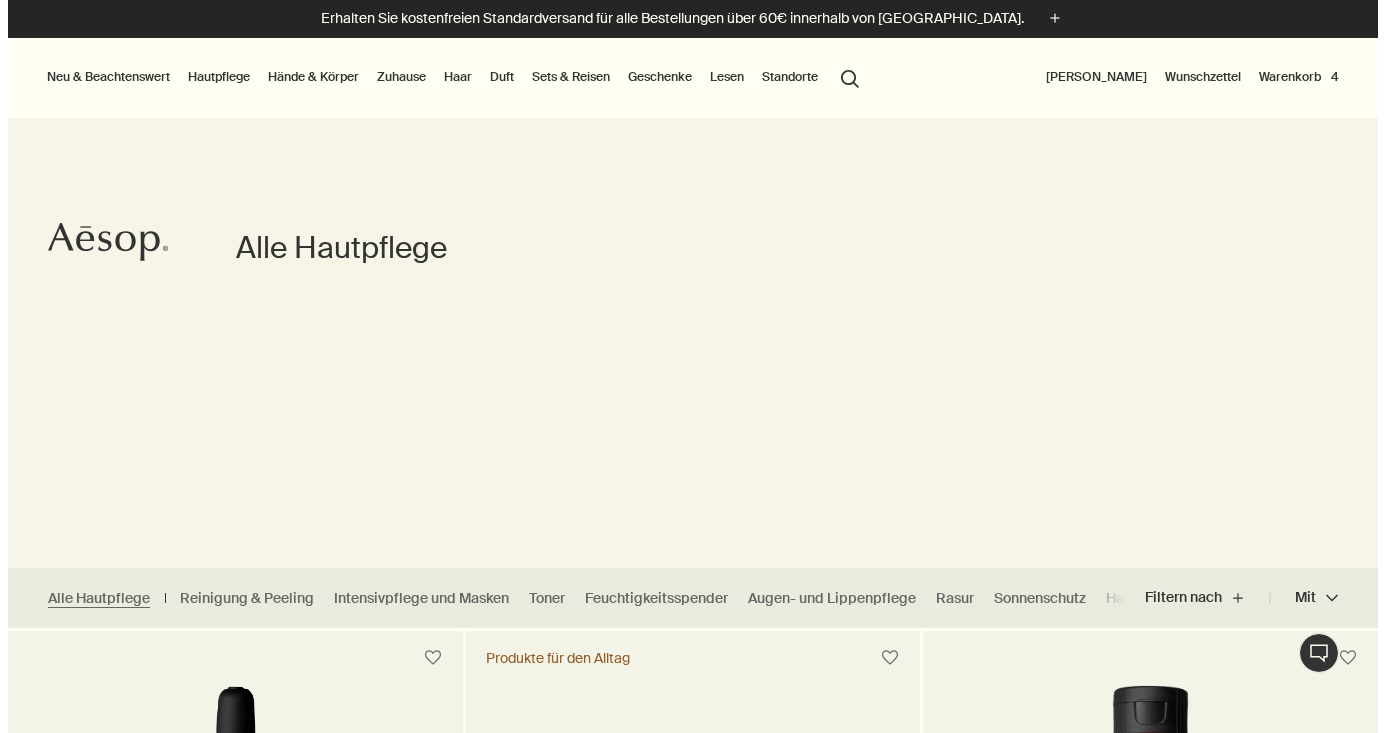 scroll, scrollTop: 0, scrollLeft: 0, axis: both 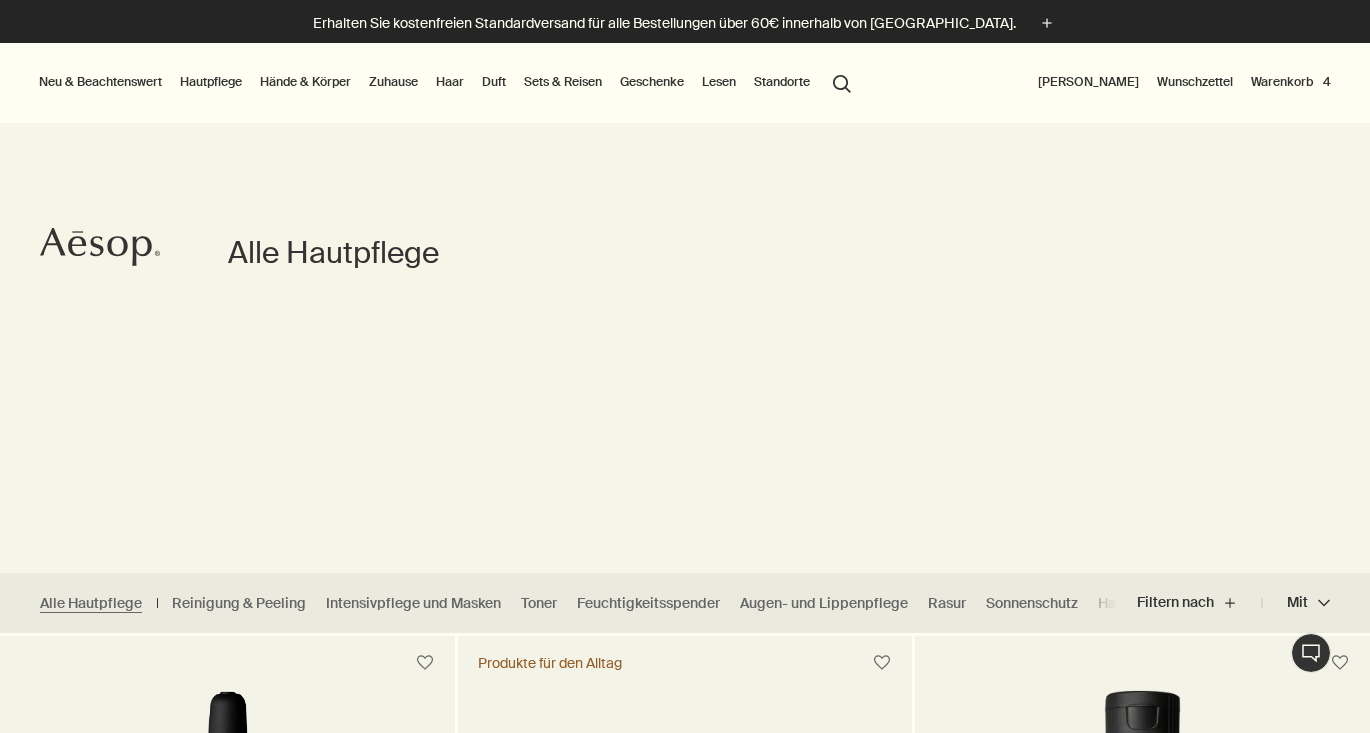 click on "Duft" at bounding box center (494, 82) 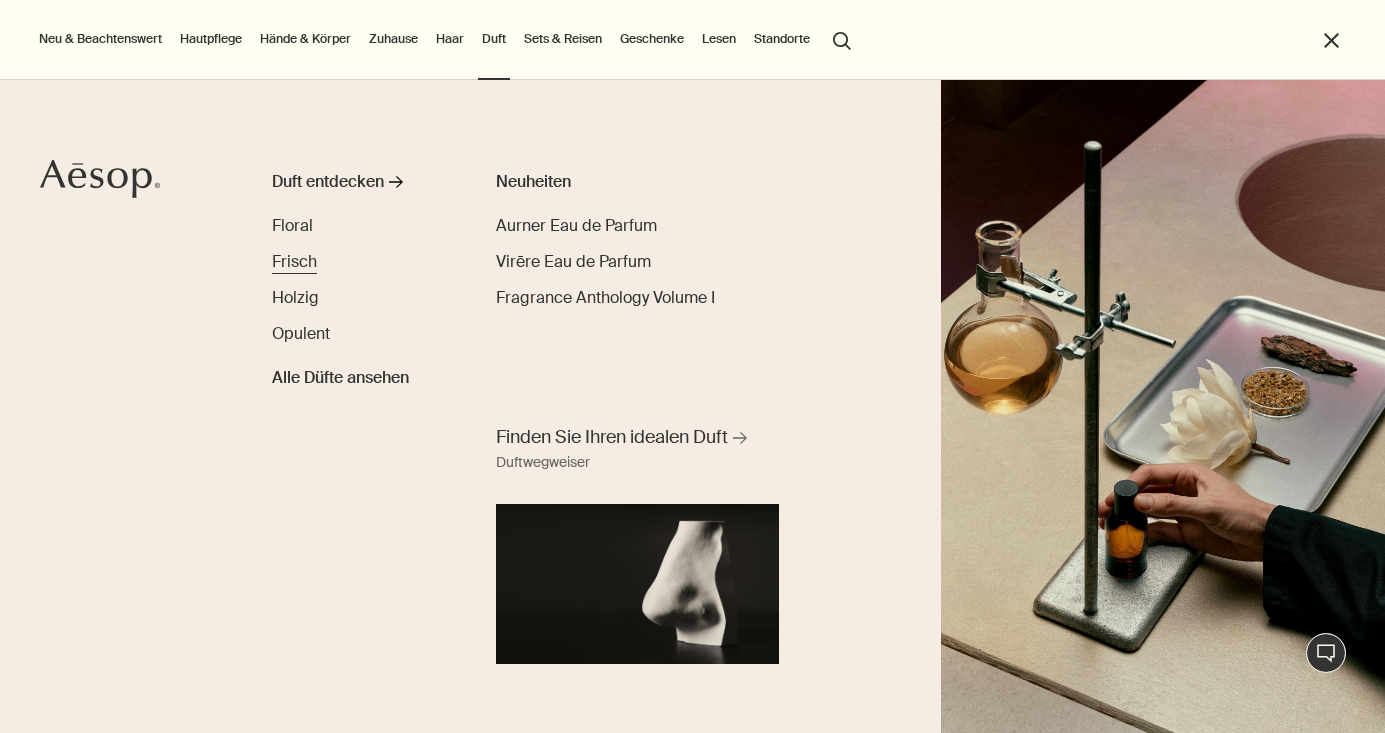 click on "Frisch" at bounding box center (294, 261) 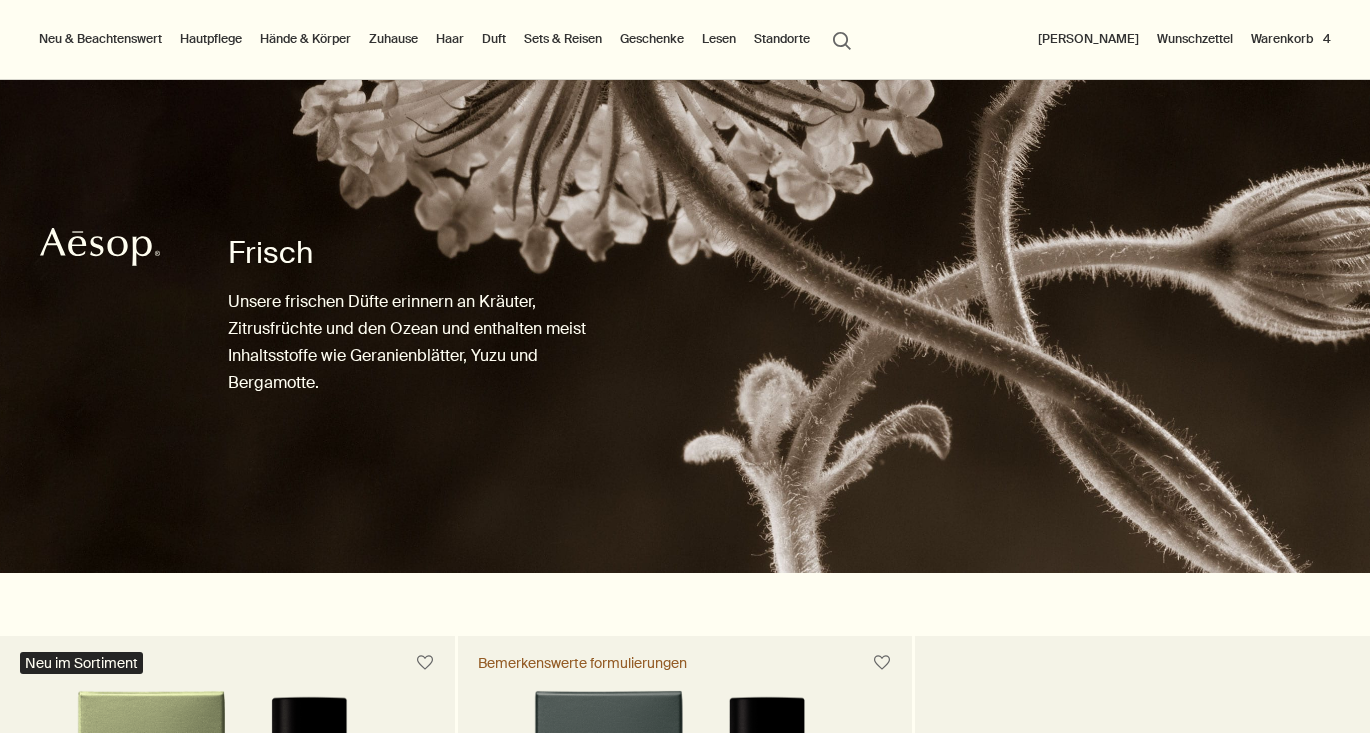 scroll, scrollTop: 600, scrollLeft: 0, axis: vertical 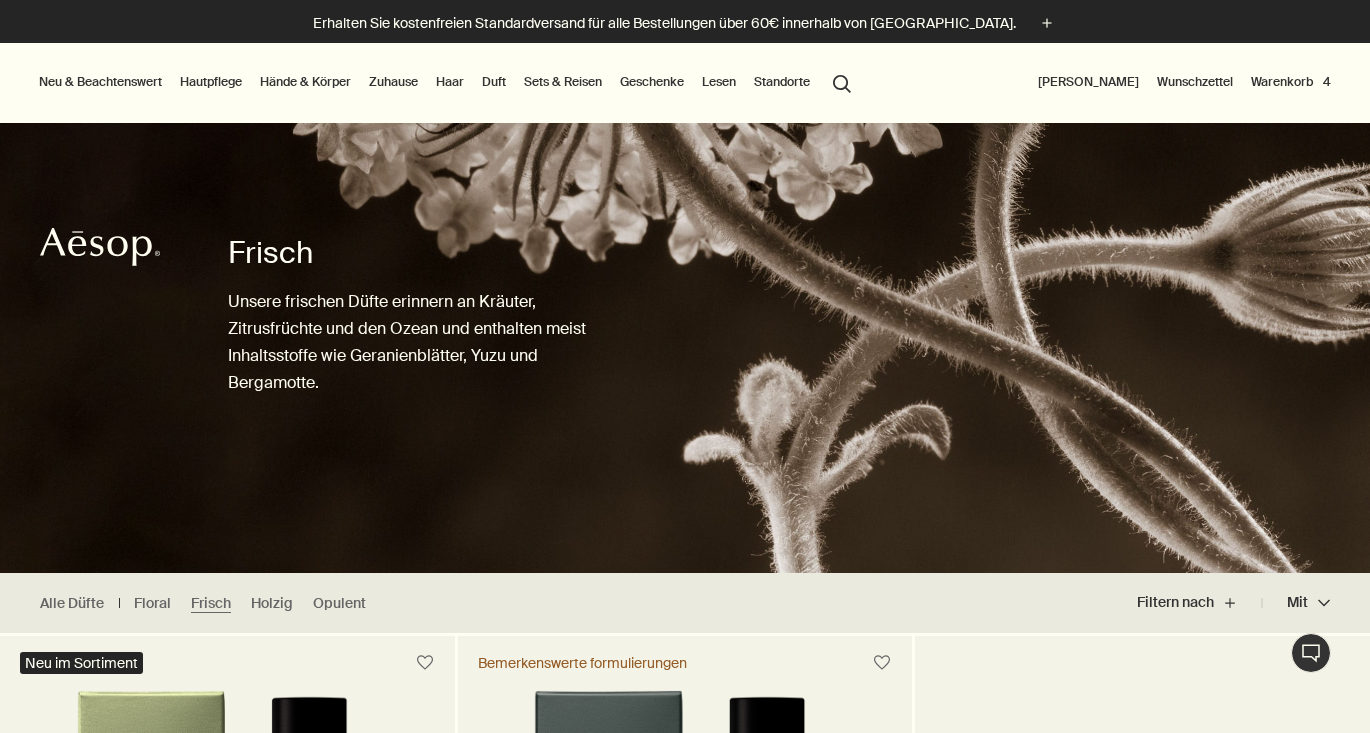 click on "Hautpflege" at bounding box center [211, 82] 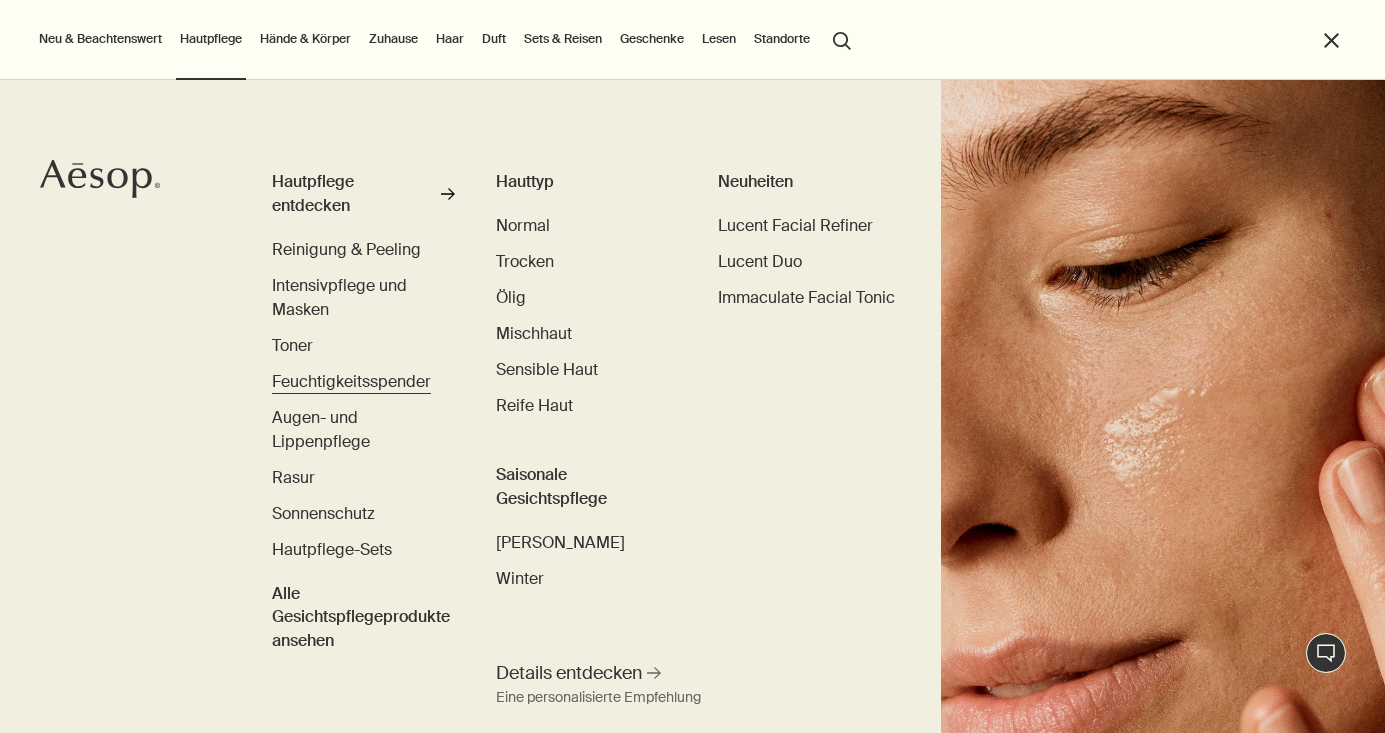 click on "Feuchtigkeitsspender" at bounding box center [351, 381] 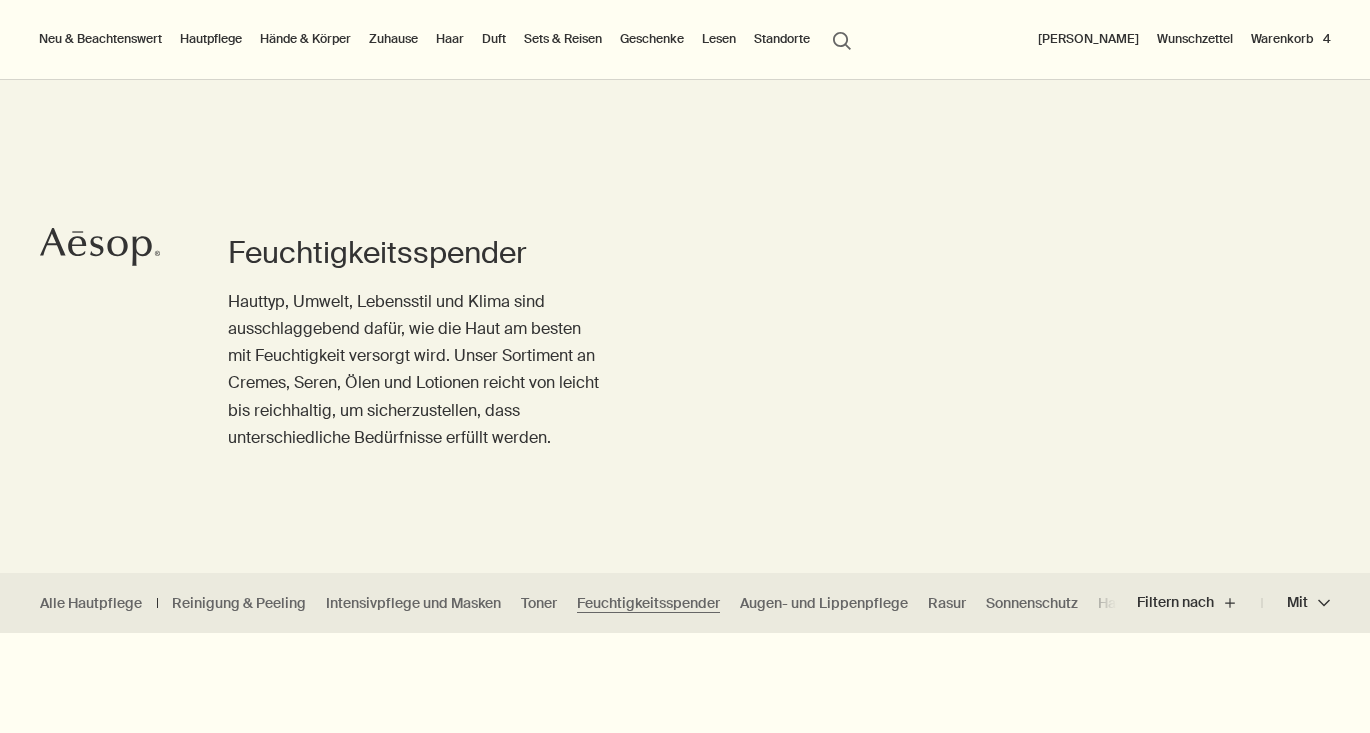 scroll, scrollTop: 0, scrollLeft: 0, axis: both 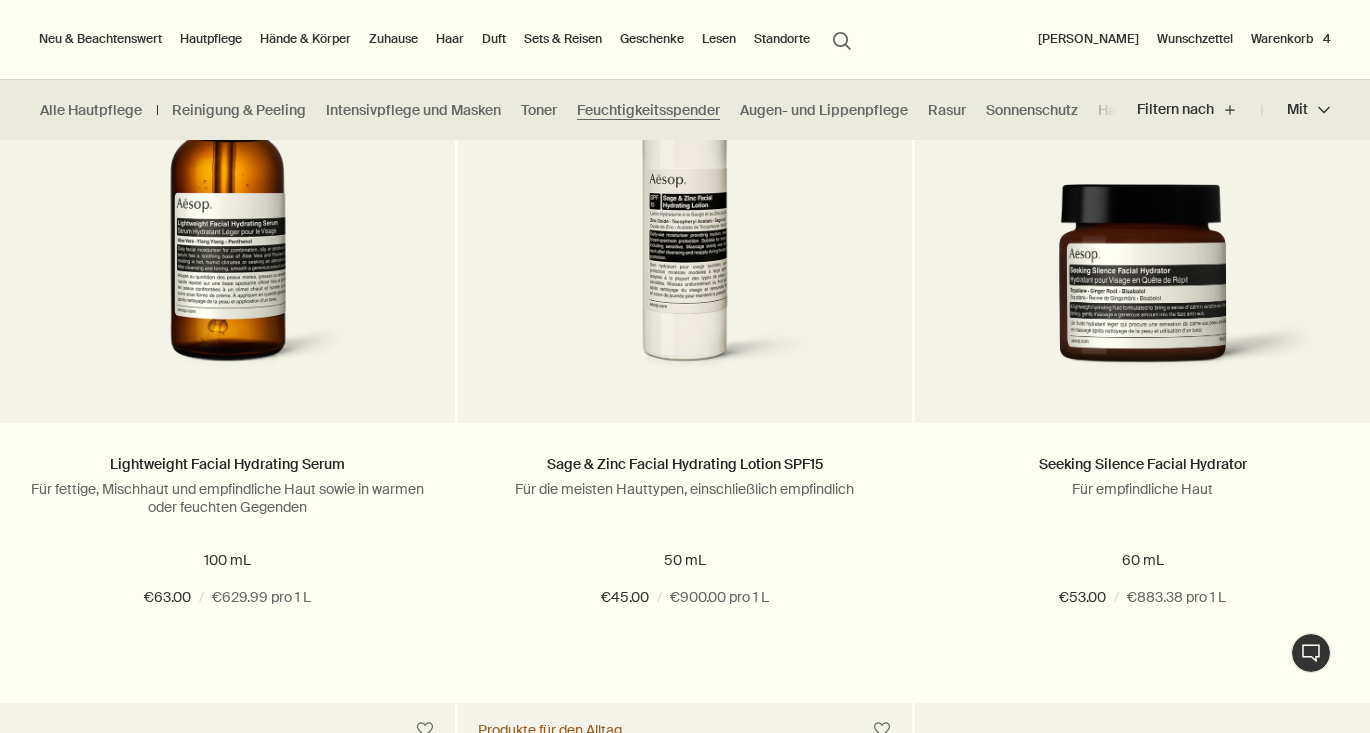 click on "Neu & Beachtenswert" at bounding box center (100, 39) 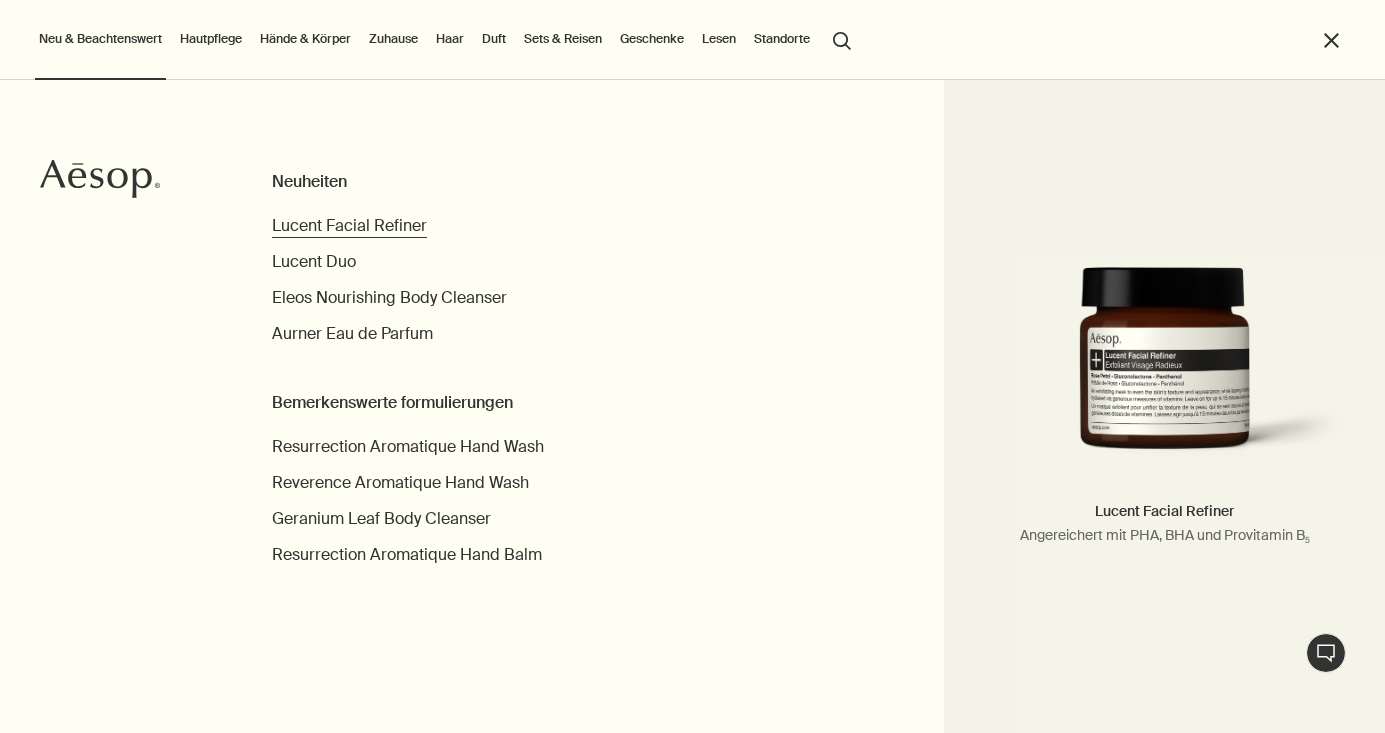 click on "Lucent Facial Refiner" at bounding box center [349, 225] 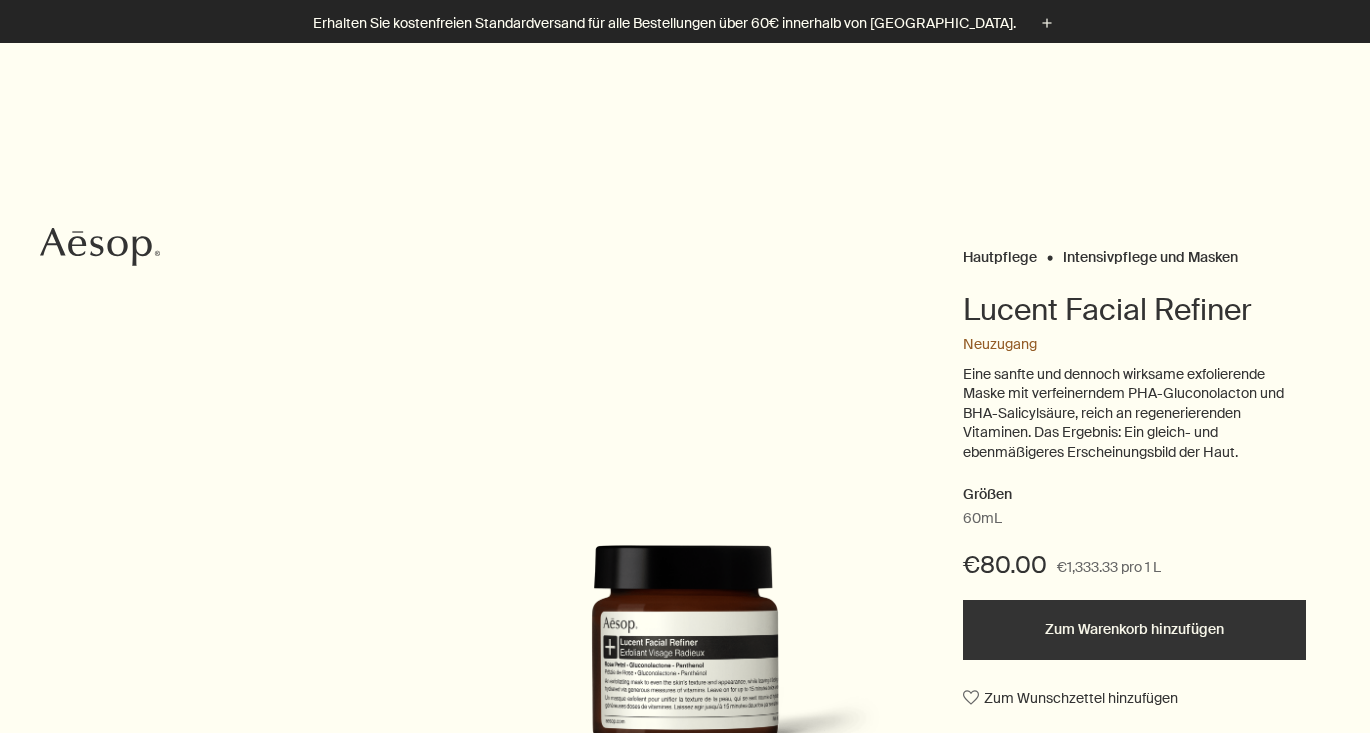 scroll, scrollTop: 100, scrollLeft: 0, axis: vertical 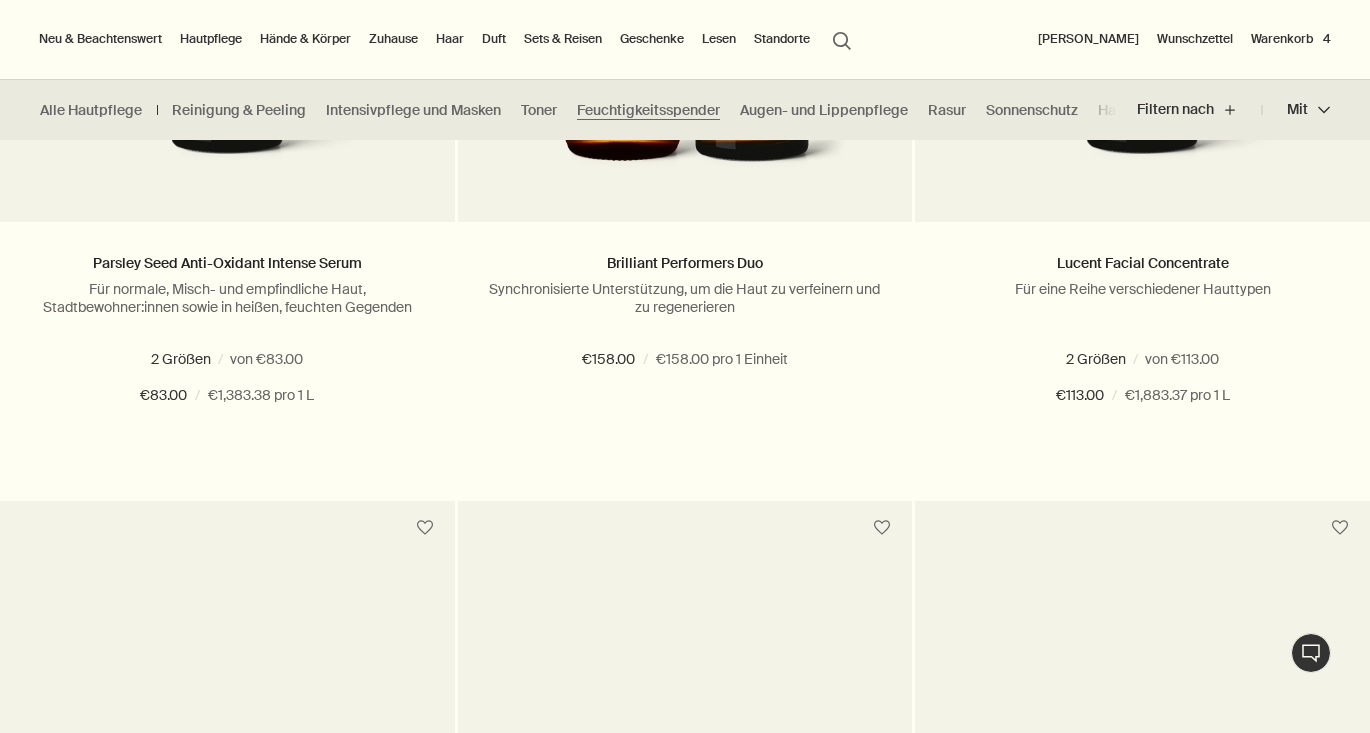 click on "search Suchen" at bounding box center (842, 39) 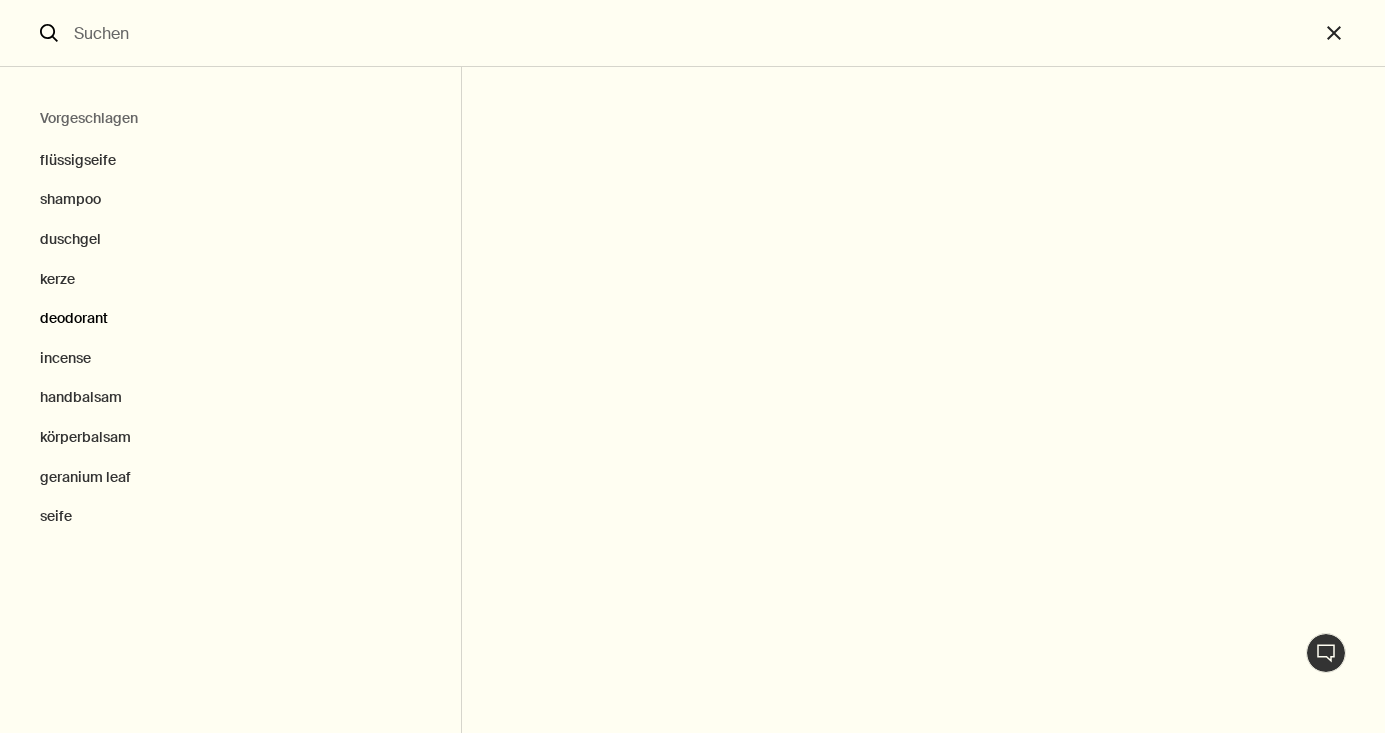 click on "deodorant" at bounding box center (230, 319) 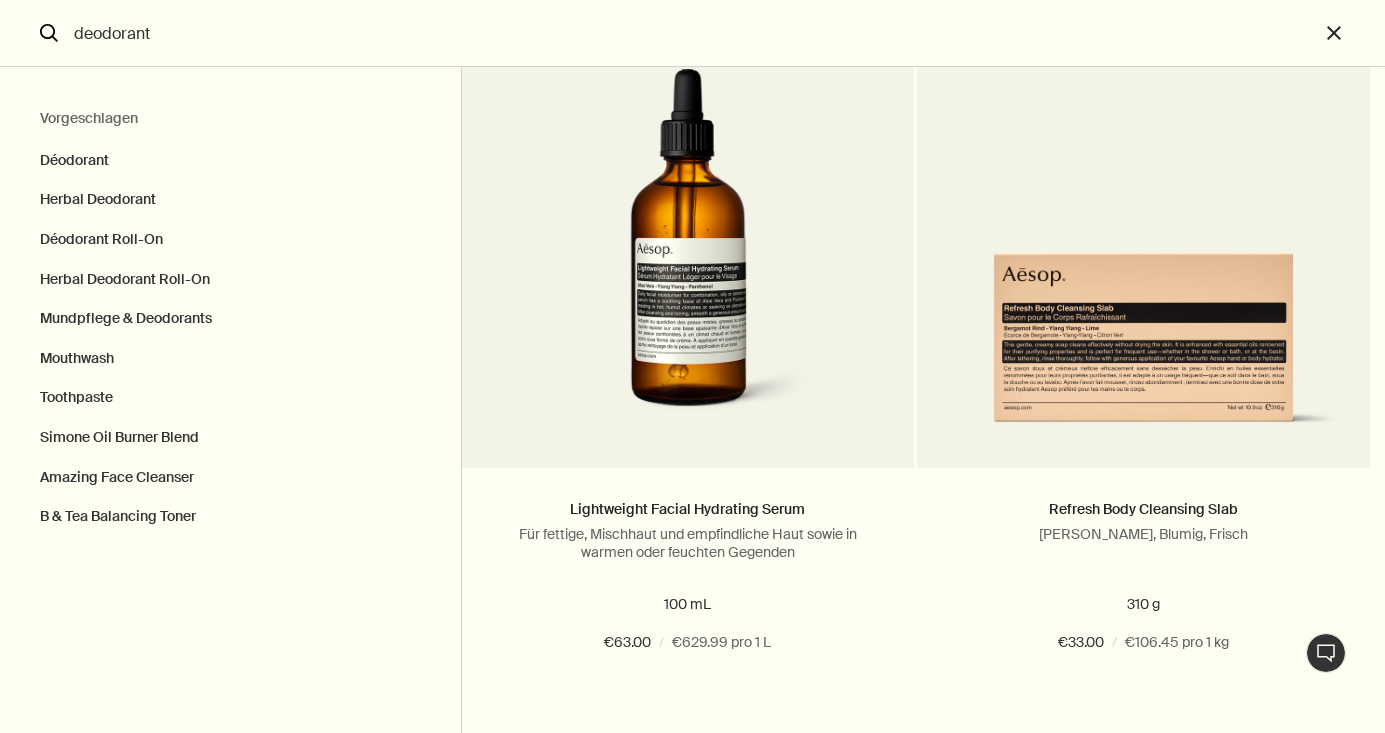 scroll, scrollTop: 3900, scrollLeft: 0, axis: vertical 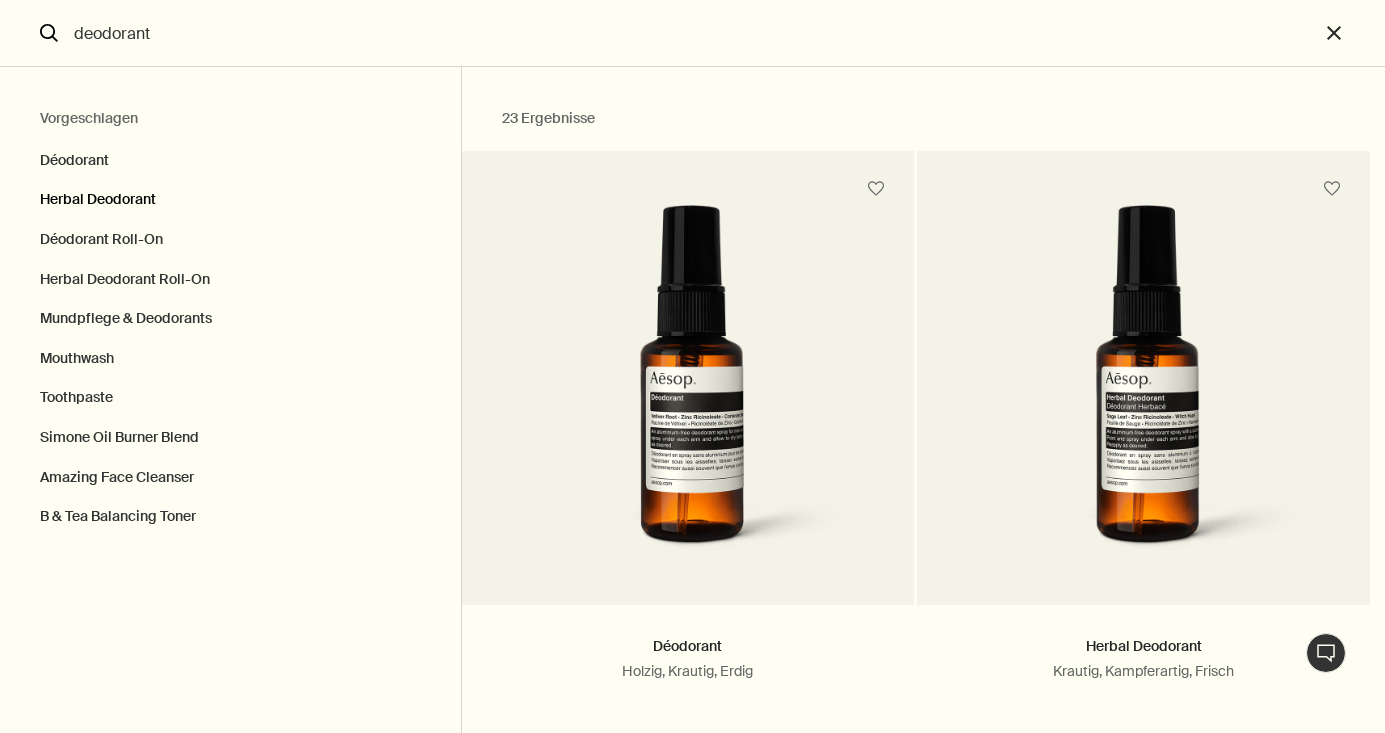 click on "Herbal Deodorant" at bounding box center [230, 200] 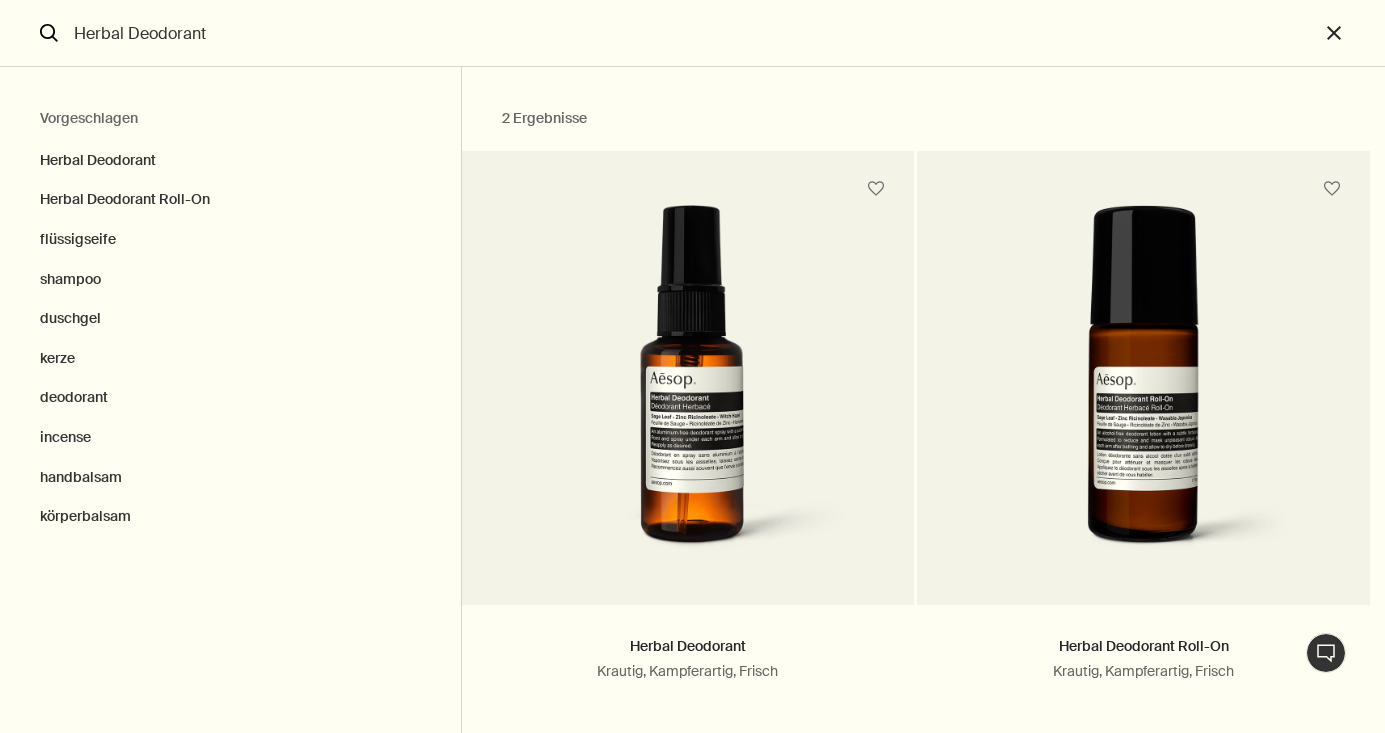 click on "Vorgeschlagen" at bounding box center (230, 119) 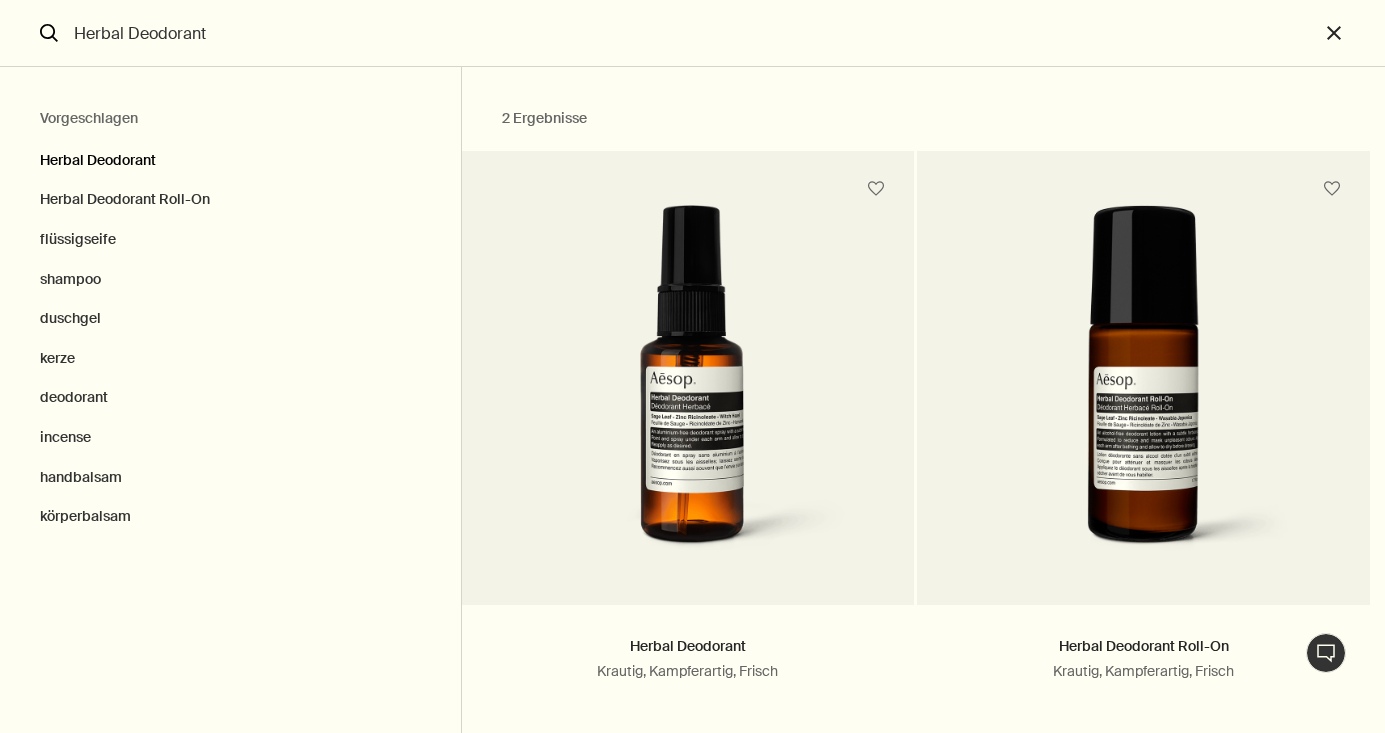 click on "Herbal Deodorant" at bounding box center (230, 156) 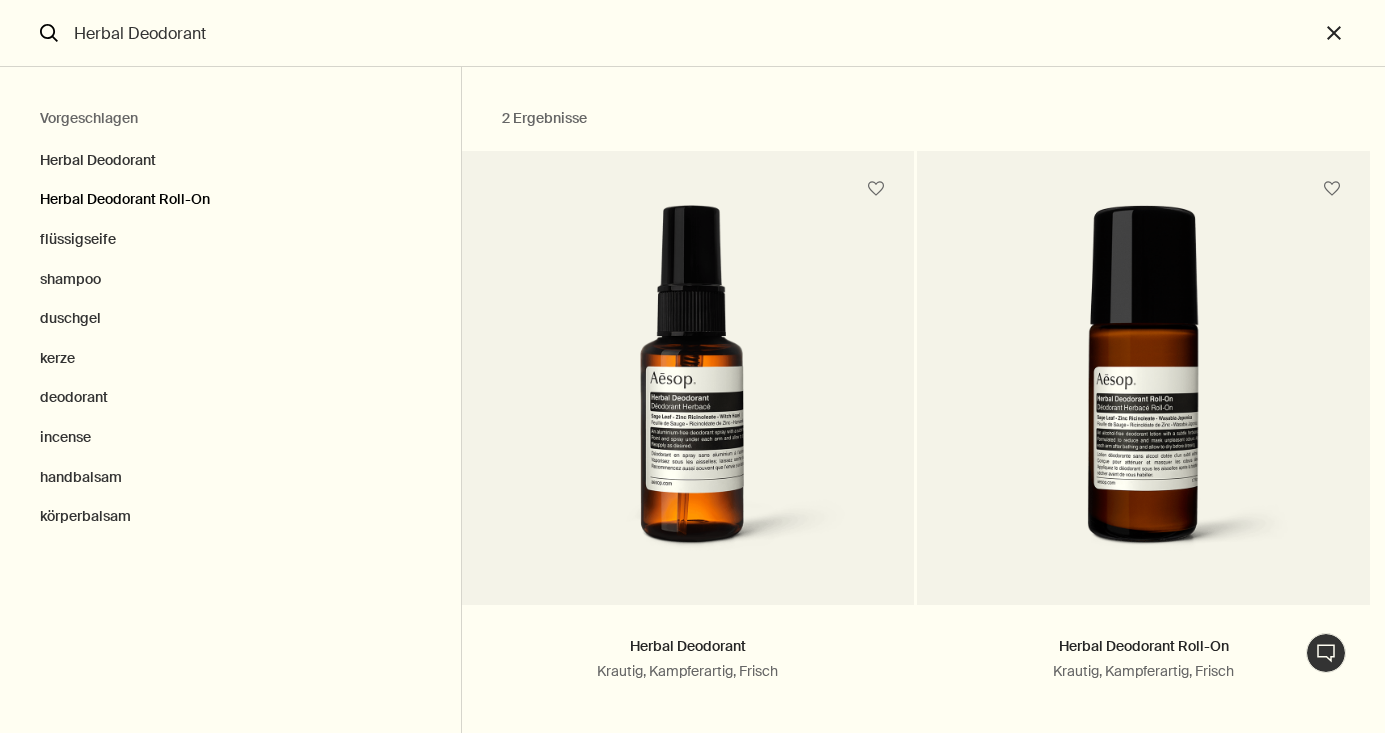 click on "Herbal Deodorant Roll-On" at bounding box center (230, 200) 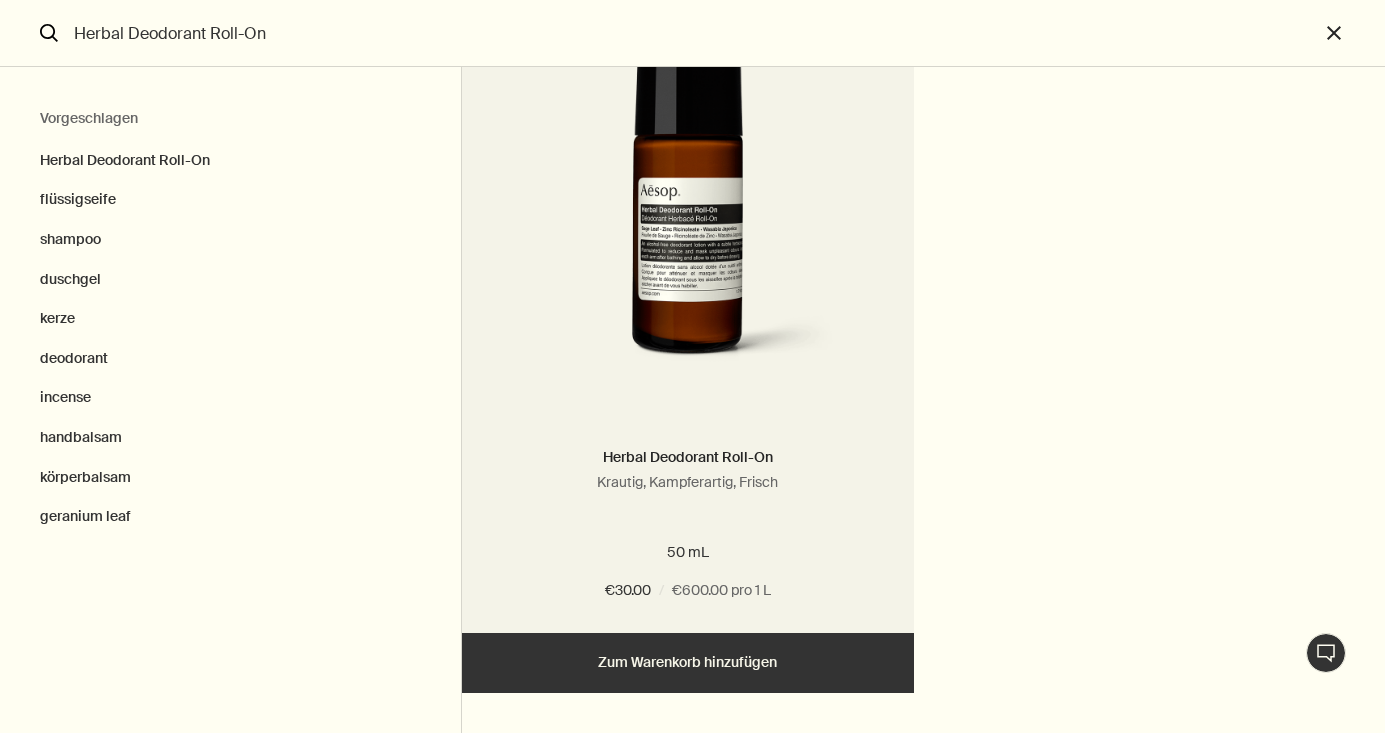scroll, scrollTop: 0, scrollLeft: 0, axis: both 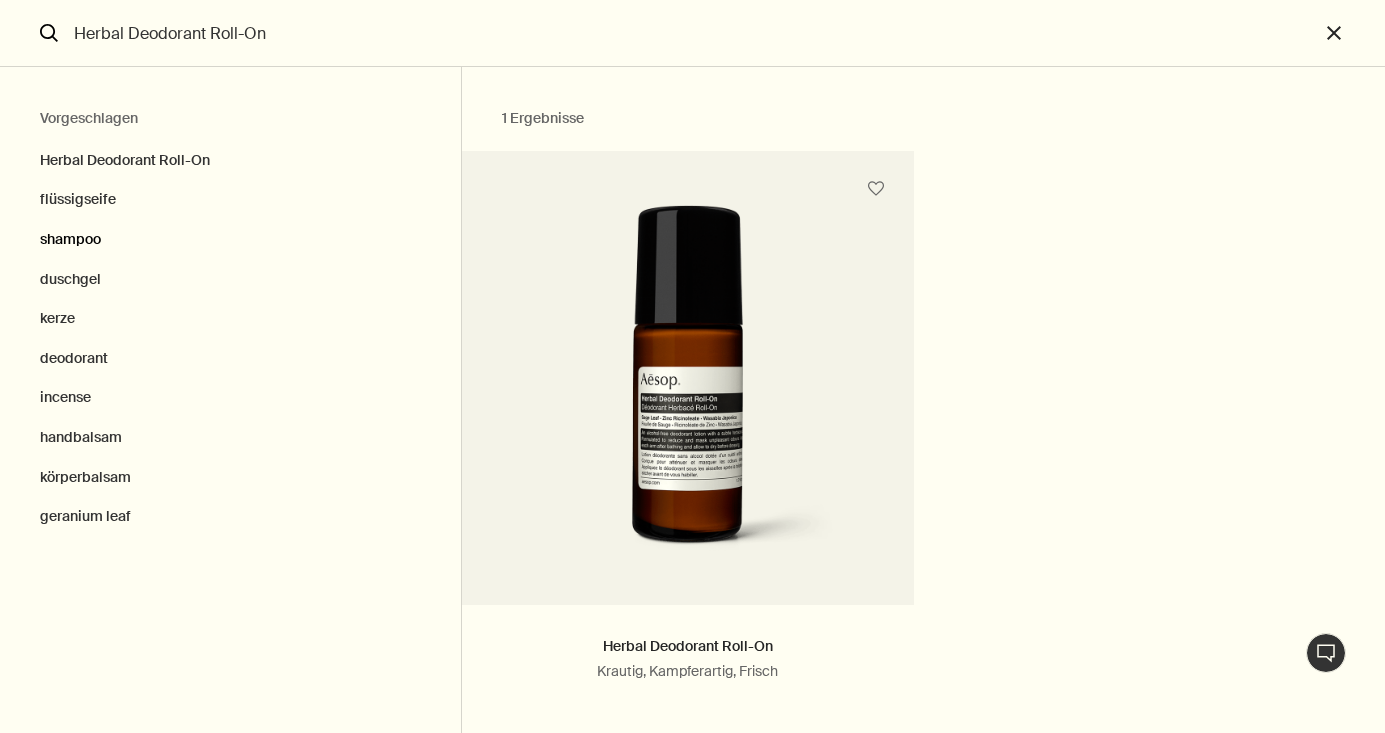click on "shampoo" at bounding box center (230, 240) 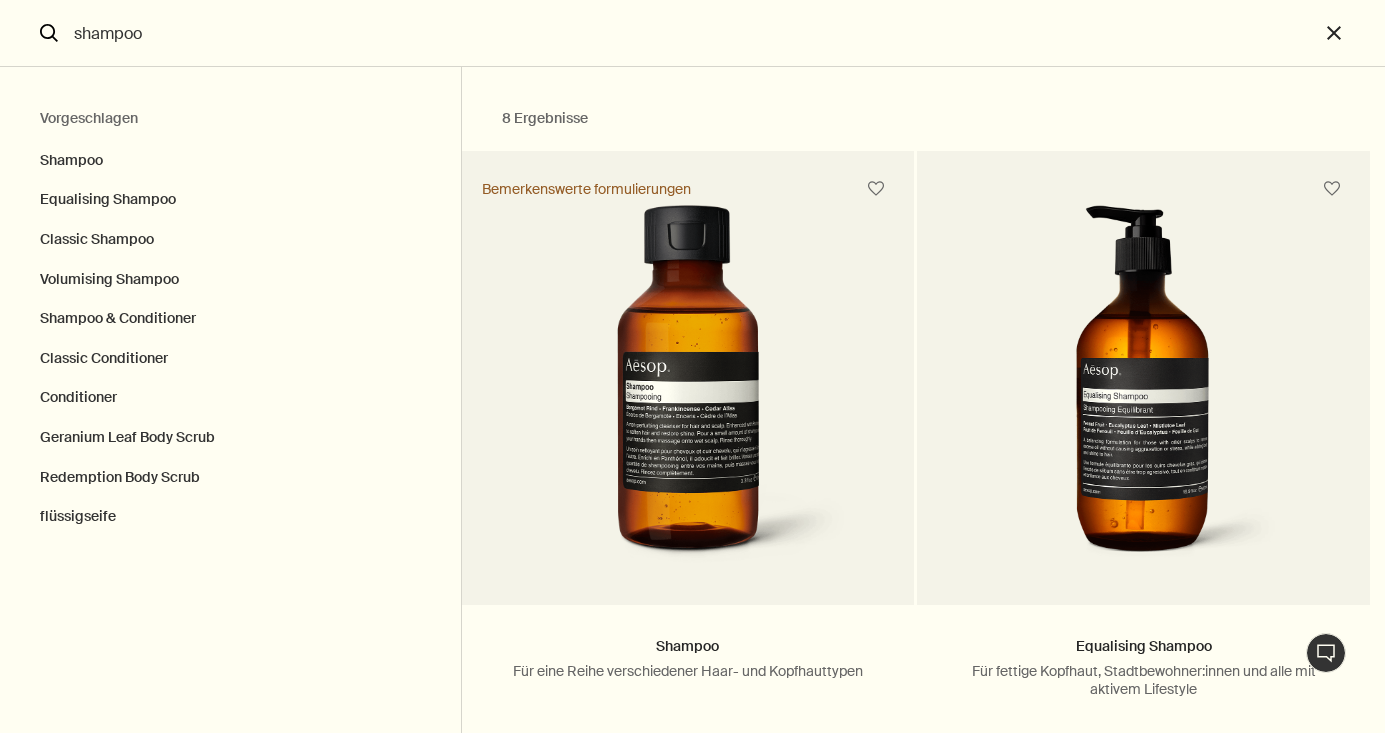 scroll, scrollTop: 3600, scrollLeft: 0, axis: vertical 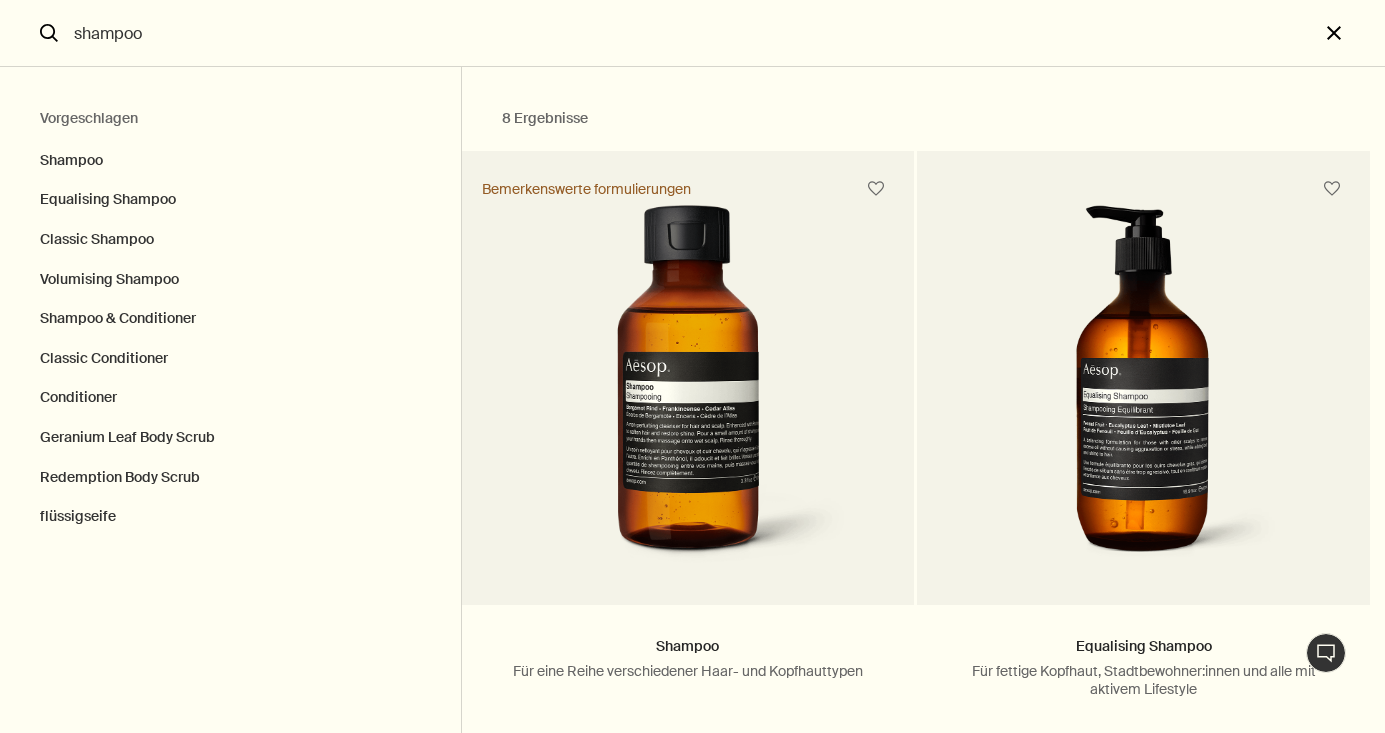 click on "close" at bounding box center [1352, 33] 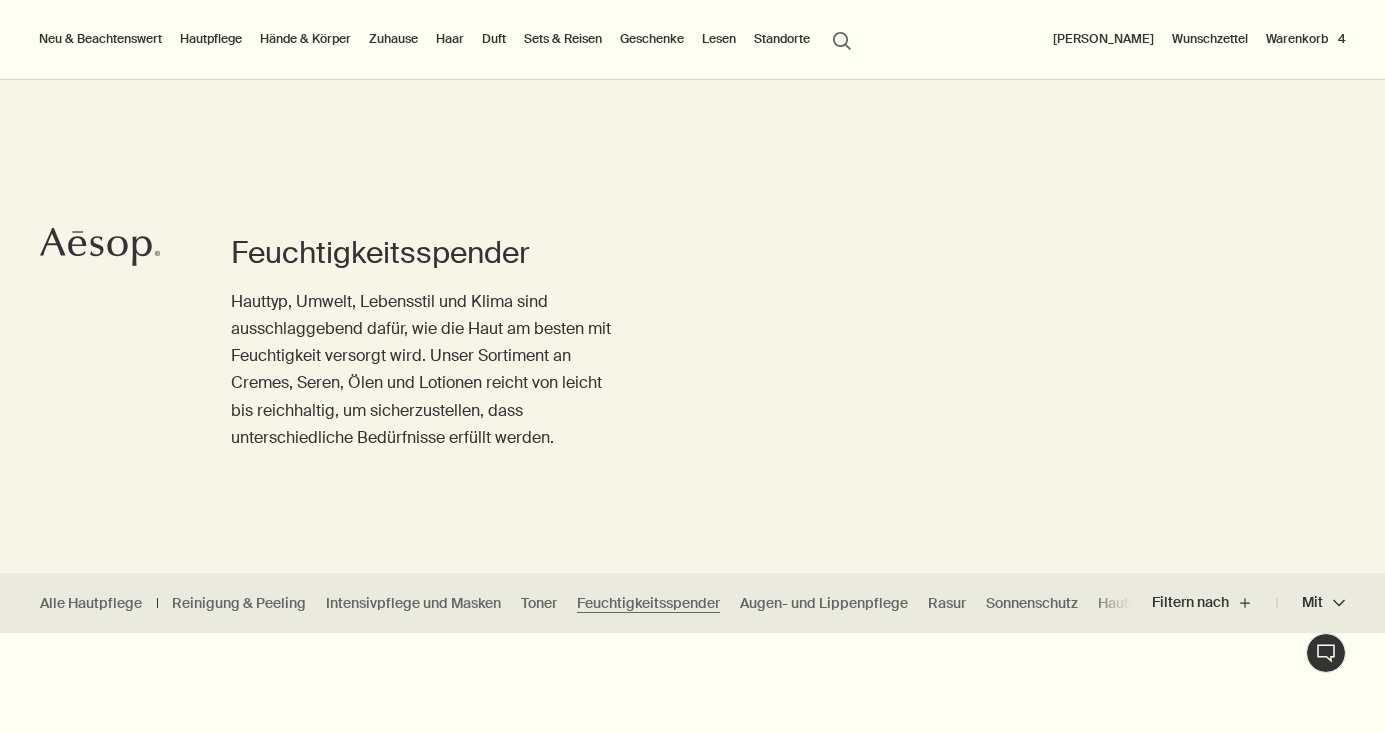 type 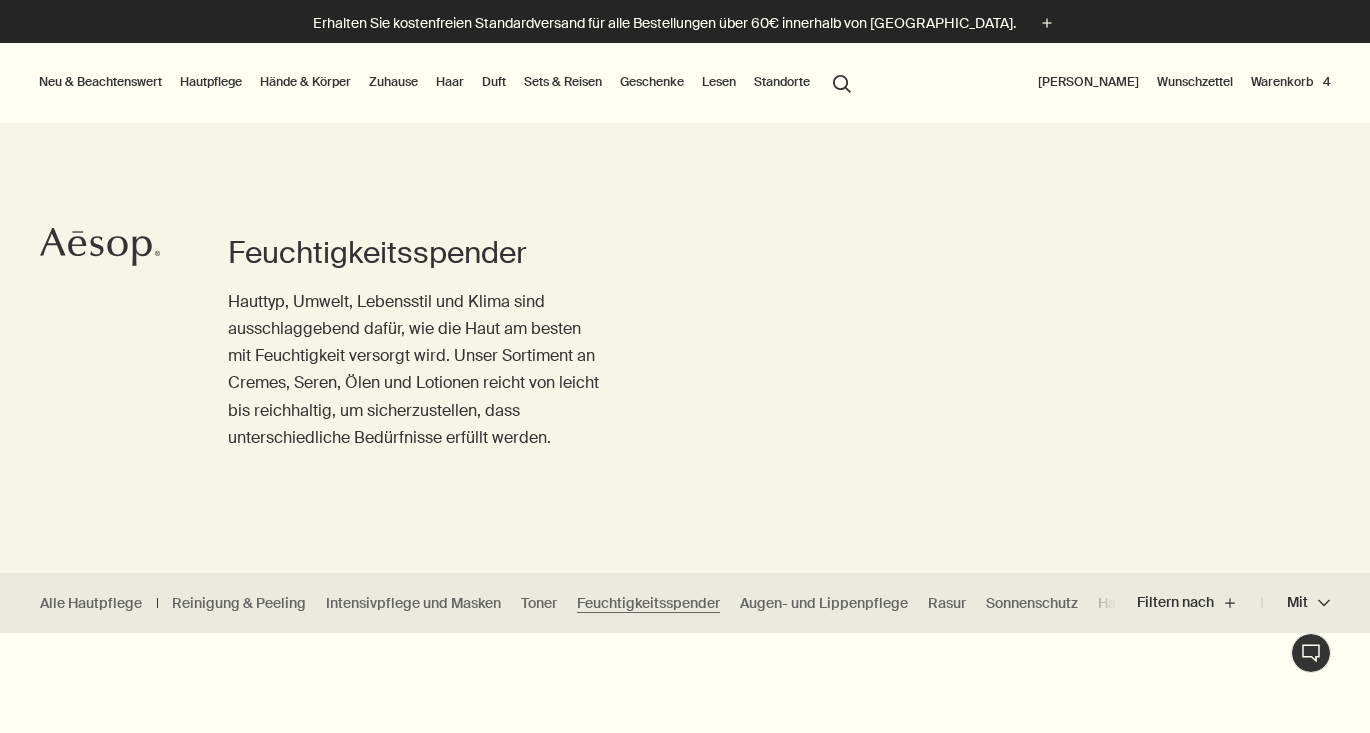 click on "Sets & Reisen" at bounding box center (563, 82) 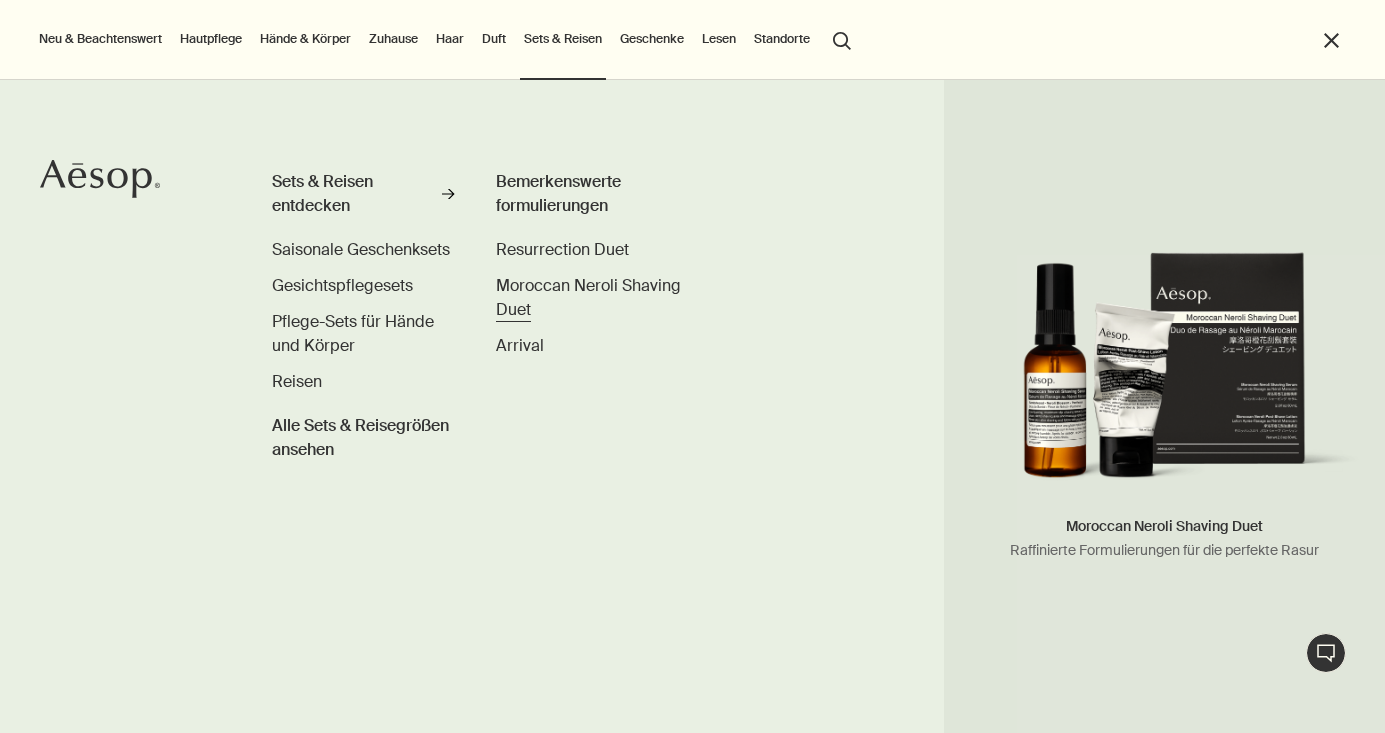 click on "Moroccan Neroli Shaving Duet" at bounding box center (588, 297) 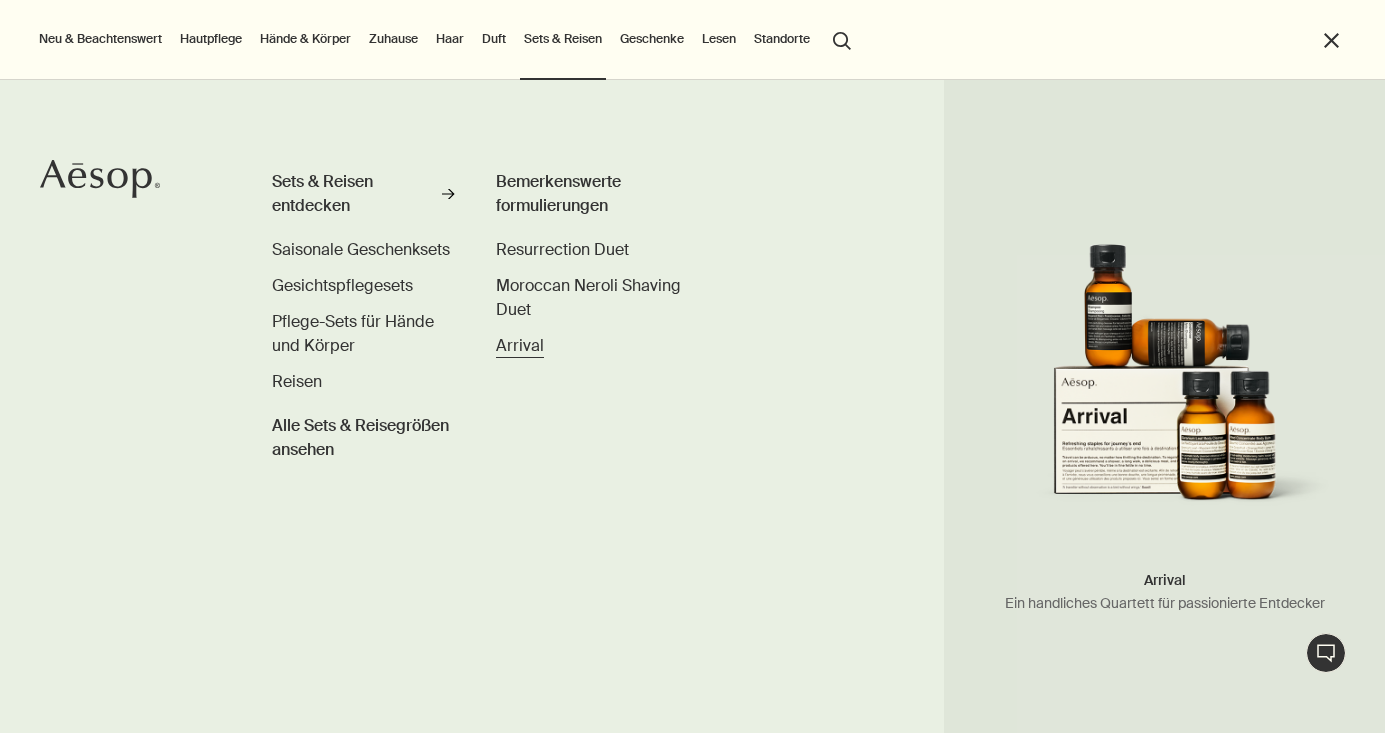 click on "Arrival" at bounding box center (520, 345) 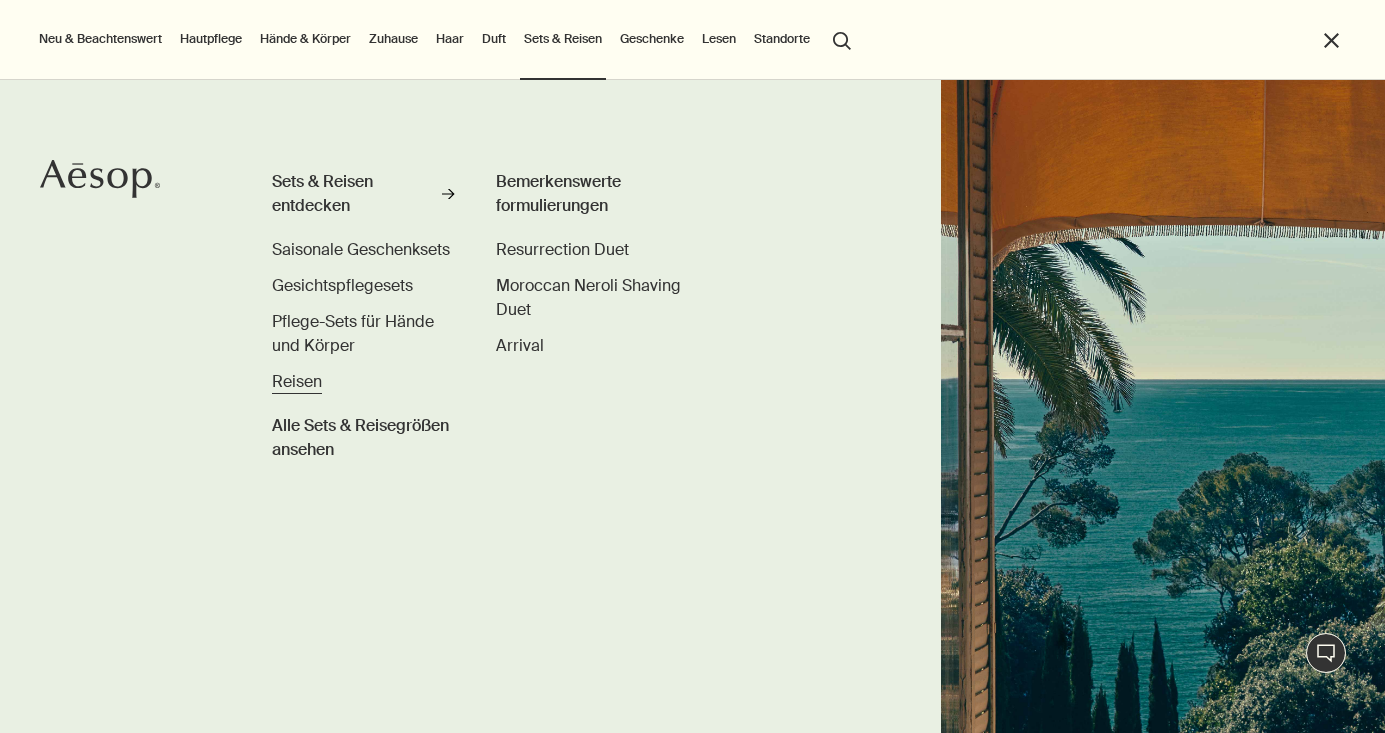 click on "Reisen" at bounding box center (297, 381) 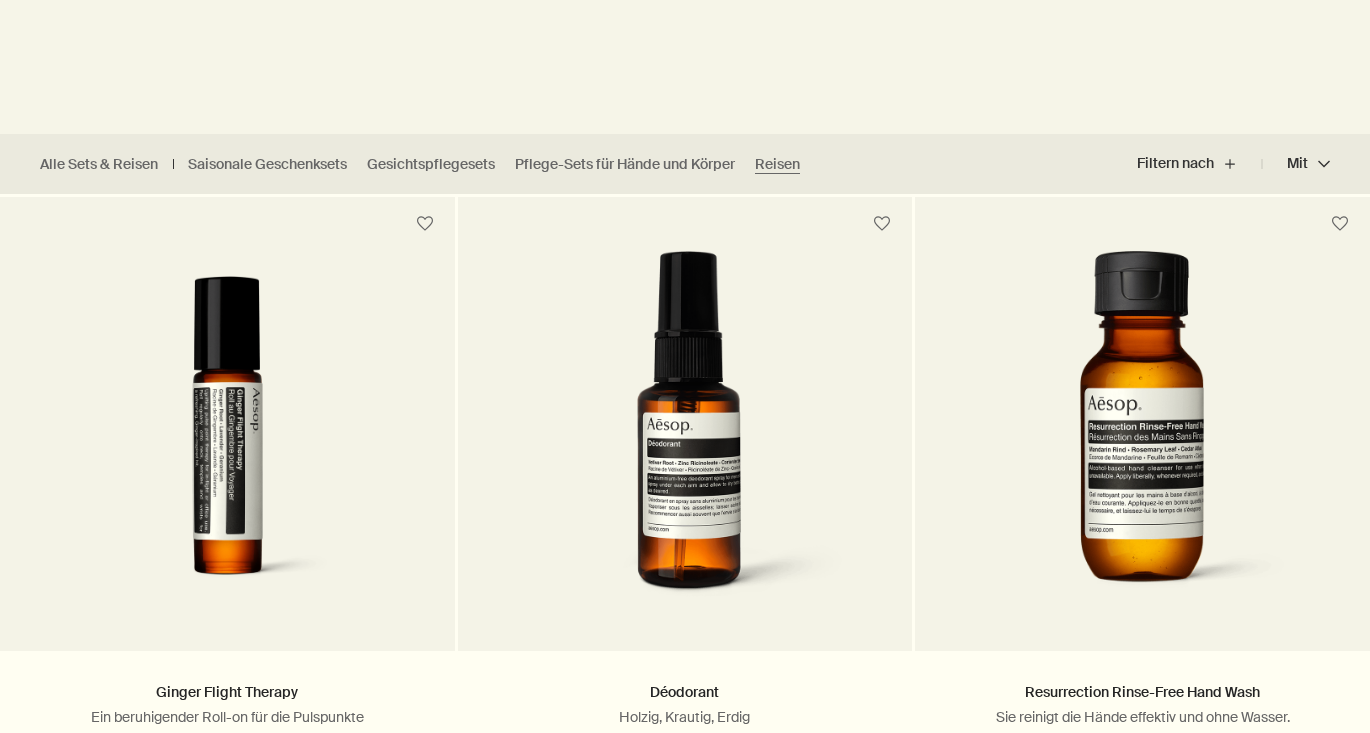 scroll, scrollTop: 0, scrollLeft: 0, axis: both 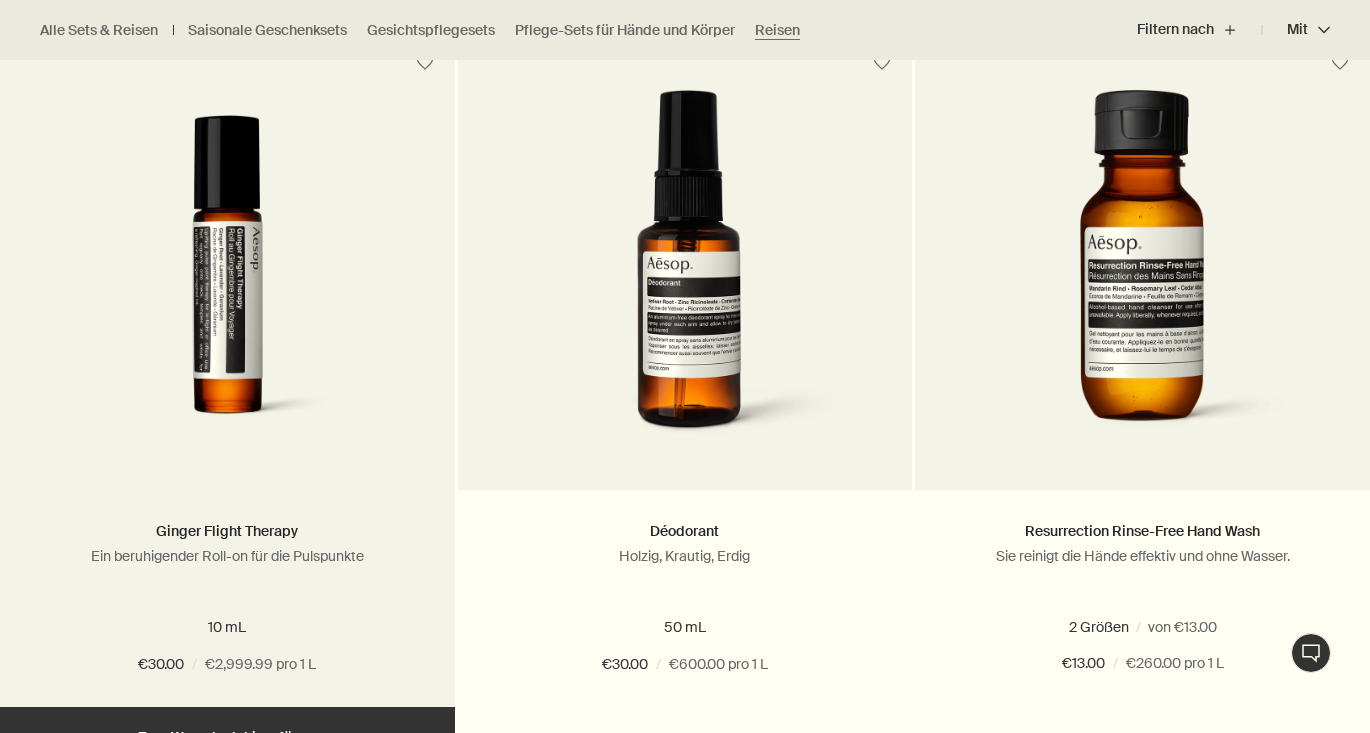 click at bounding box center (227, 287) 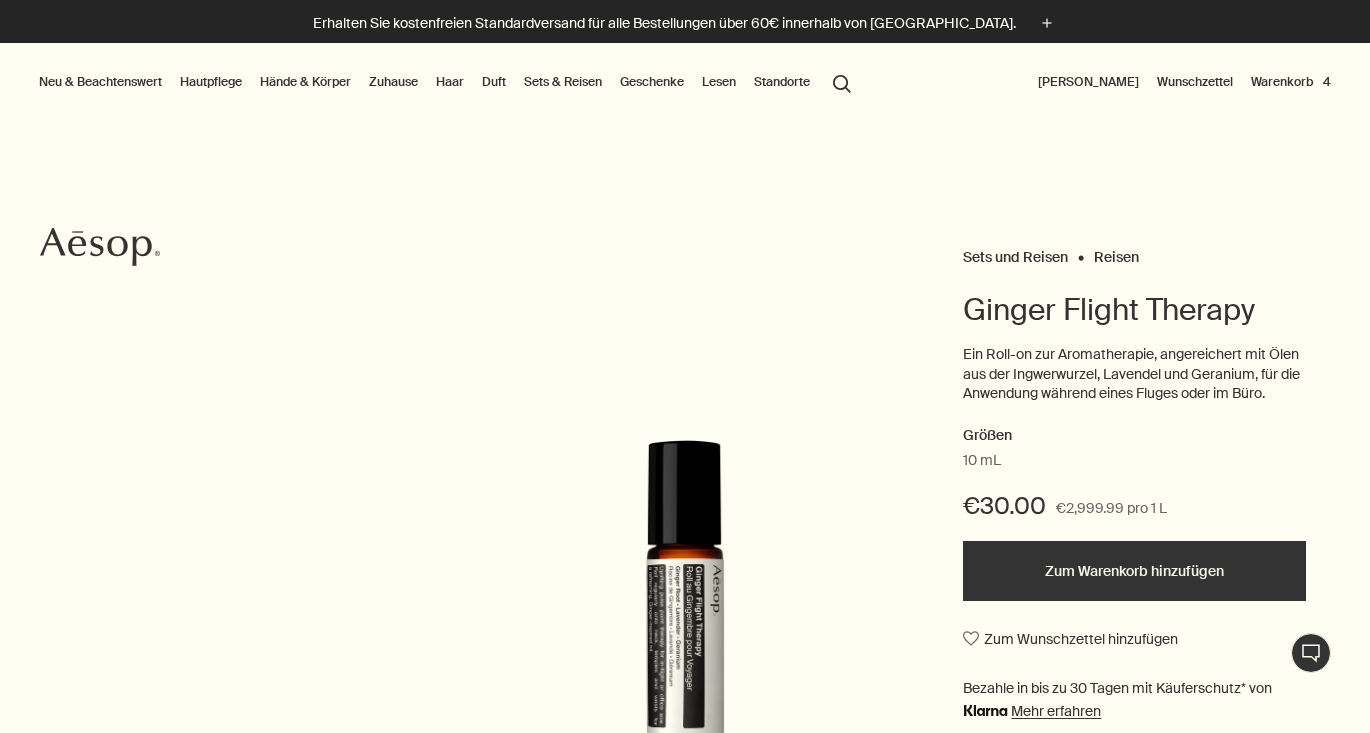 scroll, scrollTop: 65, scrollLeft: 0, axis: vertical 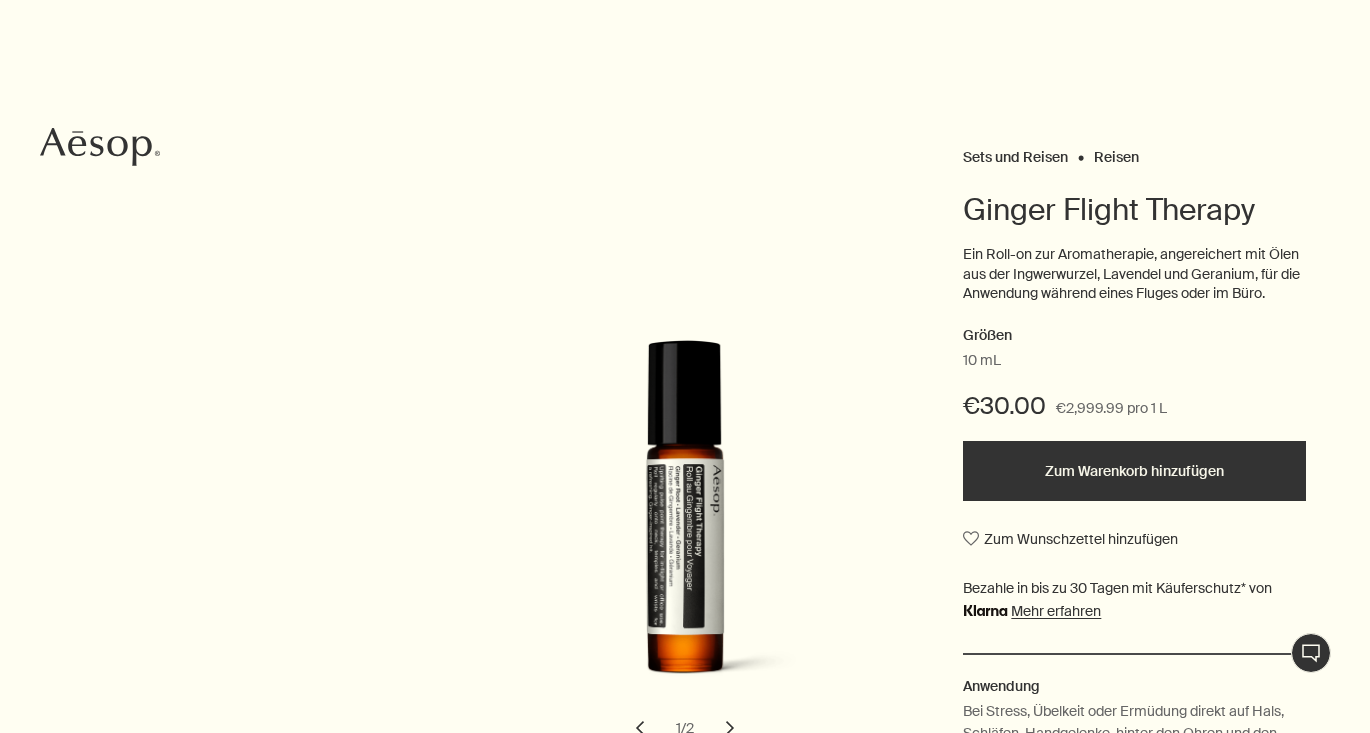 click on "Zum Warenkorb hinzufügen" at bounding box center [1134, 471] 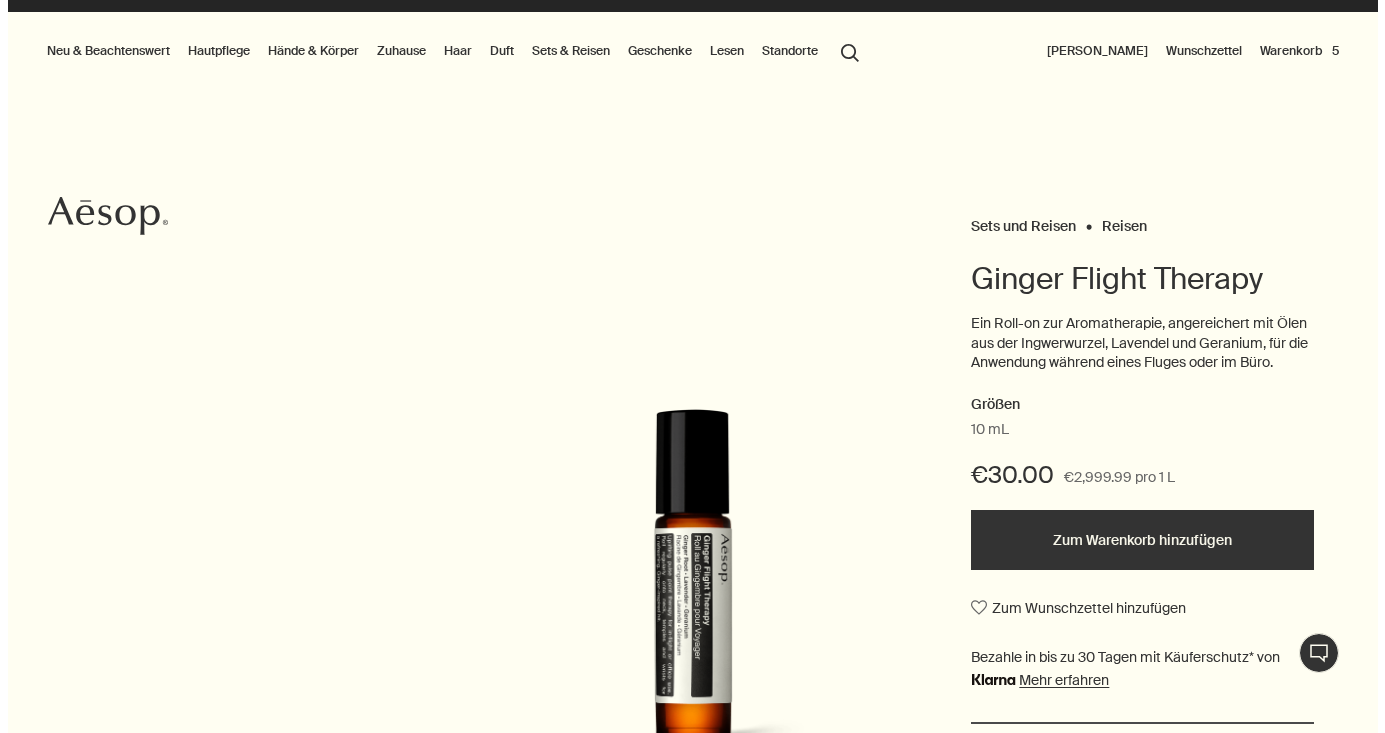 scroll, scrollTop: 0, scrollLeft: 0, axis: both 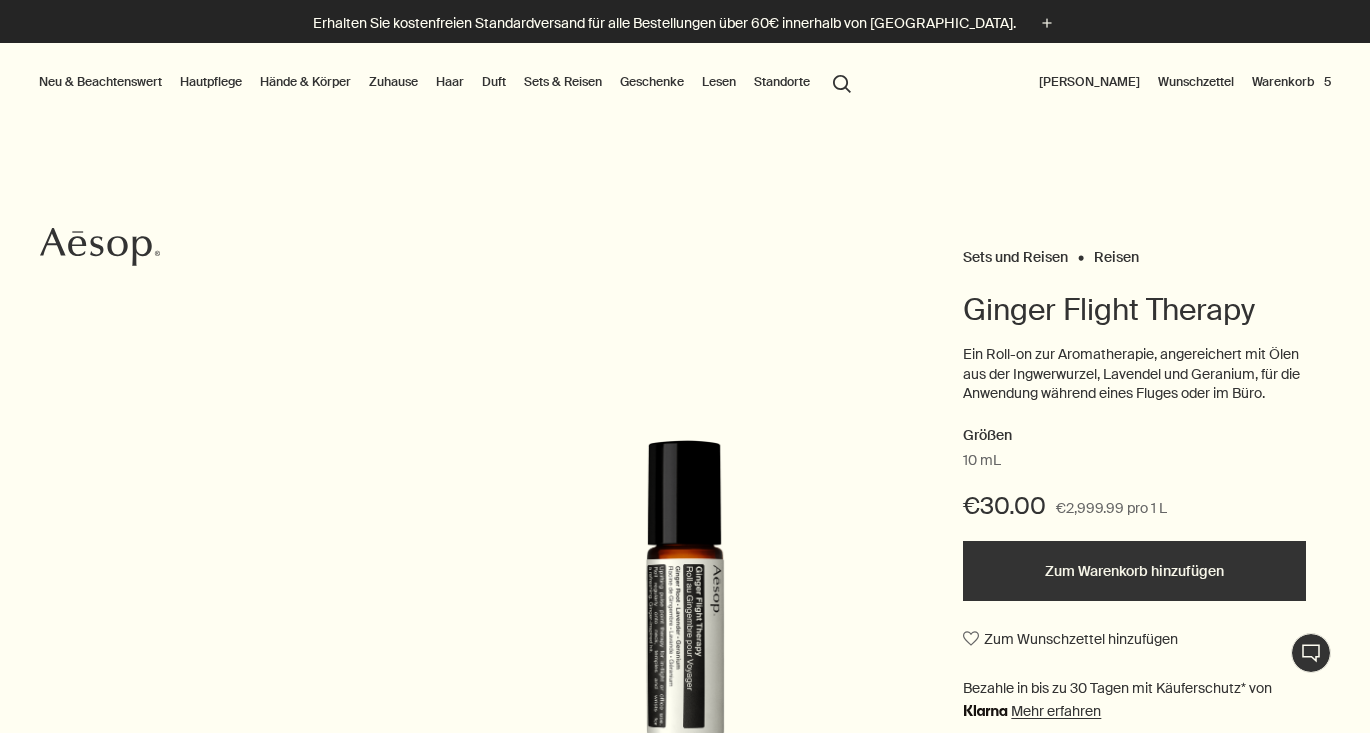 click on "Warenkorb 5" at bounding box center [1291, 82] 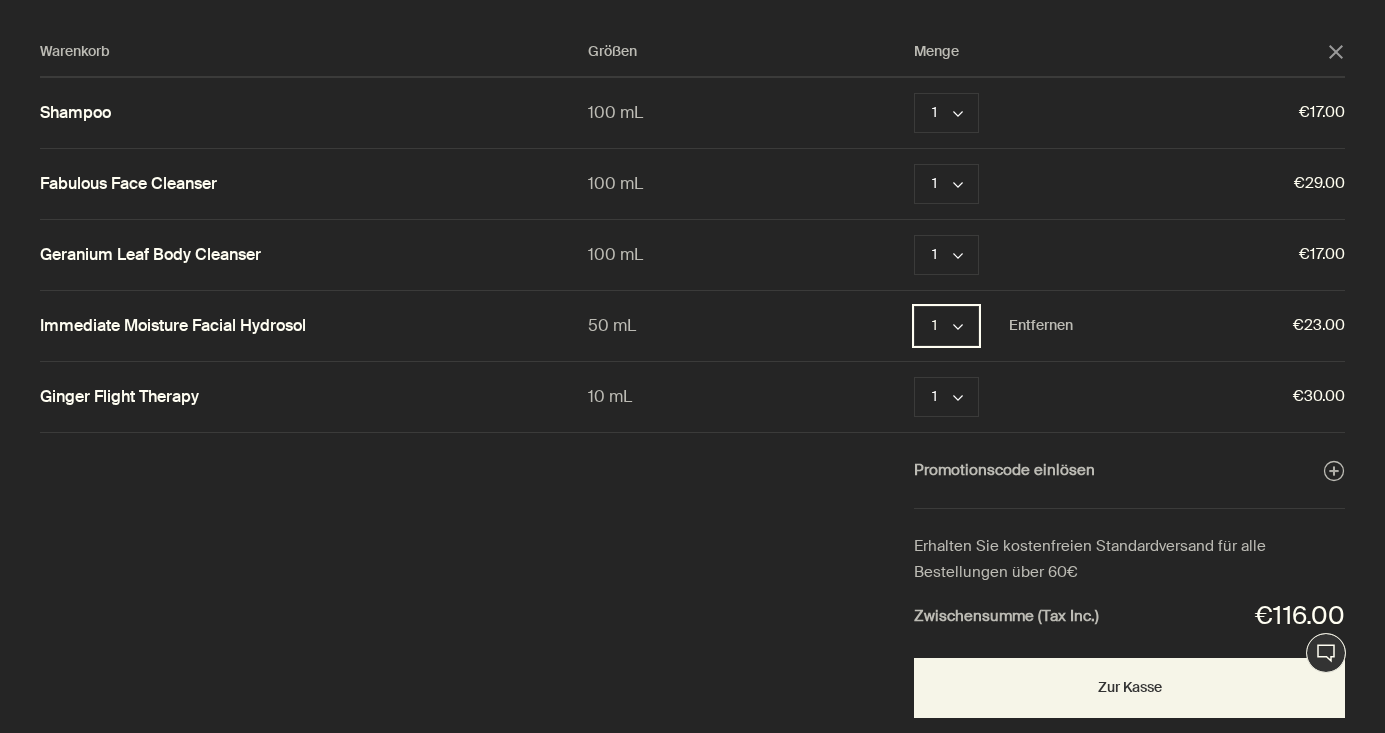click on "1 chevron" at bounding box center (946, 326) 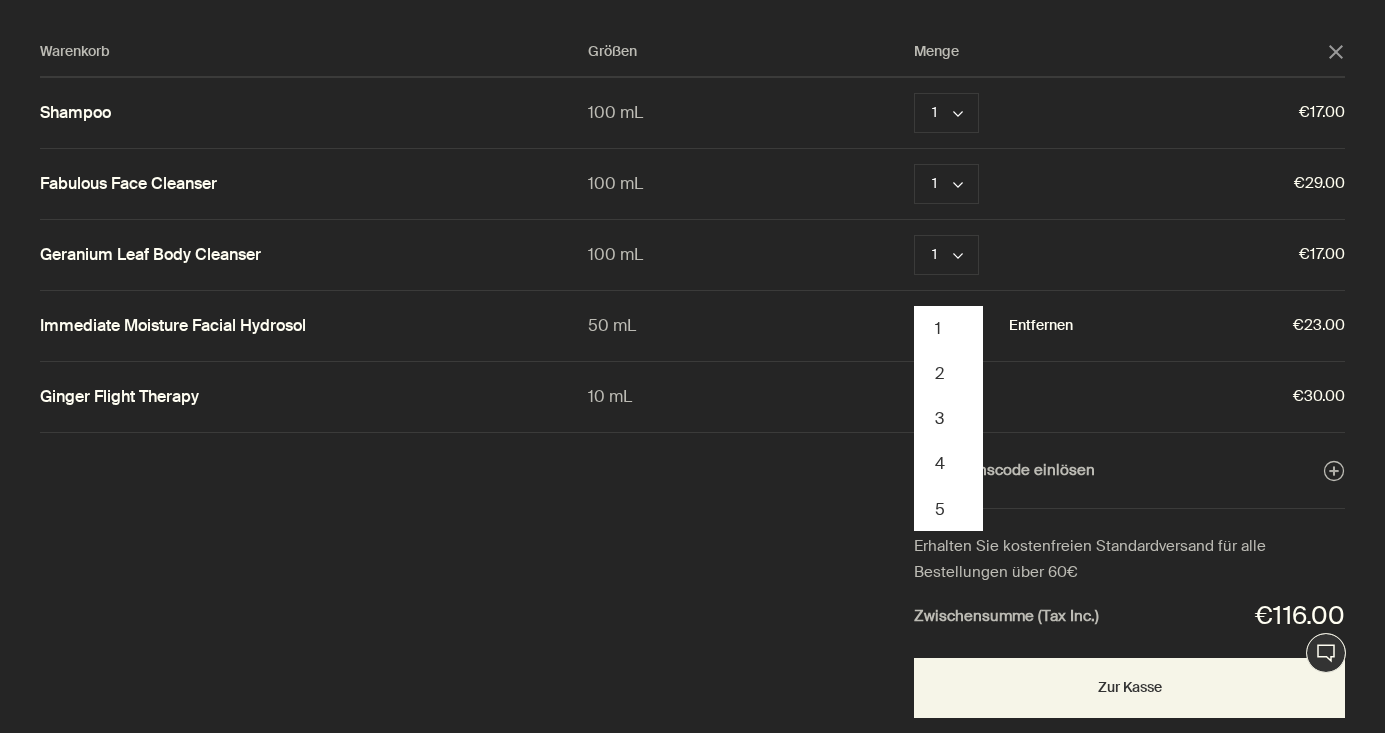 click on "Entfernen" at bounding box center (1041, 326) 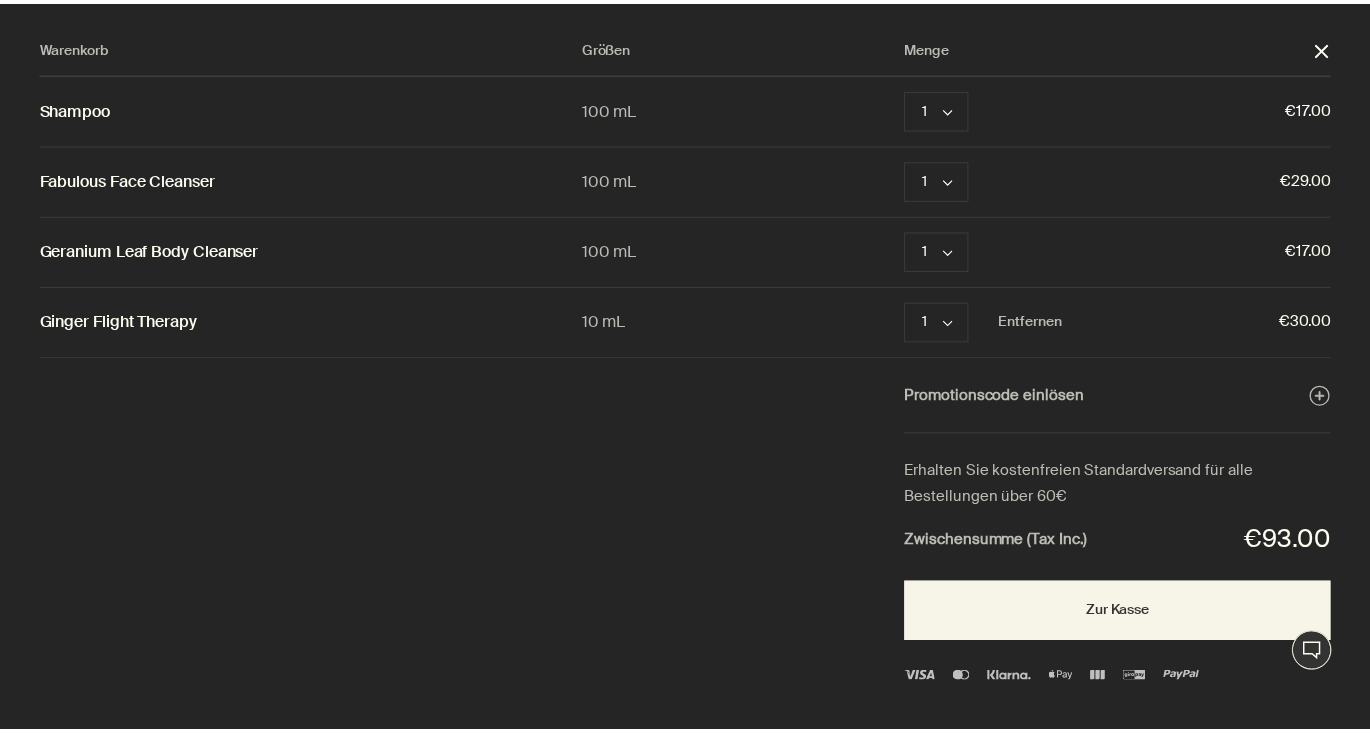 scroll, scrollTop: 0, scrollLeft: 0, axis: both 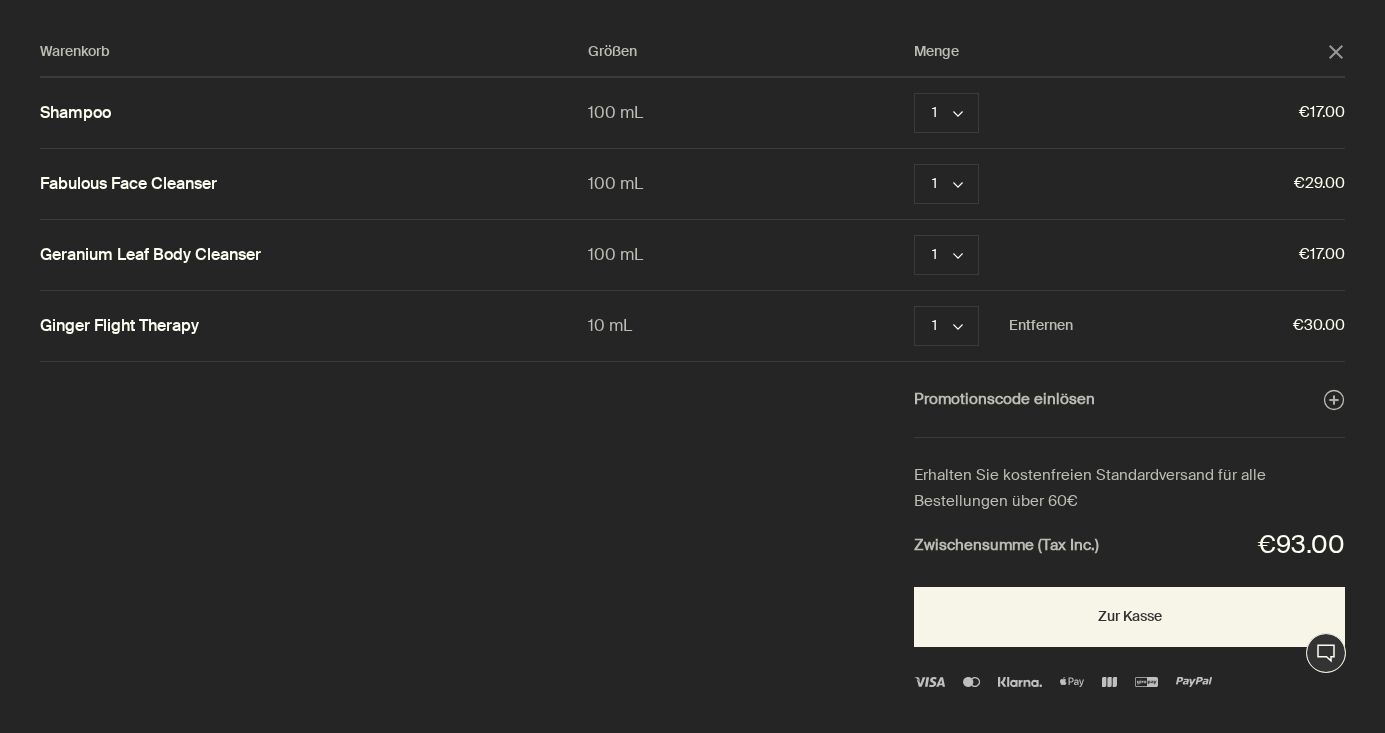 click on "Warenkorb Größen Menge close Shampoo 100 mL 1 chevron Entfernen €17.00 Fabulous Face Cleanser 100 mL  1 chevron Entfernen €29.00 Geranium Leaf Body Cleanser 100 mL 1 chevron Entfernen €17.00 Ginger Flight Therapy 10 mL  1 chevron Entfernen €30.00 Promotionscode einlösen plusAndCloseWithCircle Erhalten Sie kostenfreien Standardversand für alle Bestellungen über 60€ Zwischensumme (Tax Inc.) €93.00 Zur Kasse" at bounding box center [712, 366] 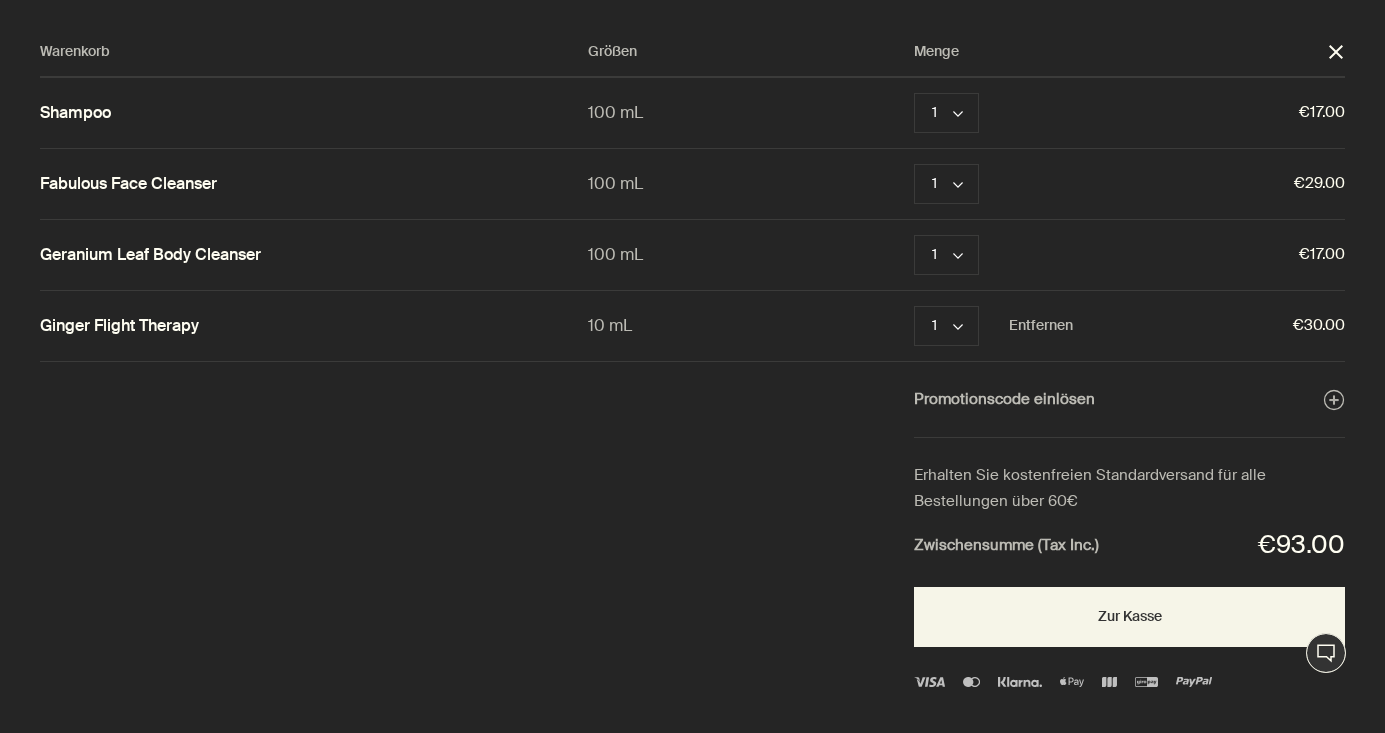click on "close" at bounding box center [1336, 52] 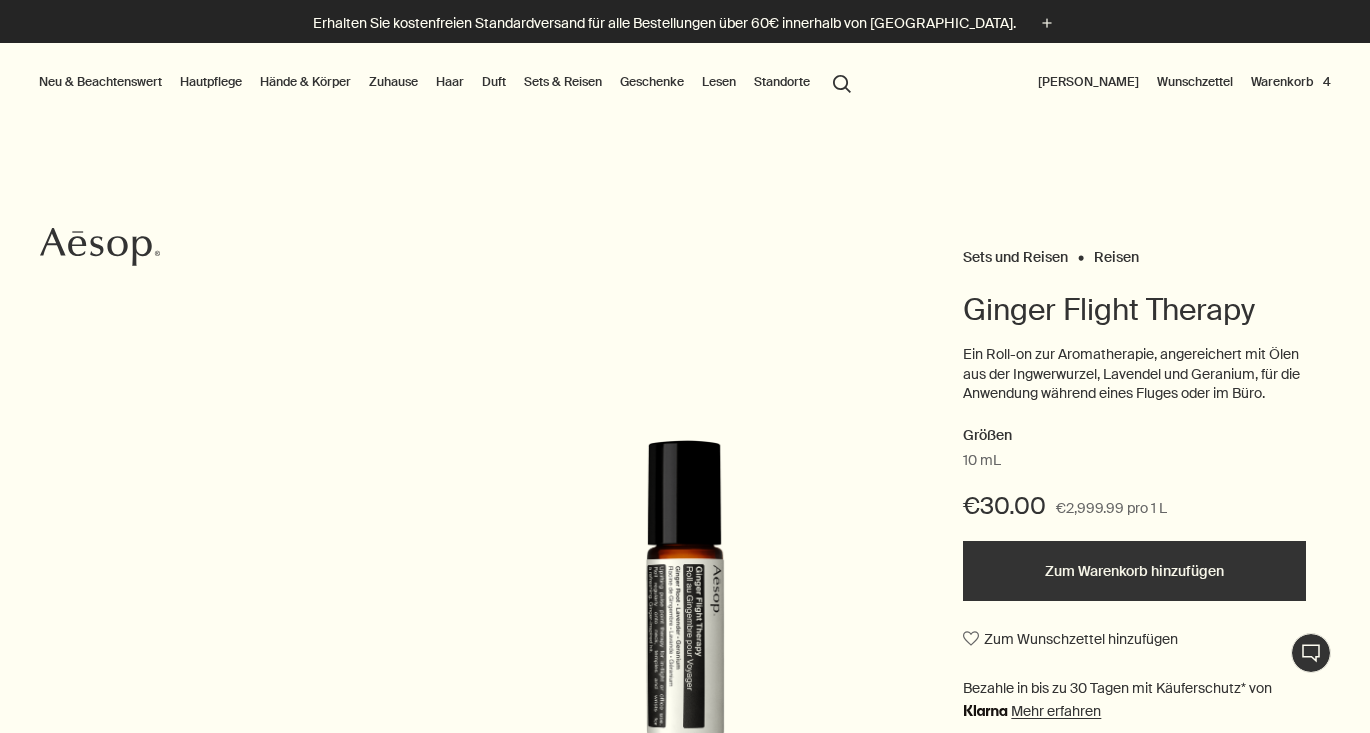 click on "[PERSON_NAME]" at bounding box center (1088, 82) 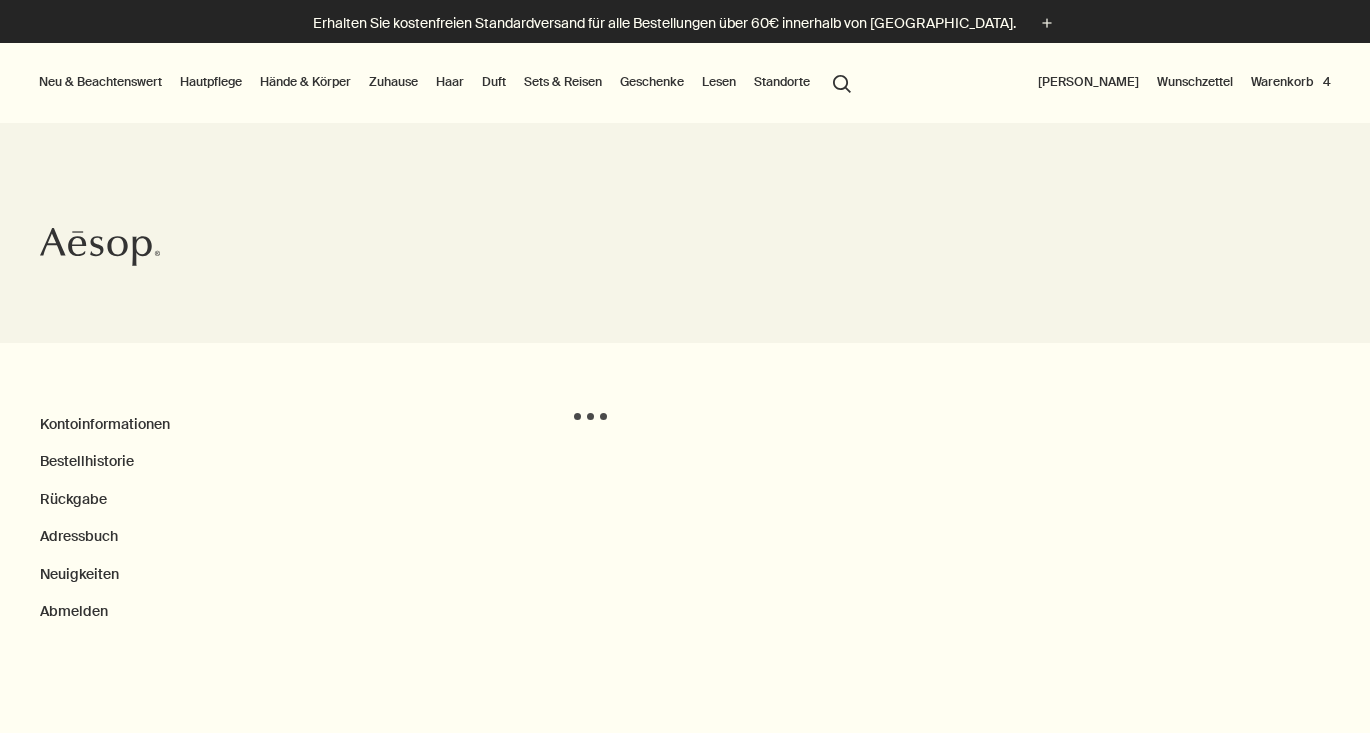 scroll, scrollTop: 0, scrollLeft: 0, axis: both 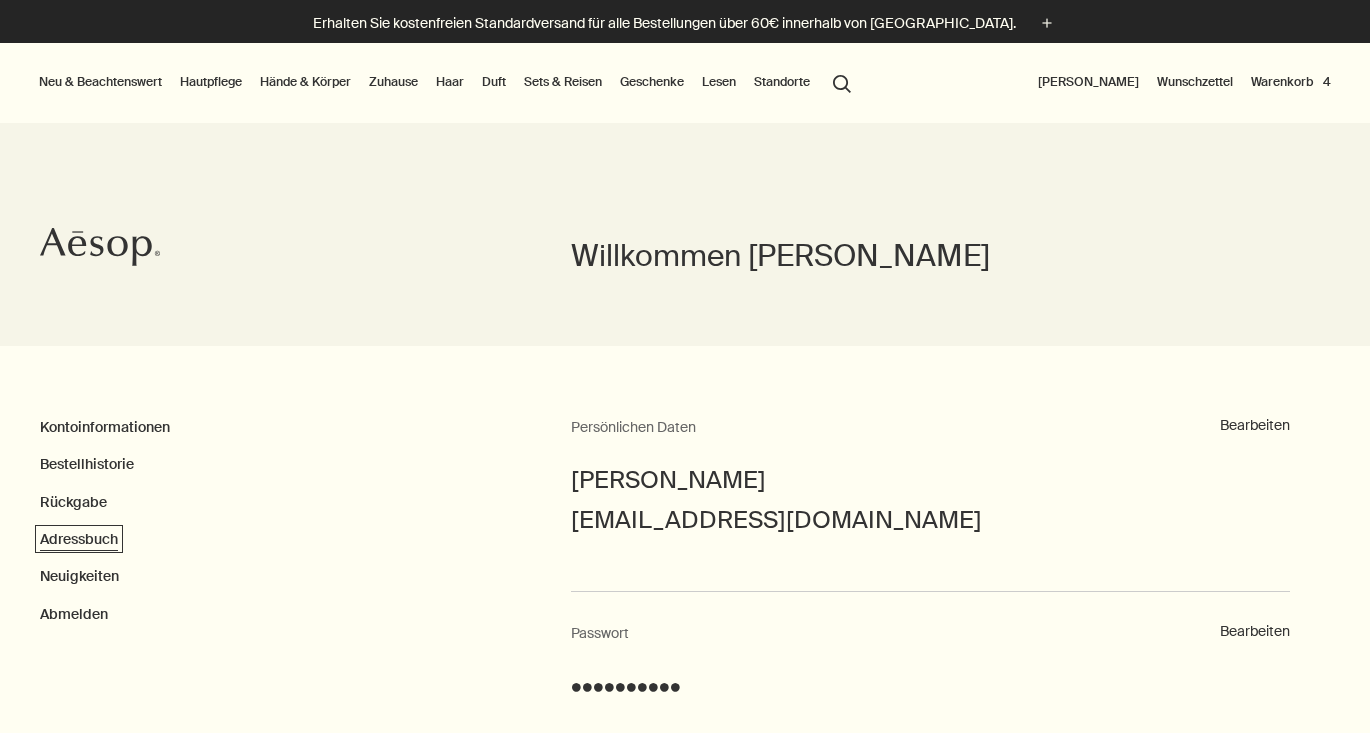 click on "Adressbuch" at bounding box center (79, 539) 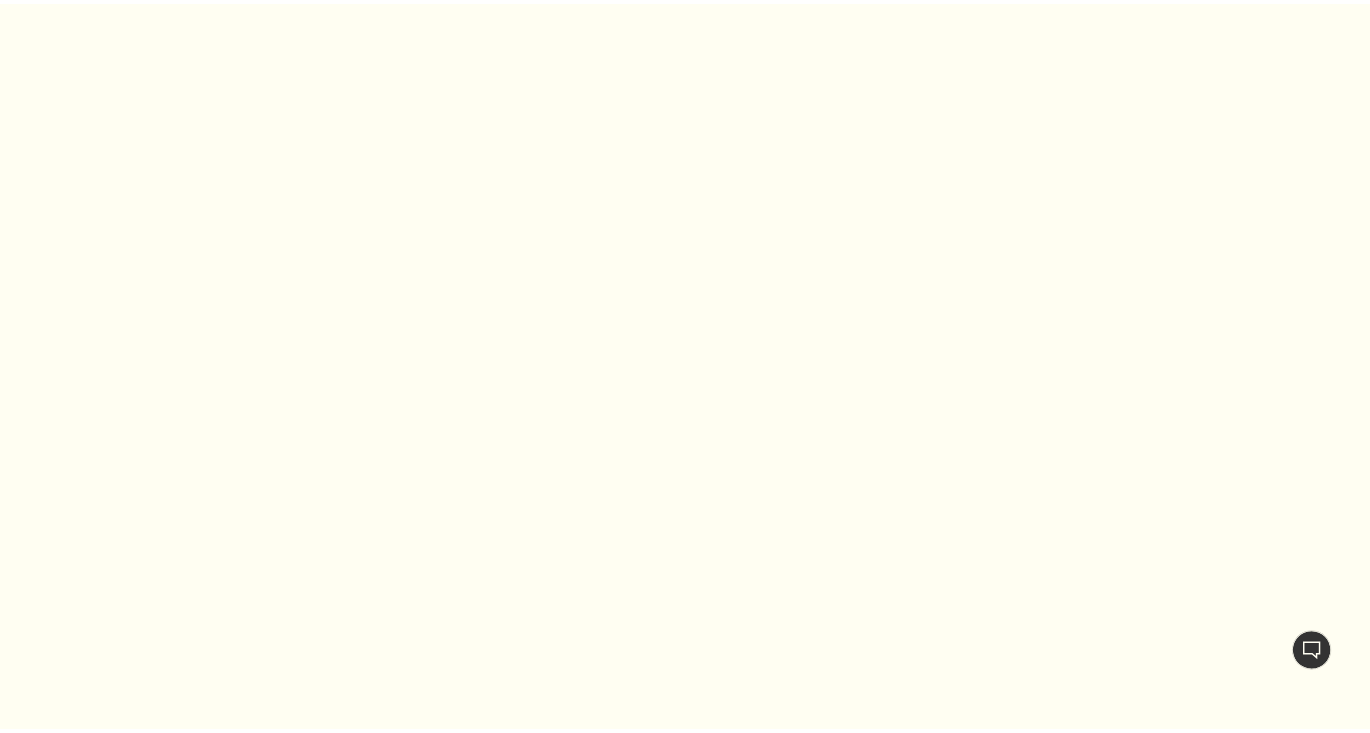 scroll, scrollTop: 0, scrollLeft: 0, axis: both 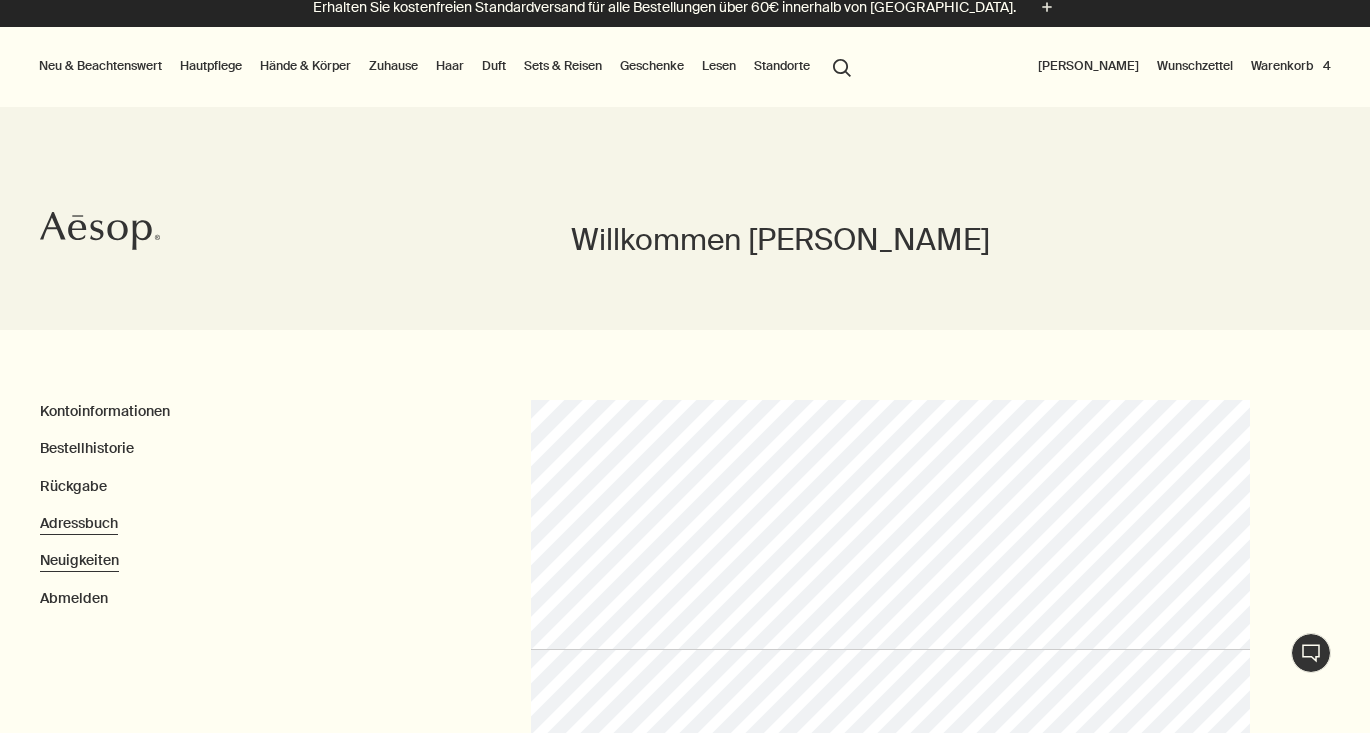 click on "Neuigkeiten" at bounding box center [79, 561] 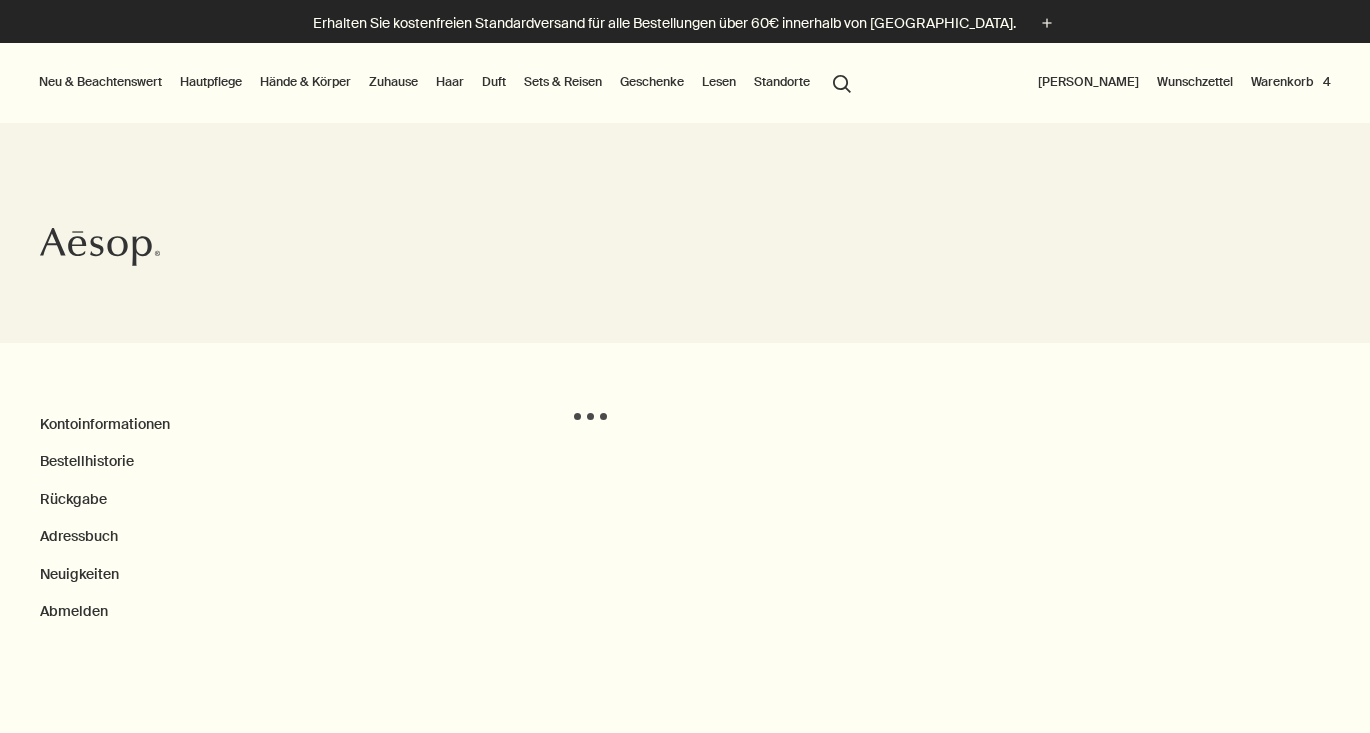 scroll, scrollTop: 0, scrollLeft: 0, axis: both 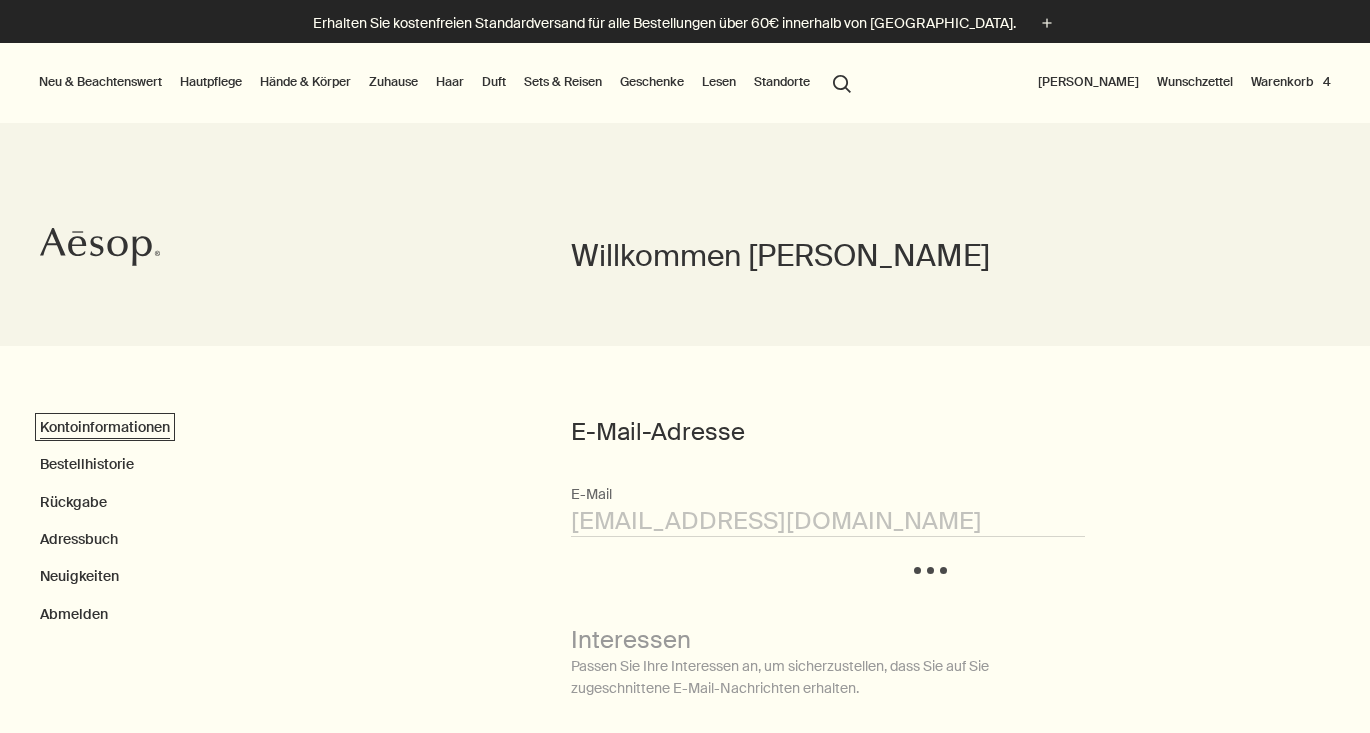 click on "Kontoinformationen" at bounding box center (105, 427) 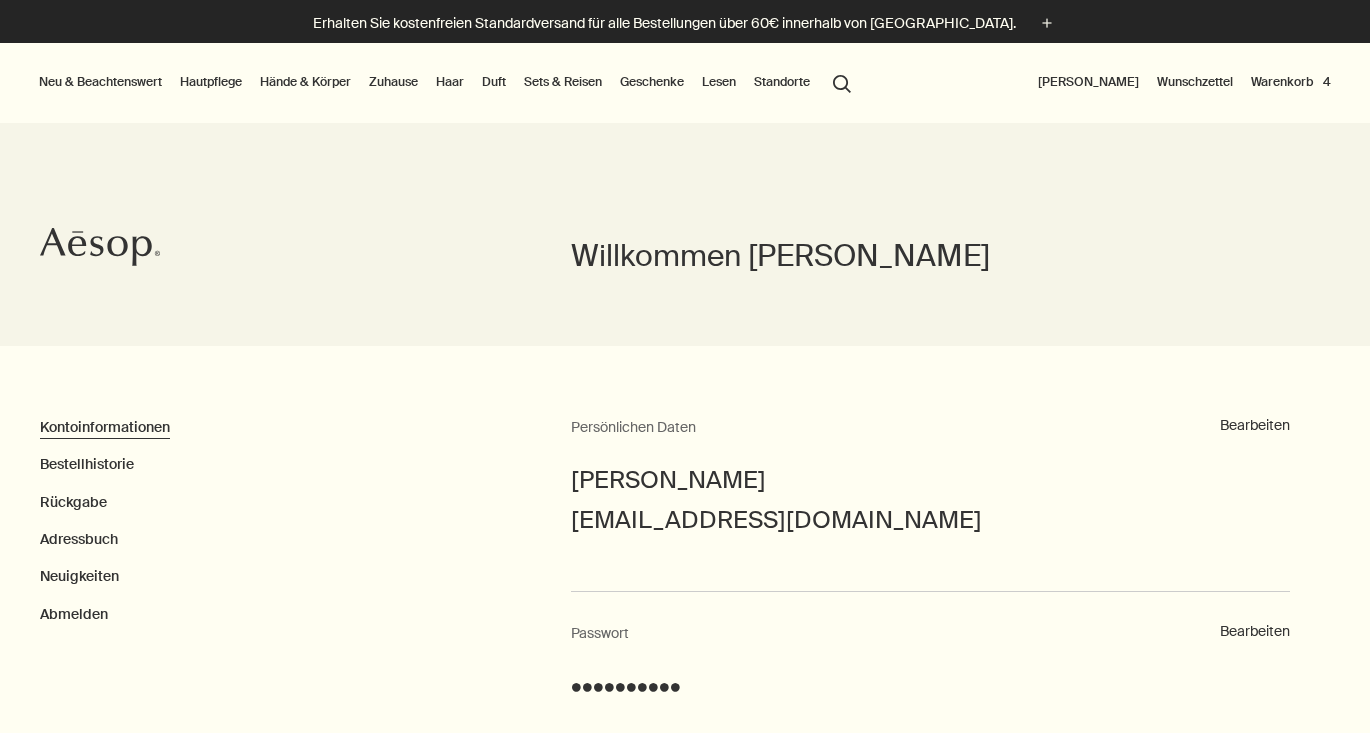 click on "Warenkorb 4" at bounding box center (1291, 82) 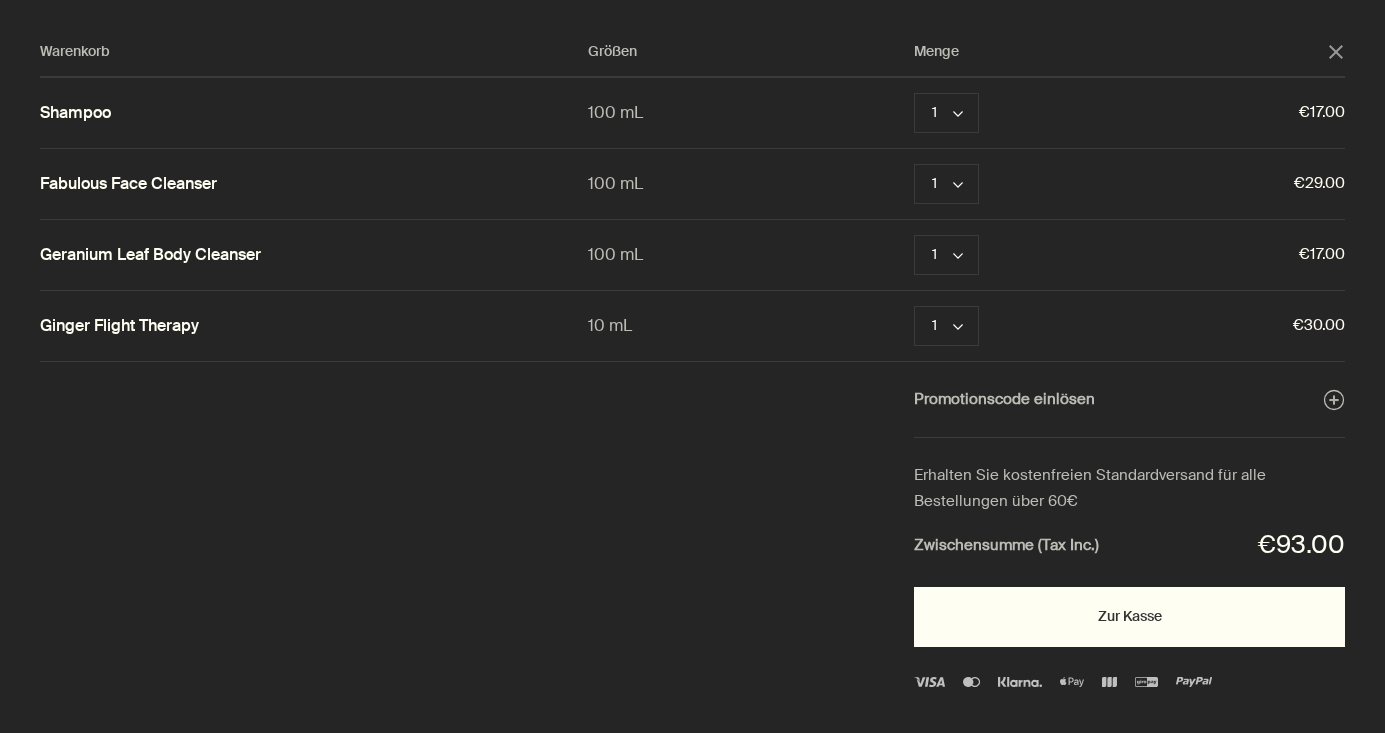 click on "Zur Kasse" at bounding box center (1129, 617) 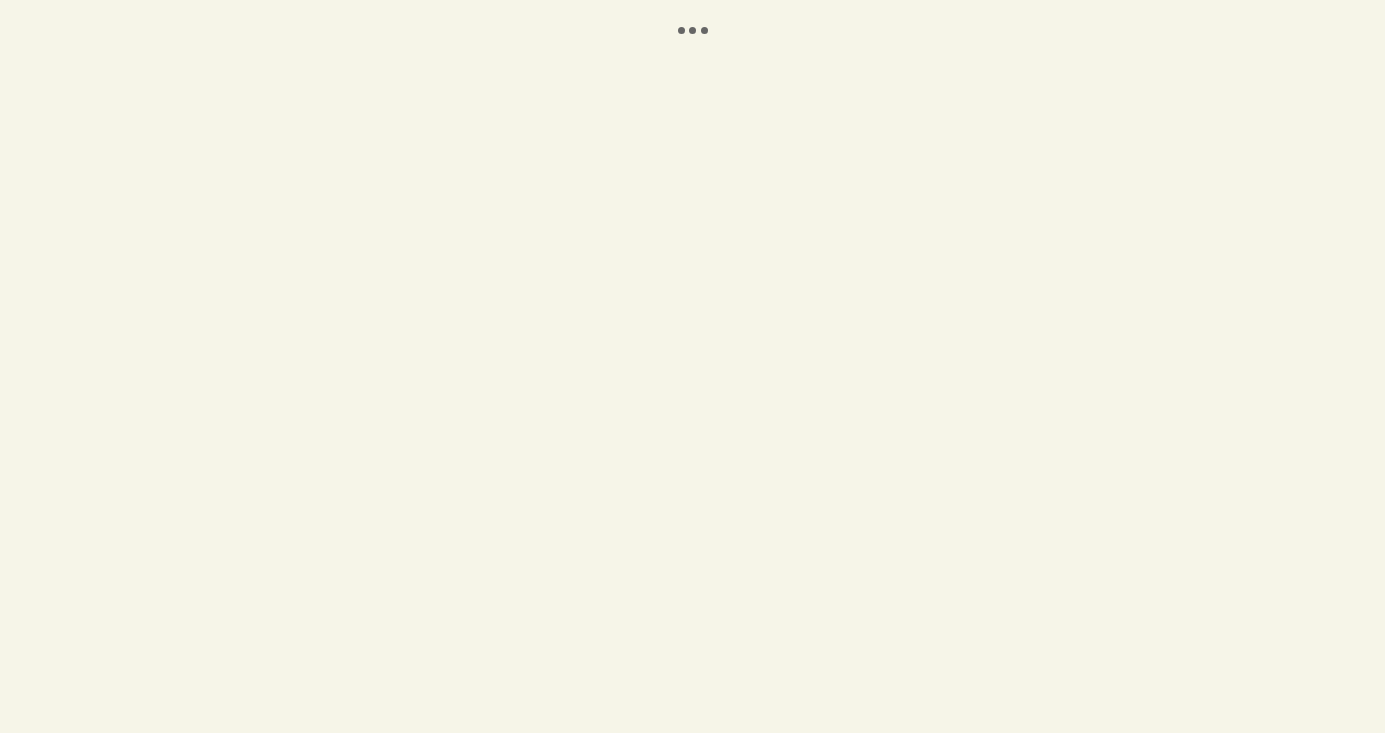 scroll, scrollTop: 0, scrollLeft: 0, axis: both 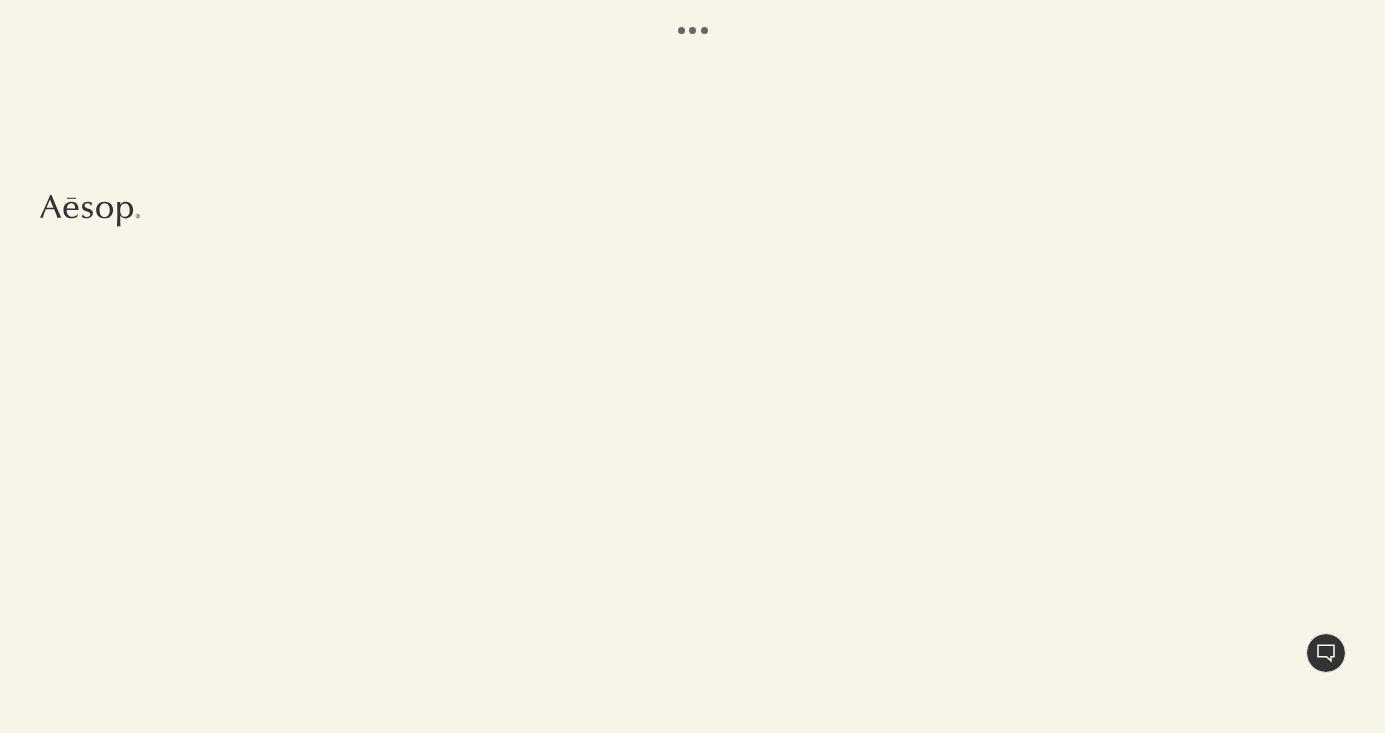 select on "SI" 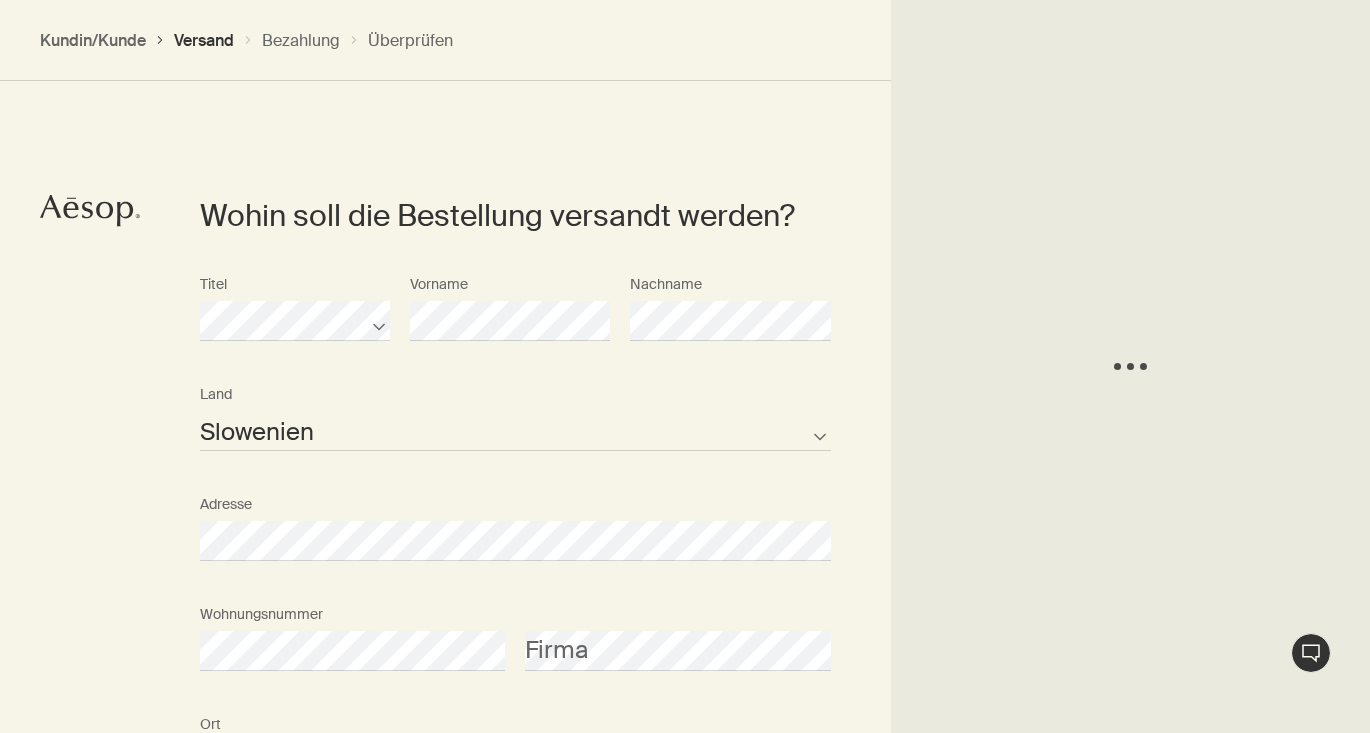 scroll, scrollTop: 448, scrollLeft: 0, axis: vertical 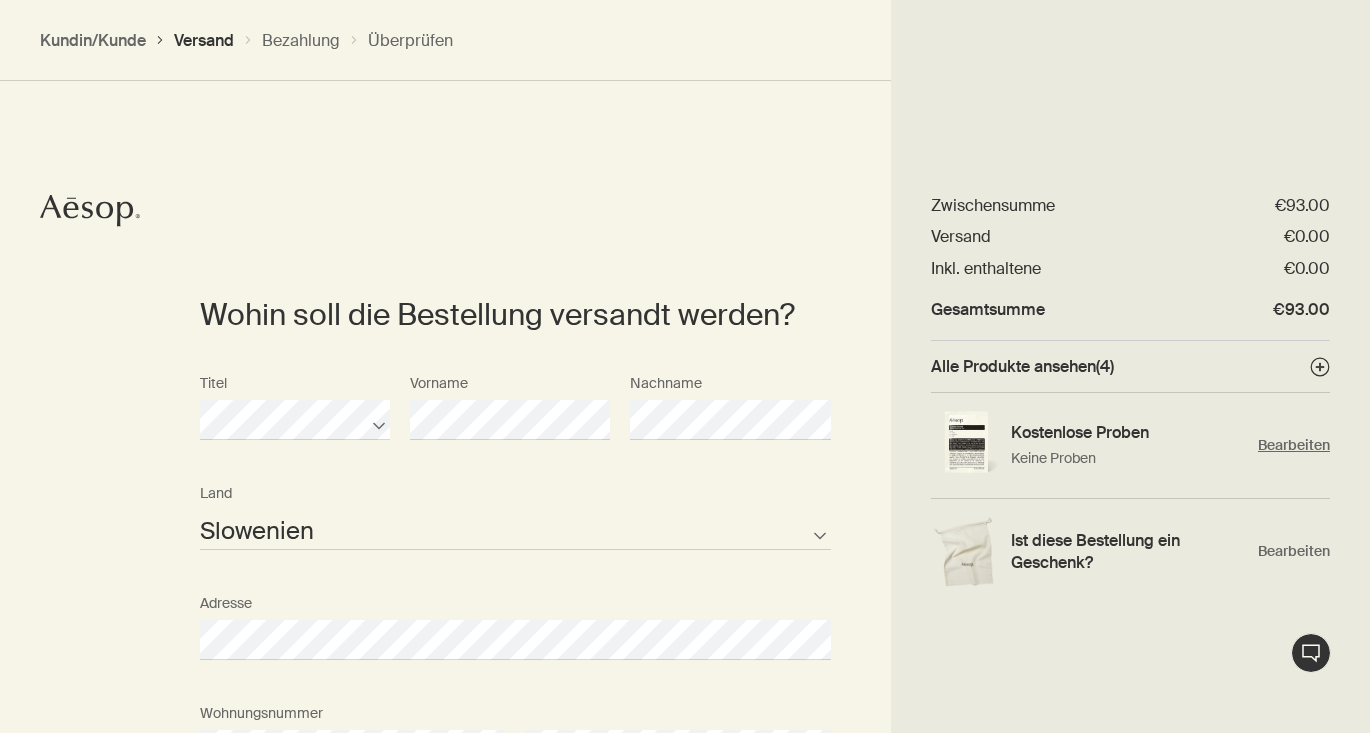 click on "Bearbeiten" at bounding box center (1294, 445) 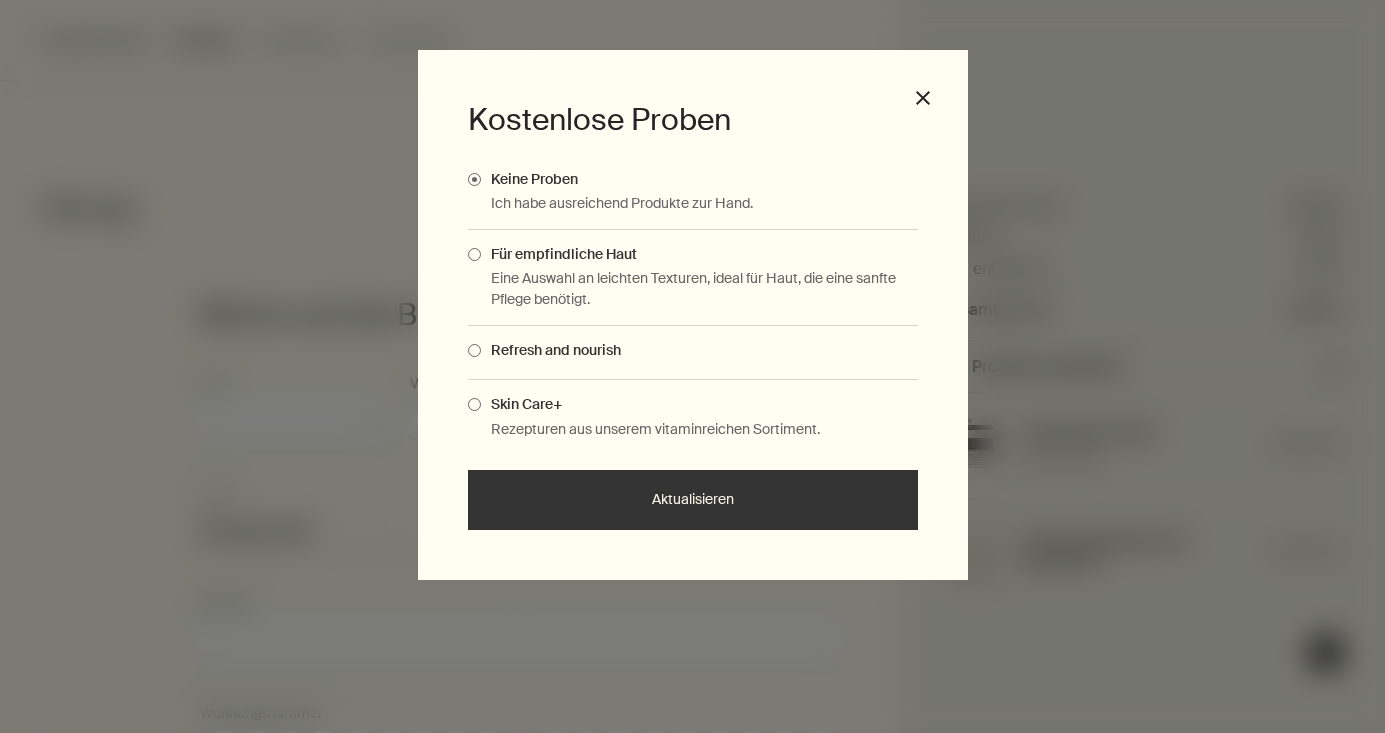 click at bounding box center [474, 350] 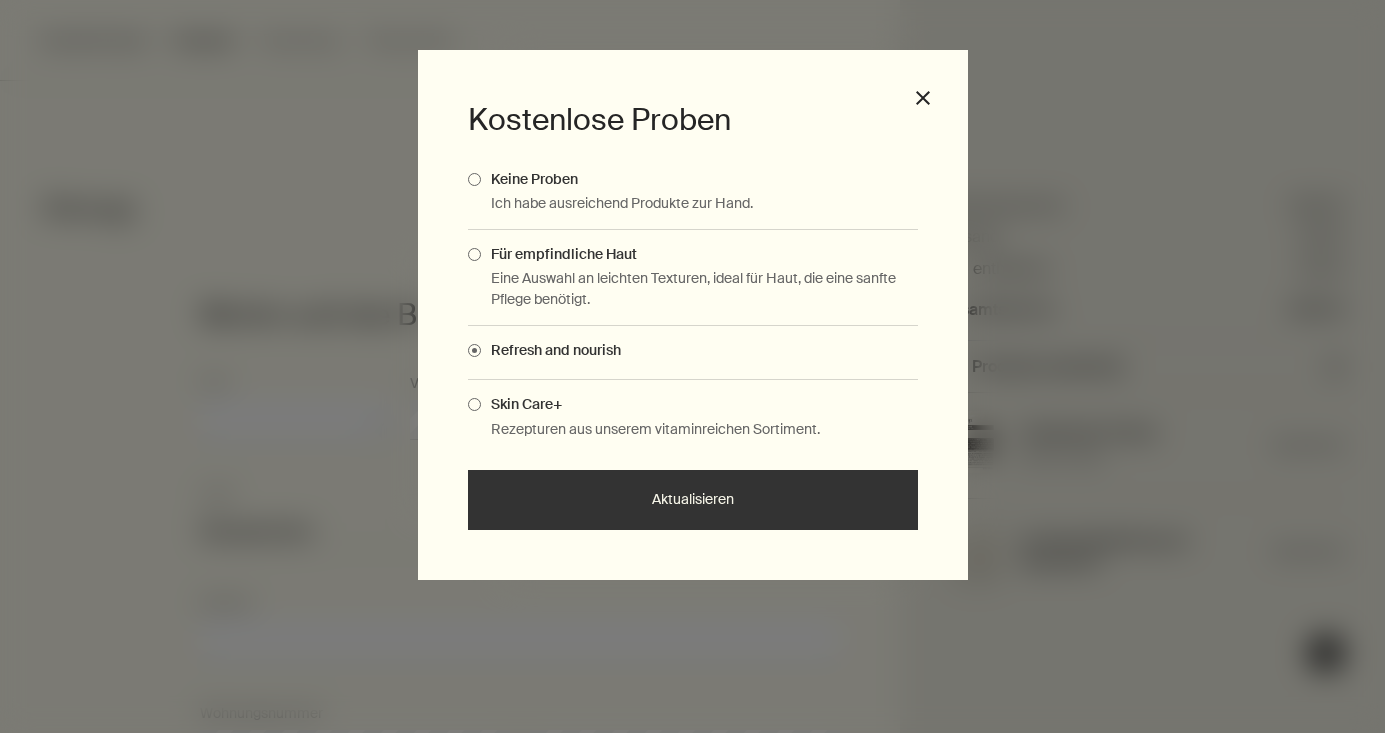 click on "Aktualisieren" at bounding box center (693, 500) 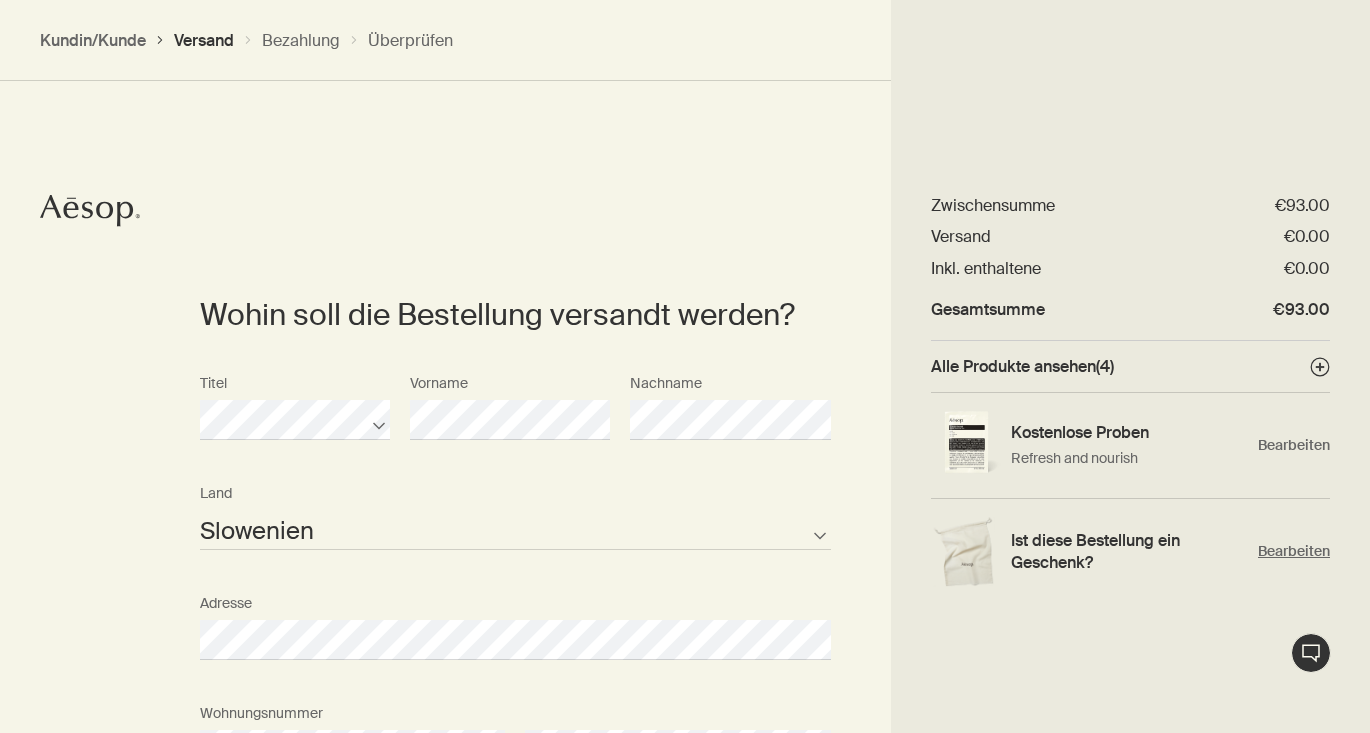 click on "Bearbeiten" at bounding box center [1294, 551] 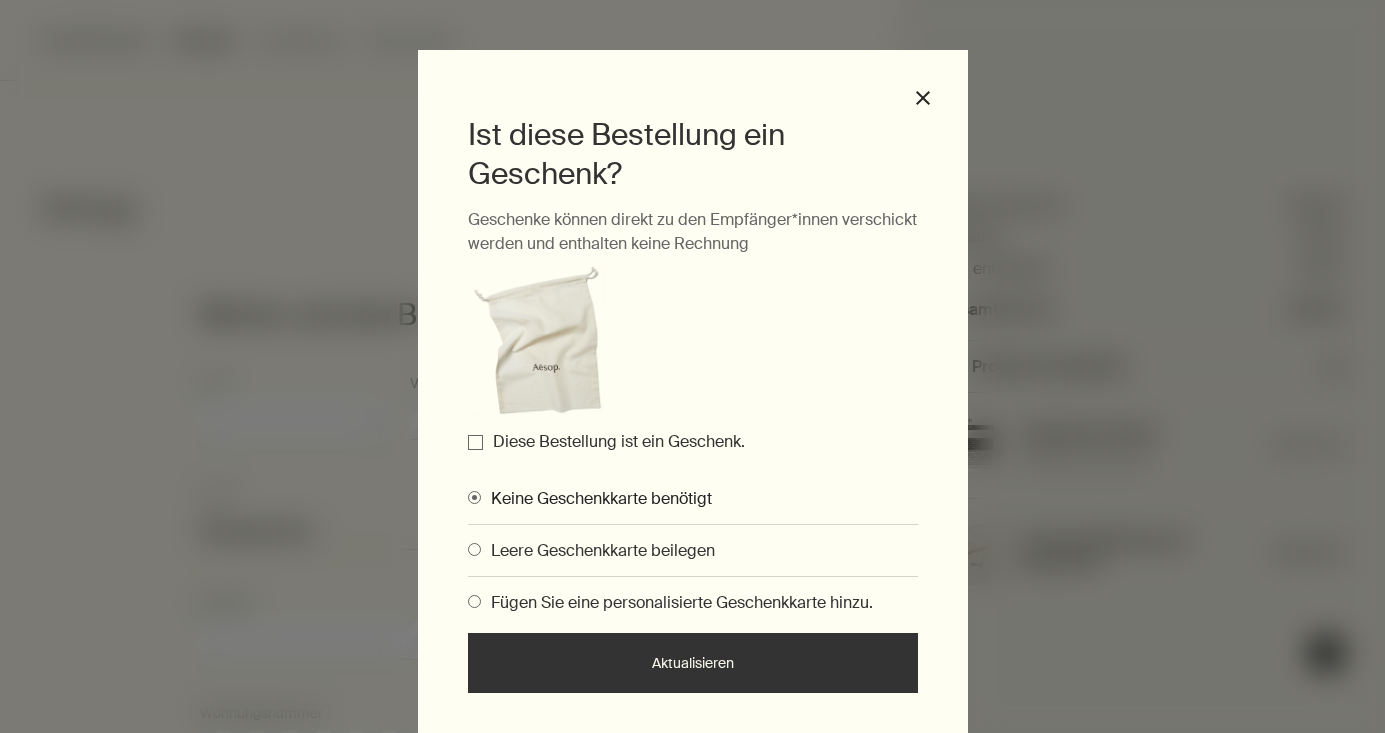 scroll, scrollTop: 60, scrollLeft: 0, axis: vertical 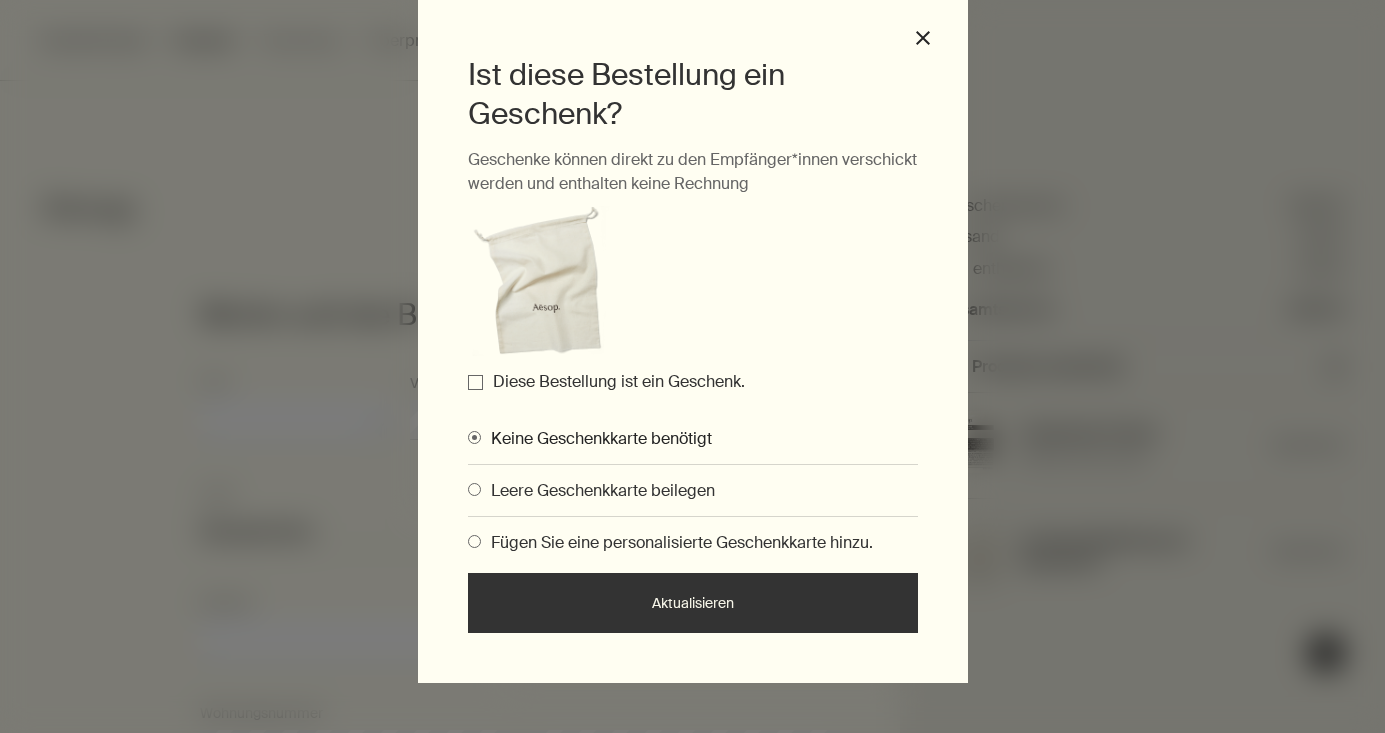 click on "Diese Bestellung ist ein Geschenk." at bounding box center [475, 382] 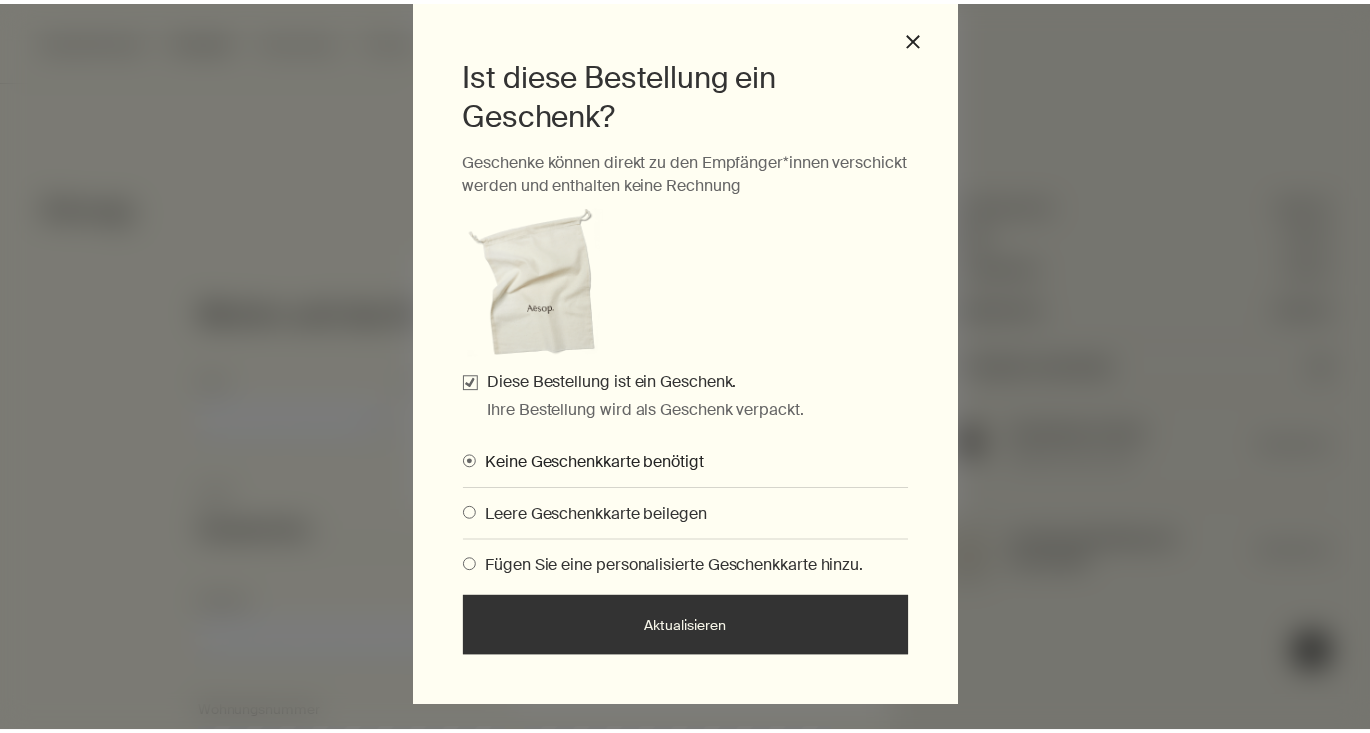 scroll, scrollTop: 84, scrollLeft: 0, axis: vertical 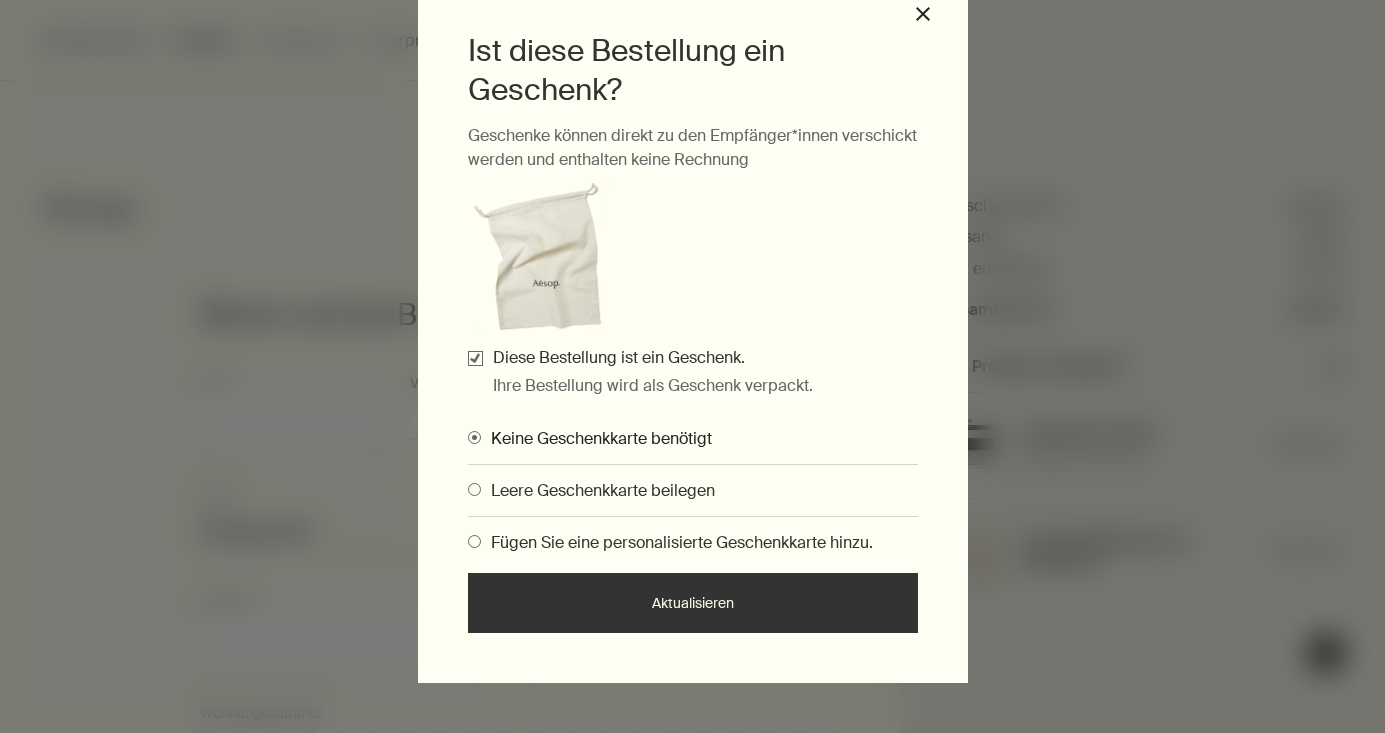click on "Aktualisieren" at bounding box center [693, 603] 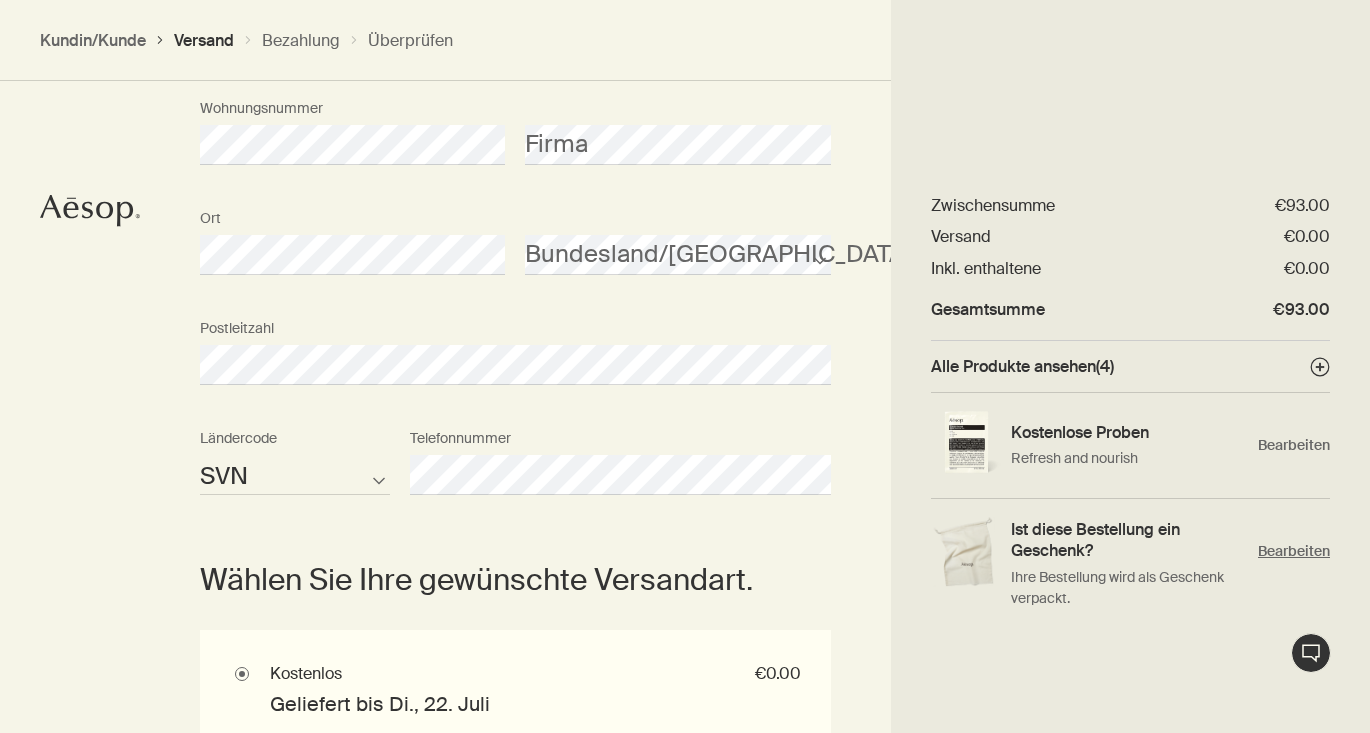 scroll, scrollTop: 916, scrollLeft: 0, axis: vertical 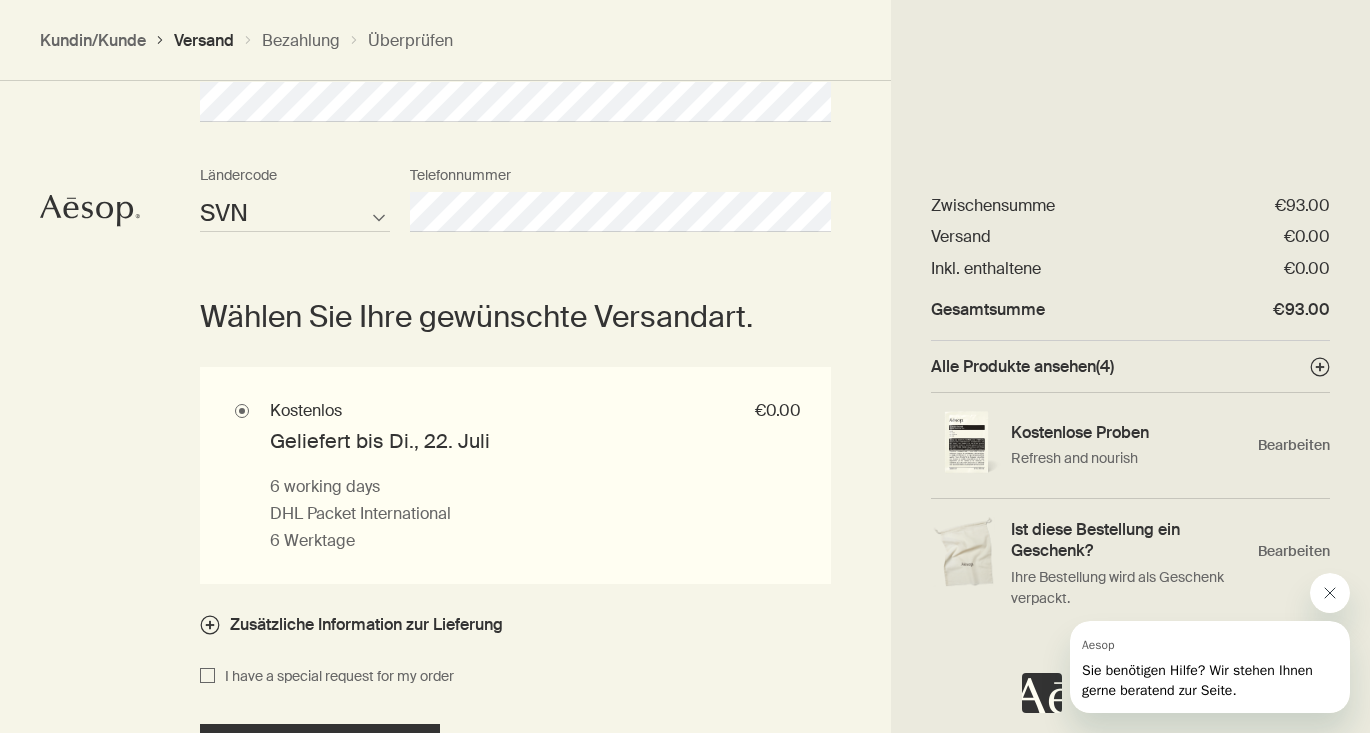 click 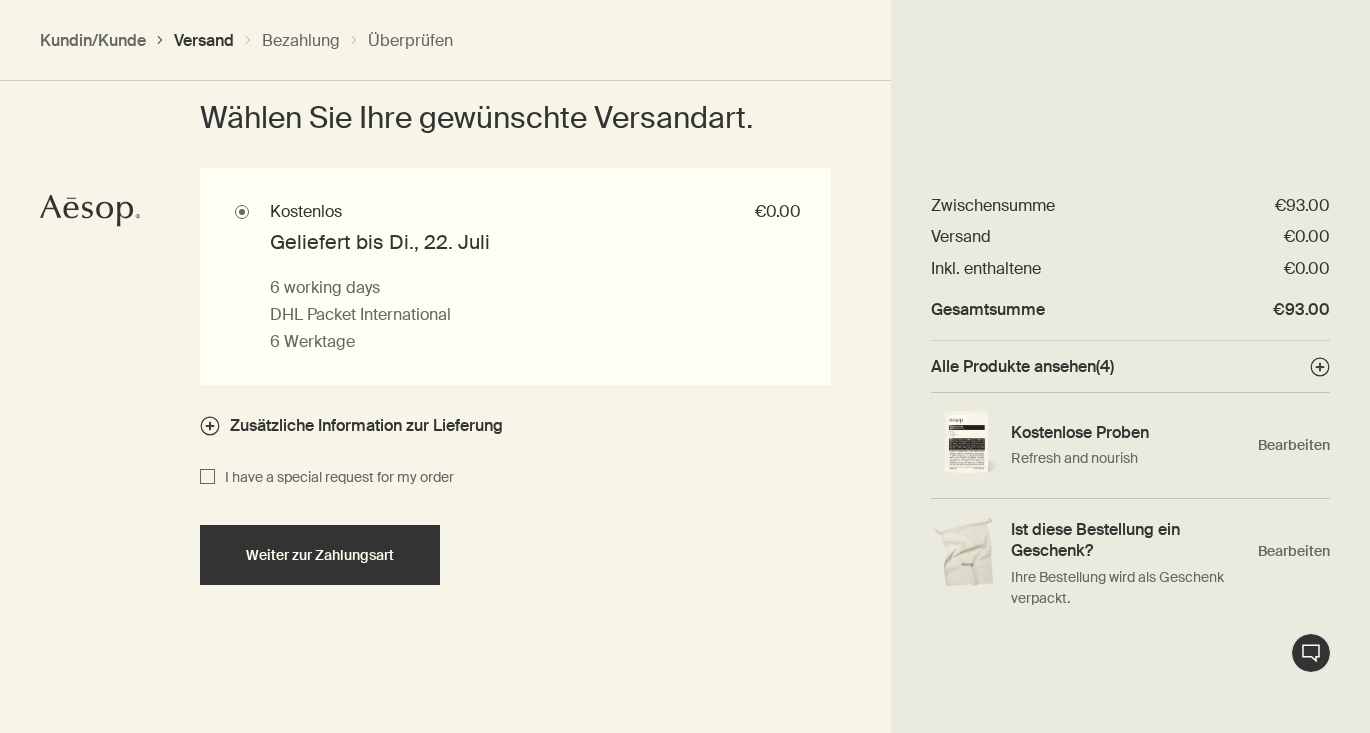 scroll, scrollTop: 1416, scrollLeft: 0, axis: vertical 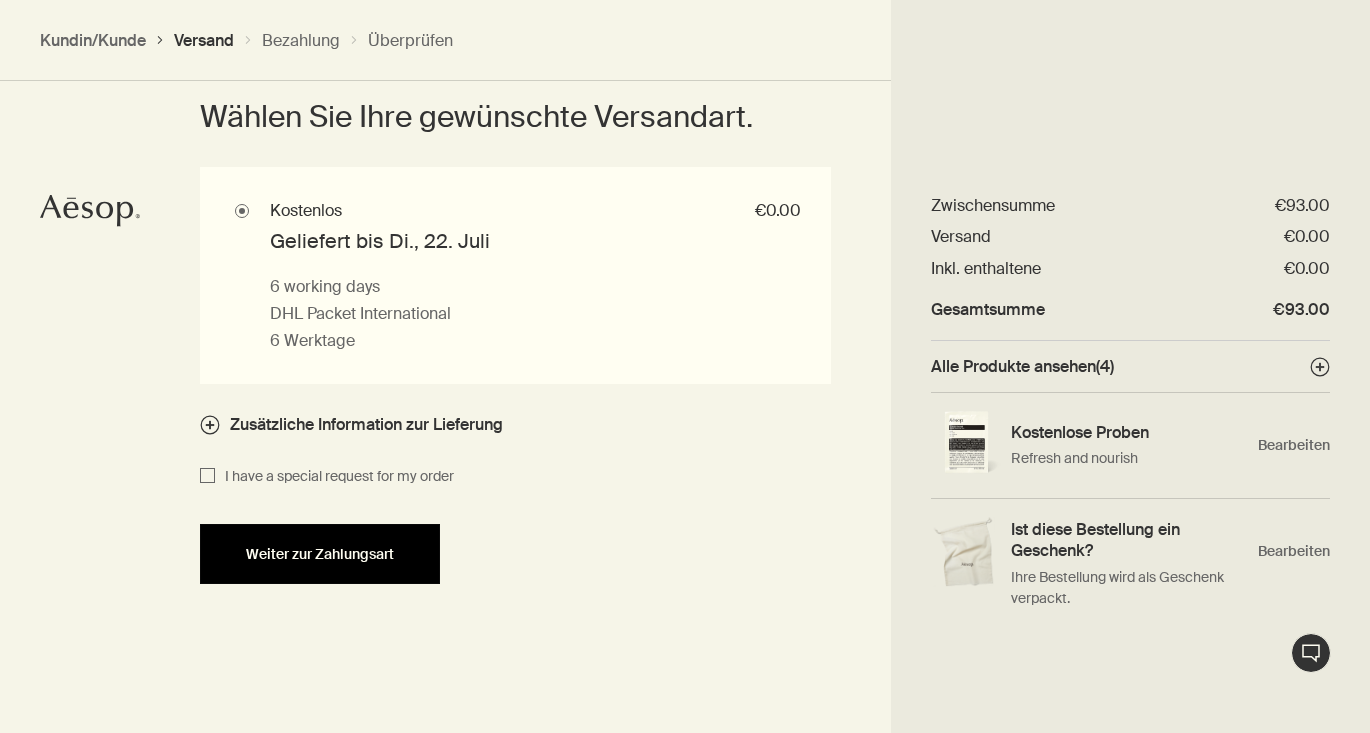 click on "Weiter zur Zahlungsart" at bounding box center (320, 554) 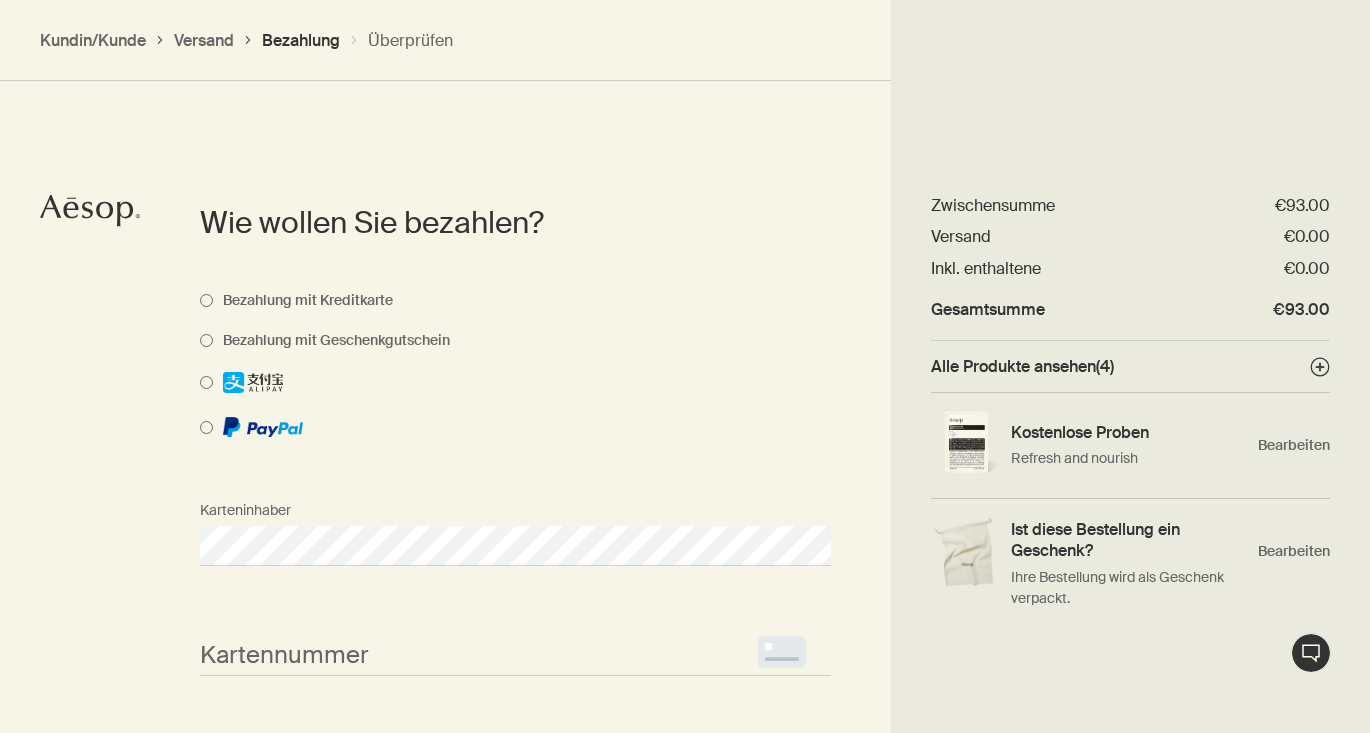 scroll, scrollTop: 1045, scrollLeft: 0, axis: vertical 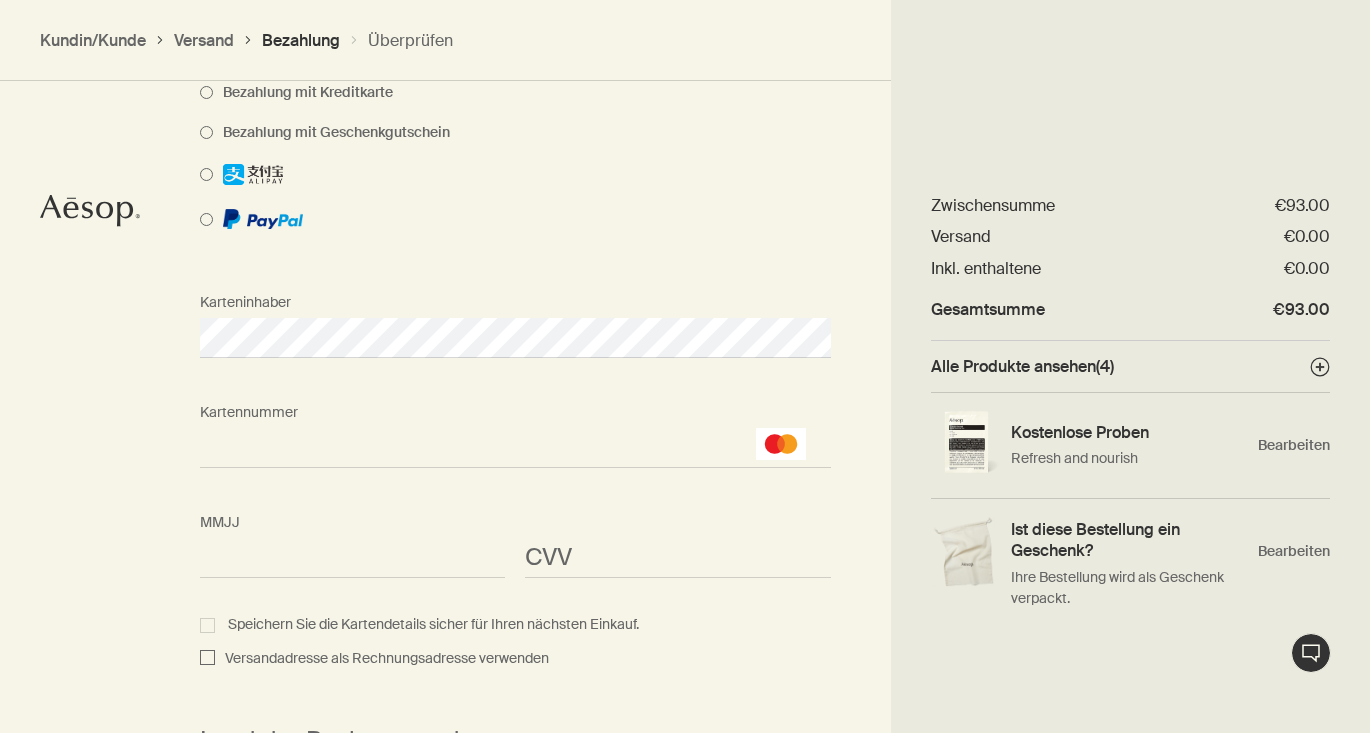 click on "<p>Your browser does not support iframes.</p>" at bounding box center [677, 558] 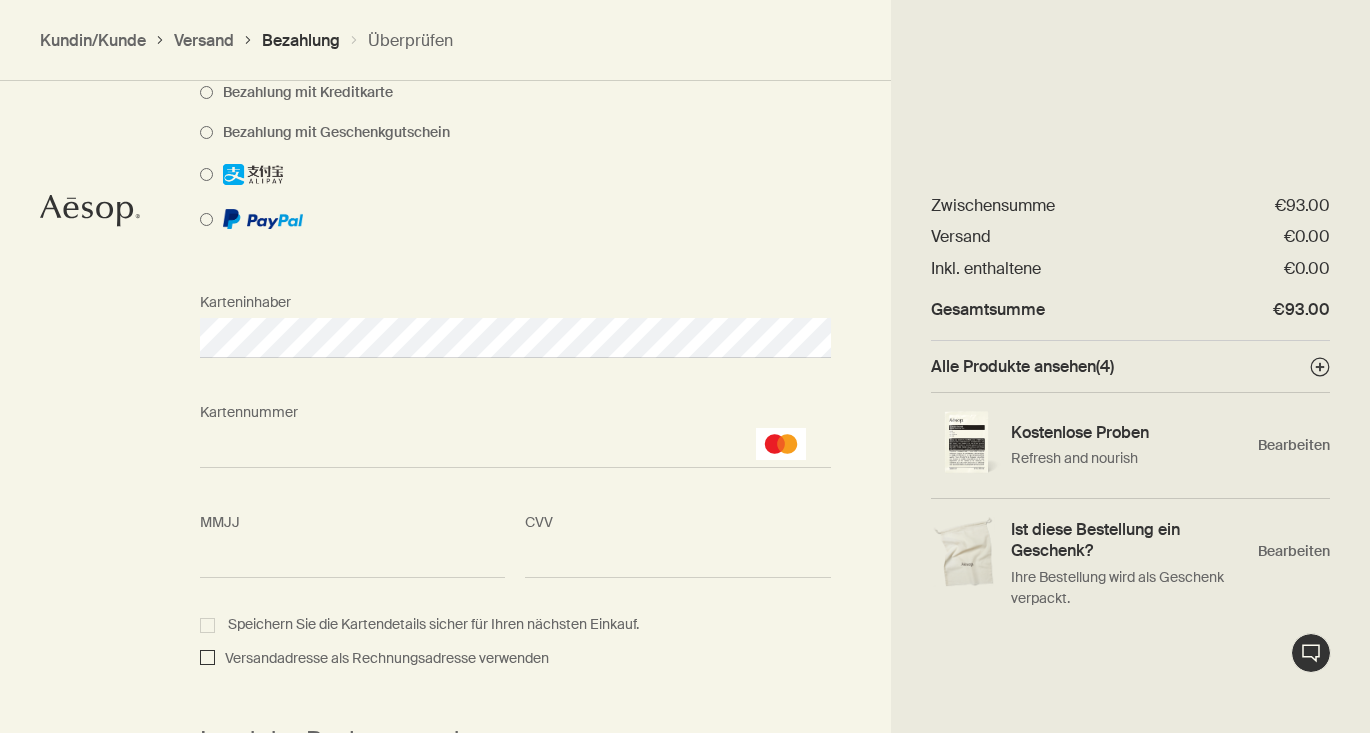 click on "Versandadresse als Rechnungsadresse verwenden" at bounding box center [207, 659] 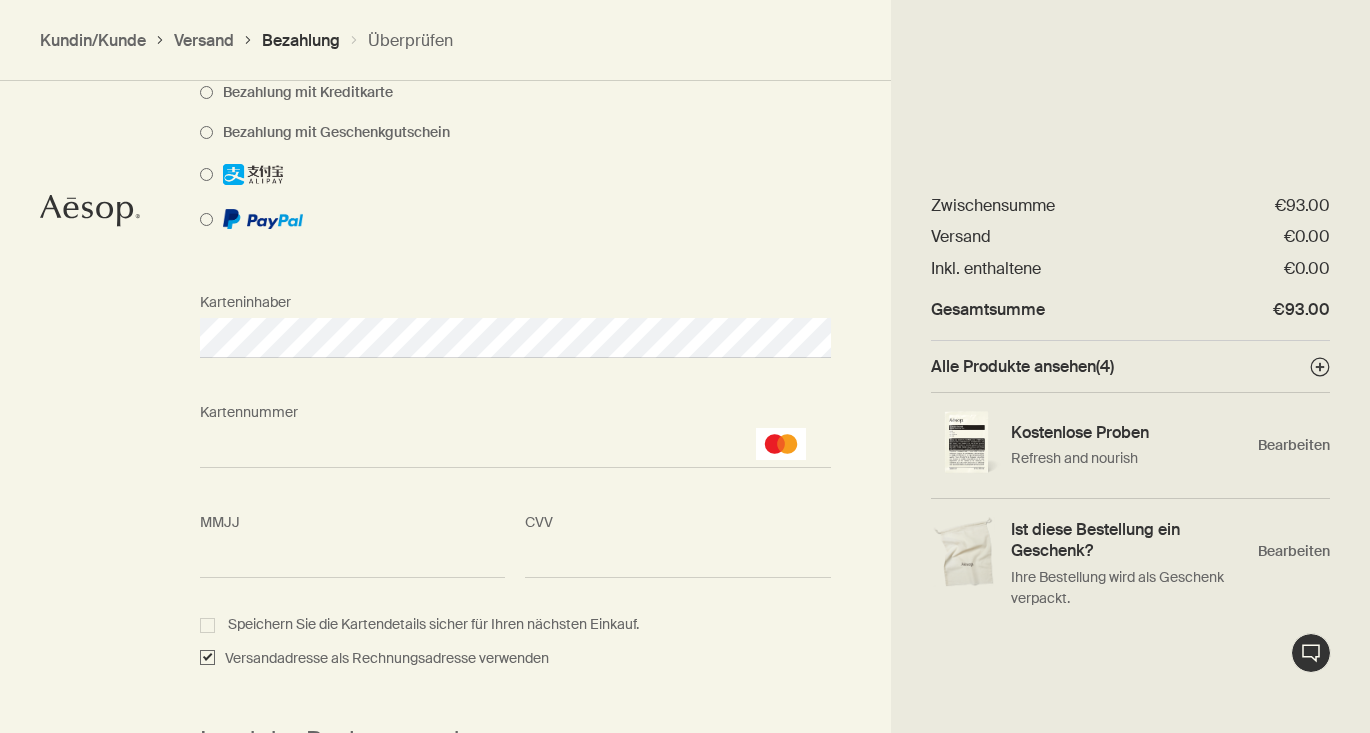 checkbox on "true" 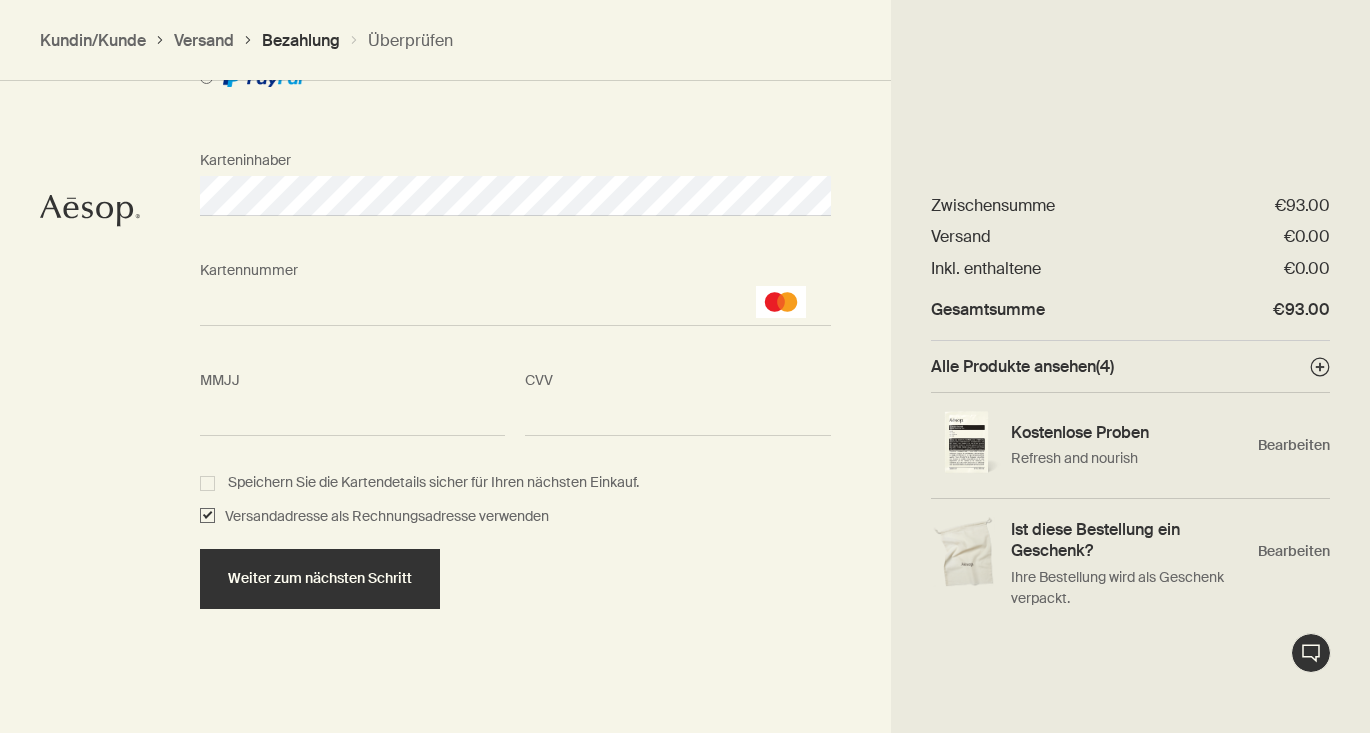 scroll, scrollTop: 1396, scrollLeft: 0, axis: vertical 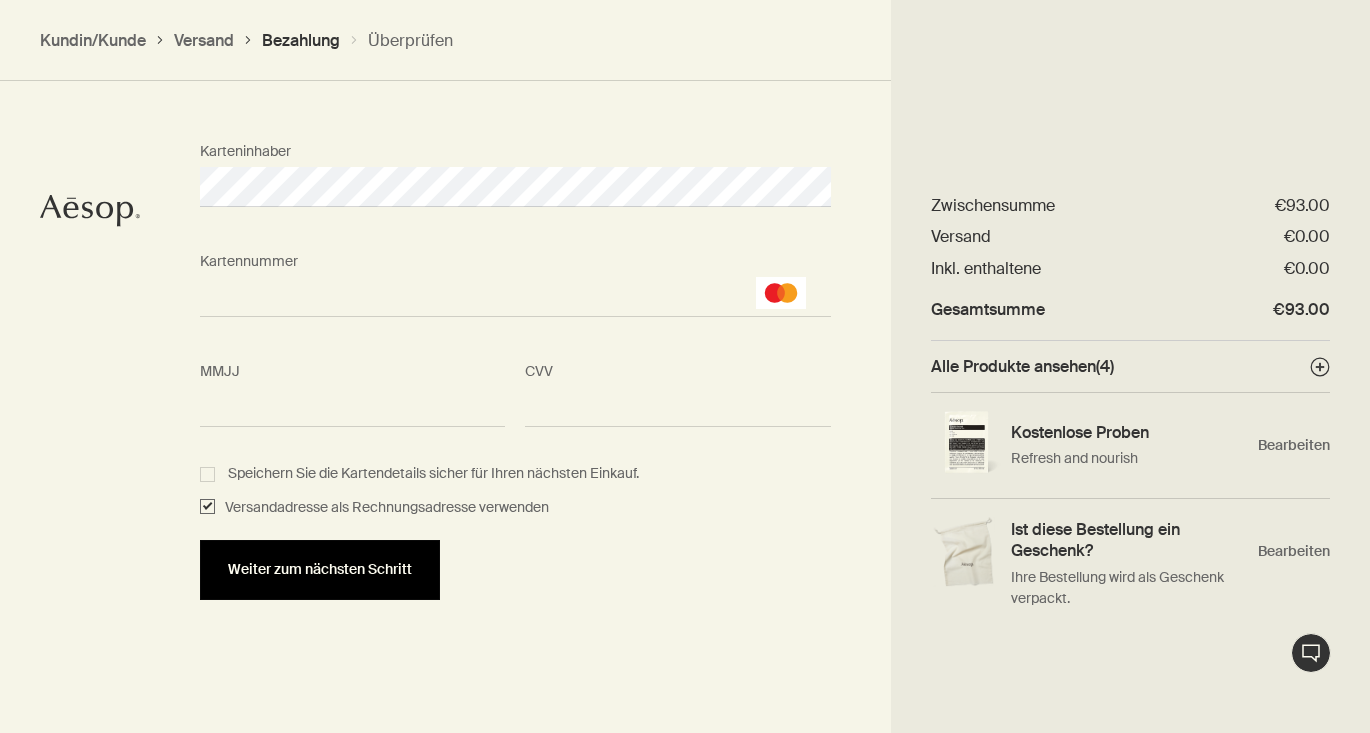 click on "Weiter zum nächsten Schritt" at bounding box center (320, 569) 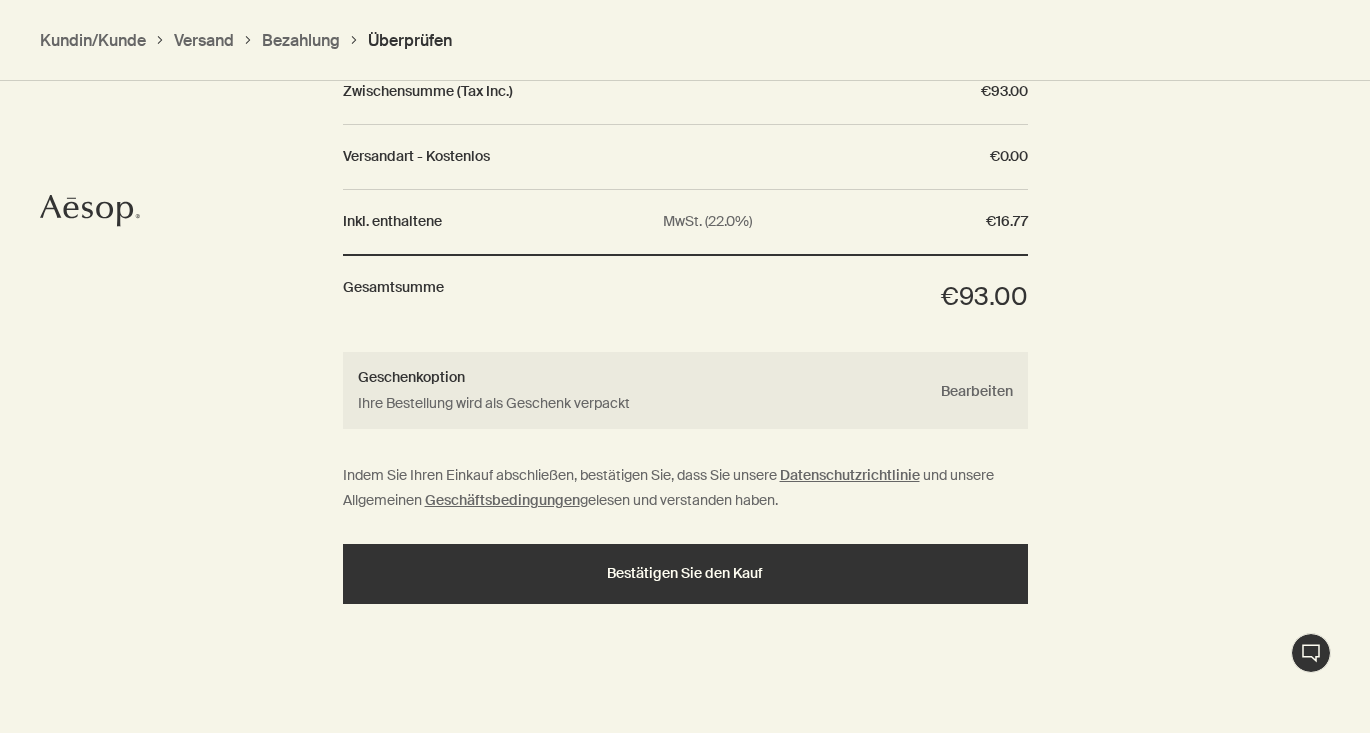 scroll, scrollTop: 2280, scrollLeft: 0, axis: vertical 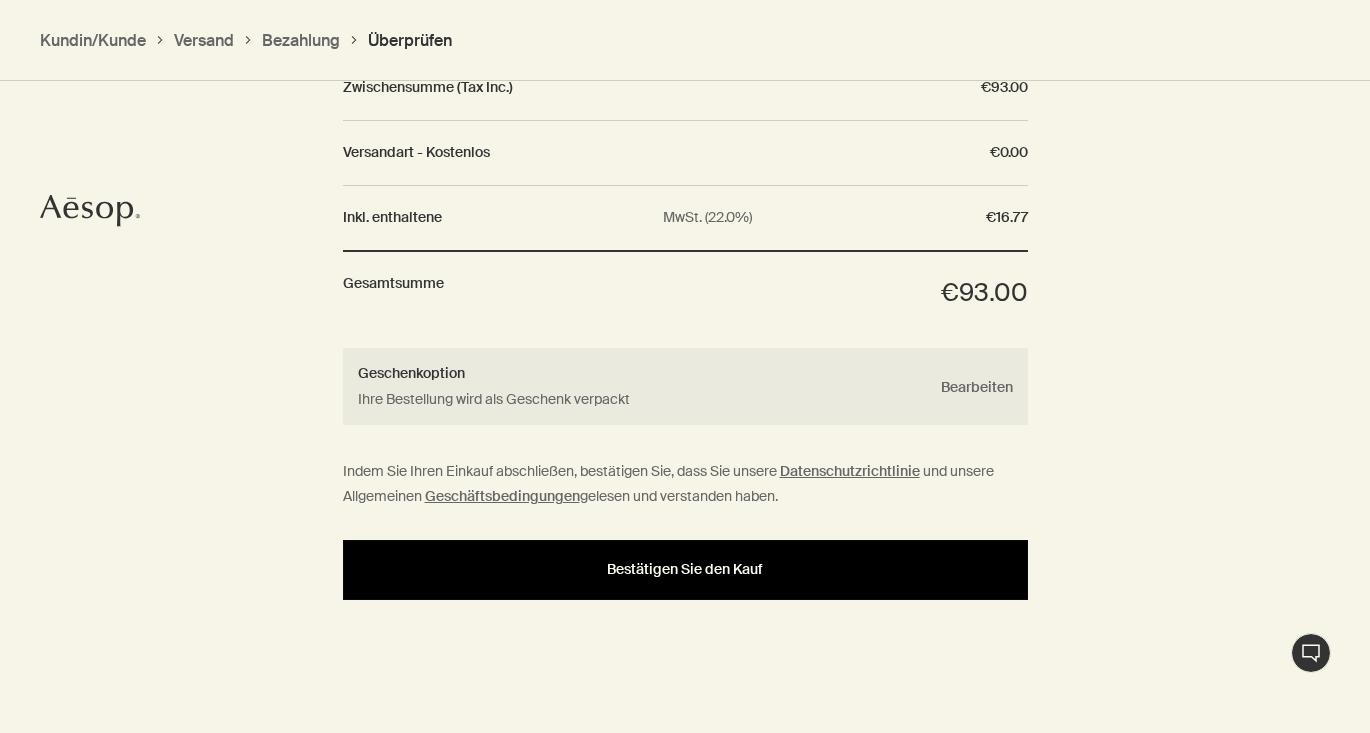click on "Bestätigen Sie den Kauf" at bounding box center (685, 569) 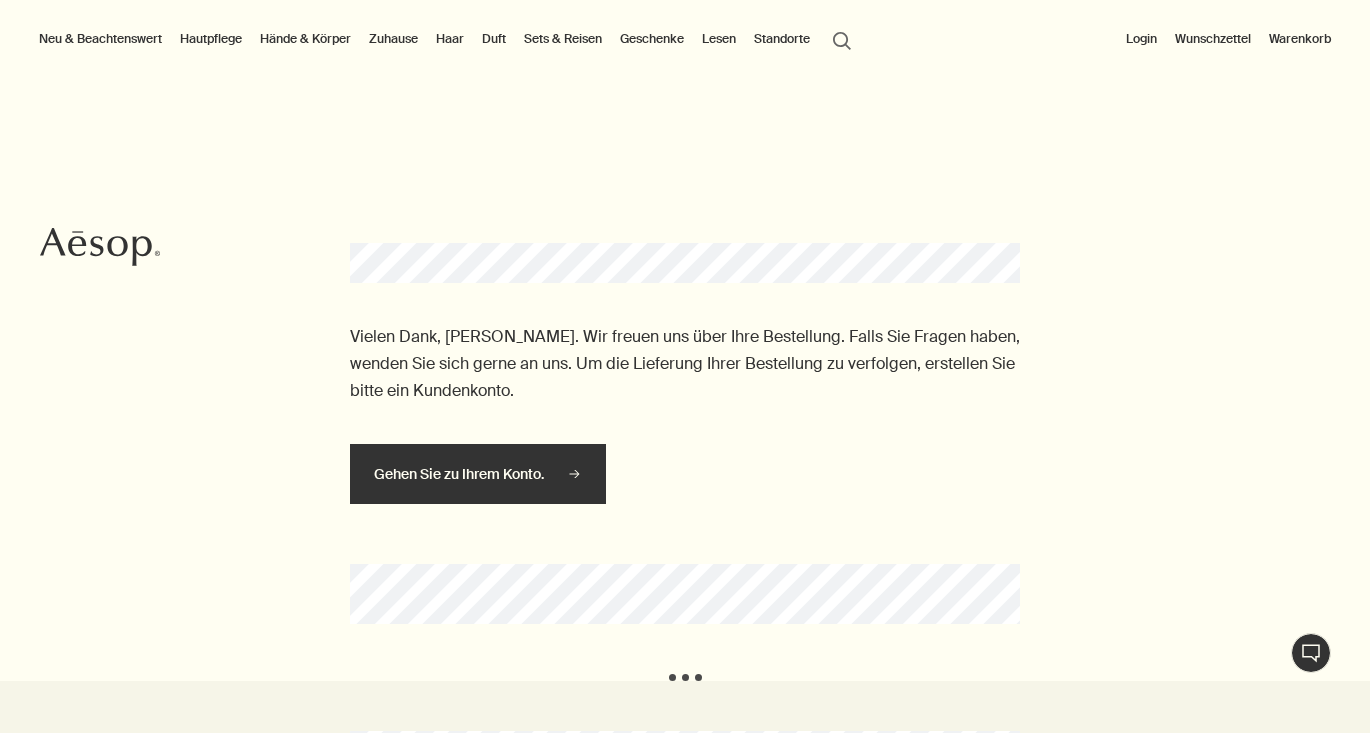 scroll, scrollTop: 0, scrollLeft: 0, axis: both 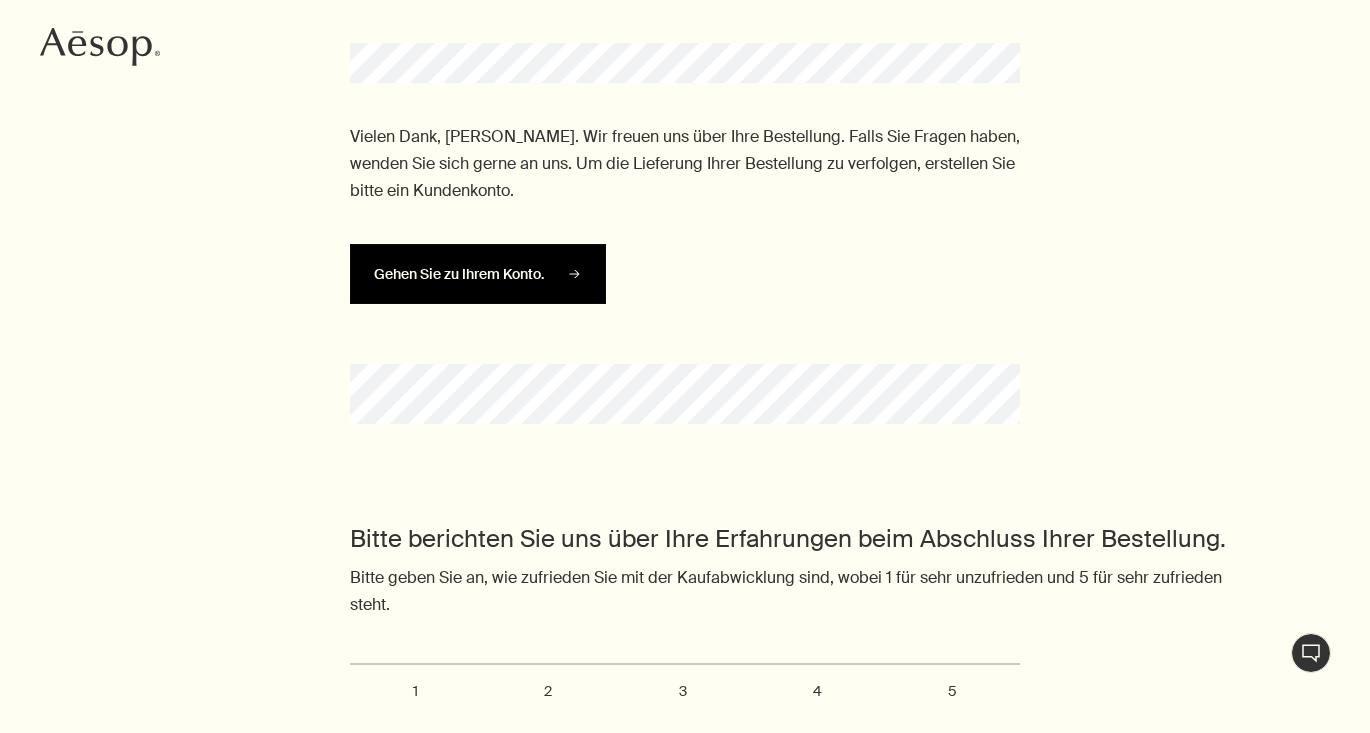 click on "Gehen Sie zu Ihrem Konto." at bounding box center [459, 274] 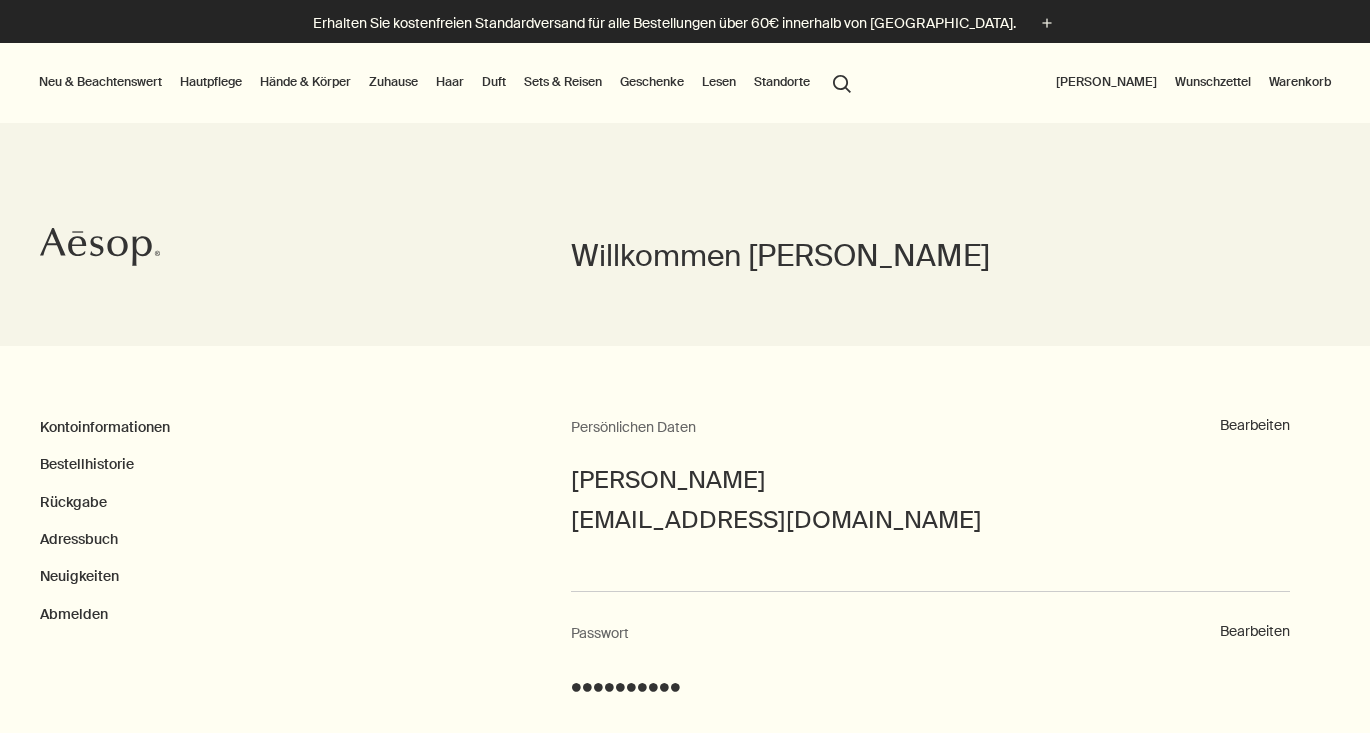 scroll, scrollTop: 0, scrollLeft: 0, axis: both 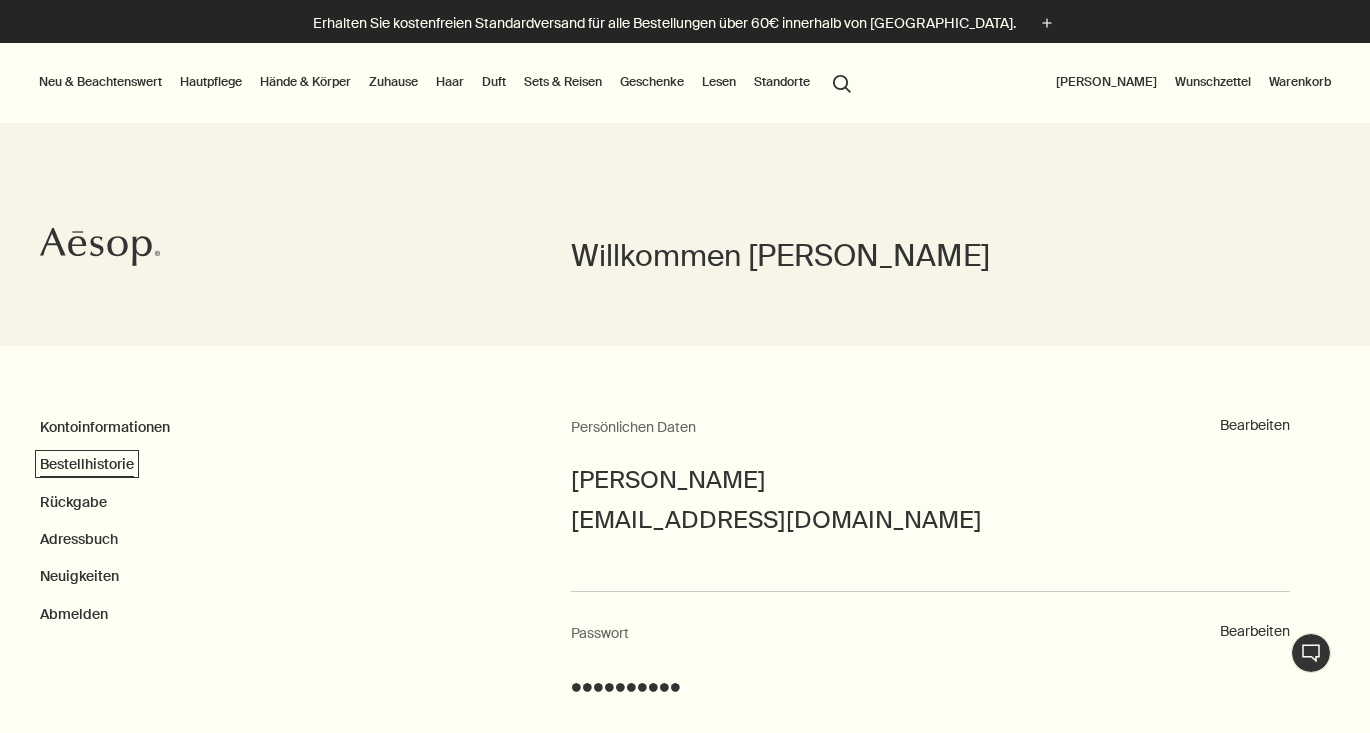 click on "Bestellhistorie" at bounding box center (87, 464) 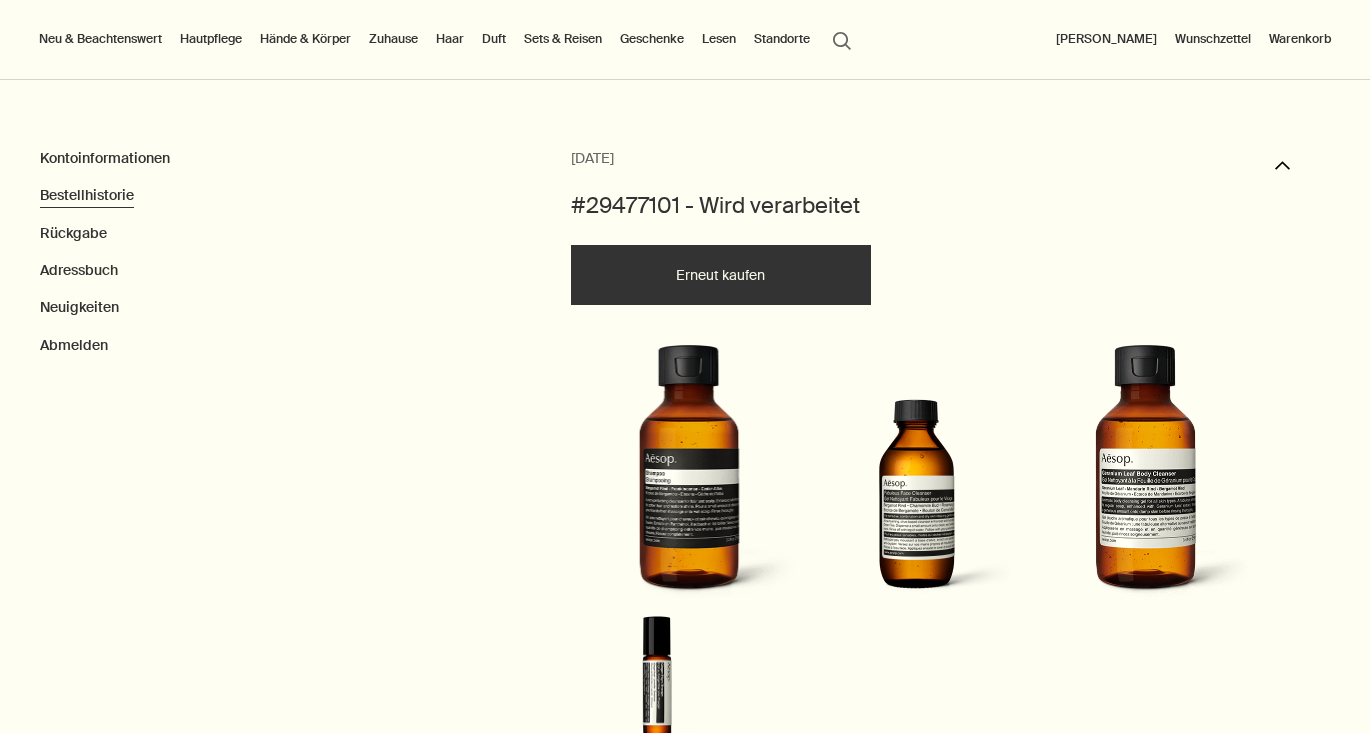 scroll, scrollTop: 0, scrollLeft: 0, axis: both 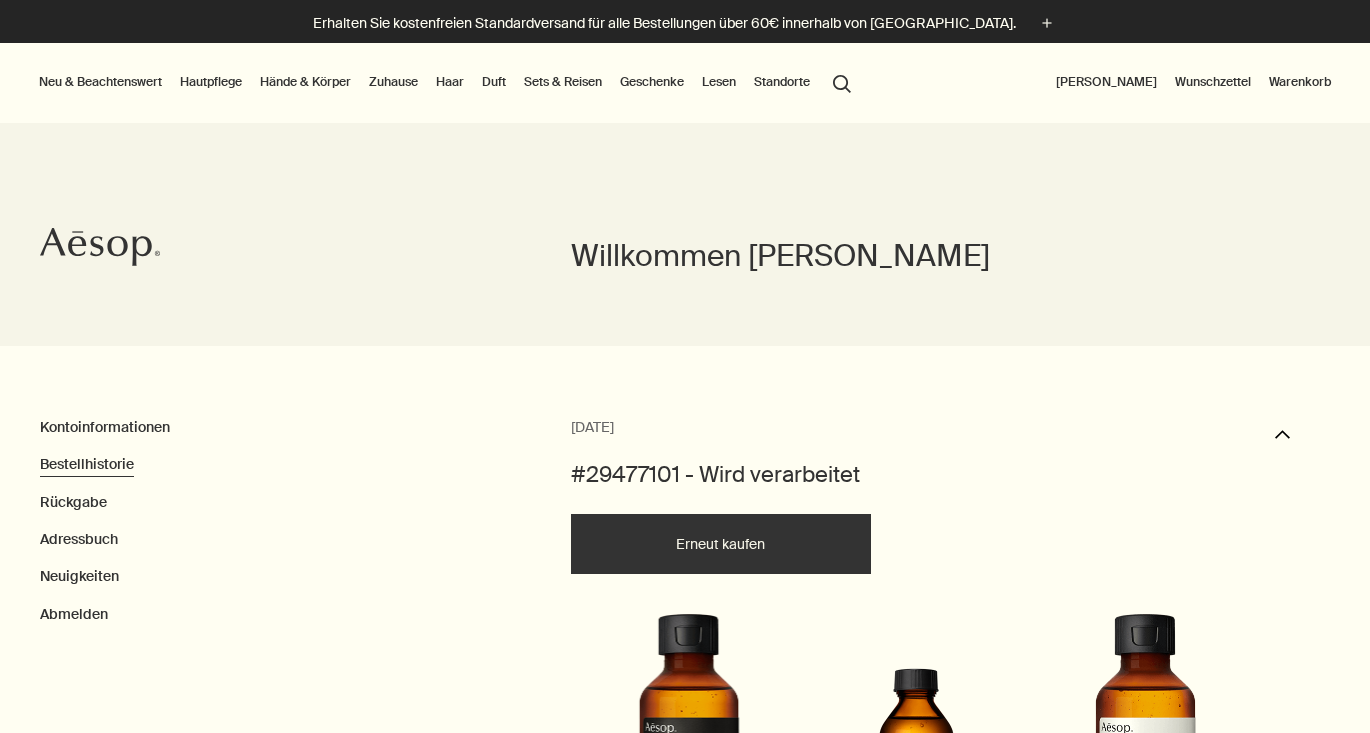 click on "[PERSON_NAME]" at bounding box center (1106, 82) 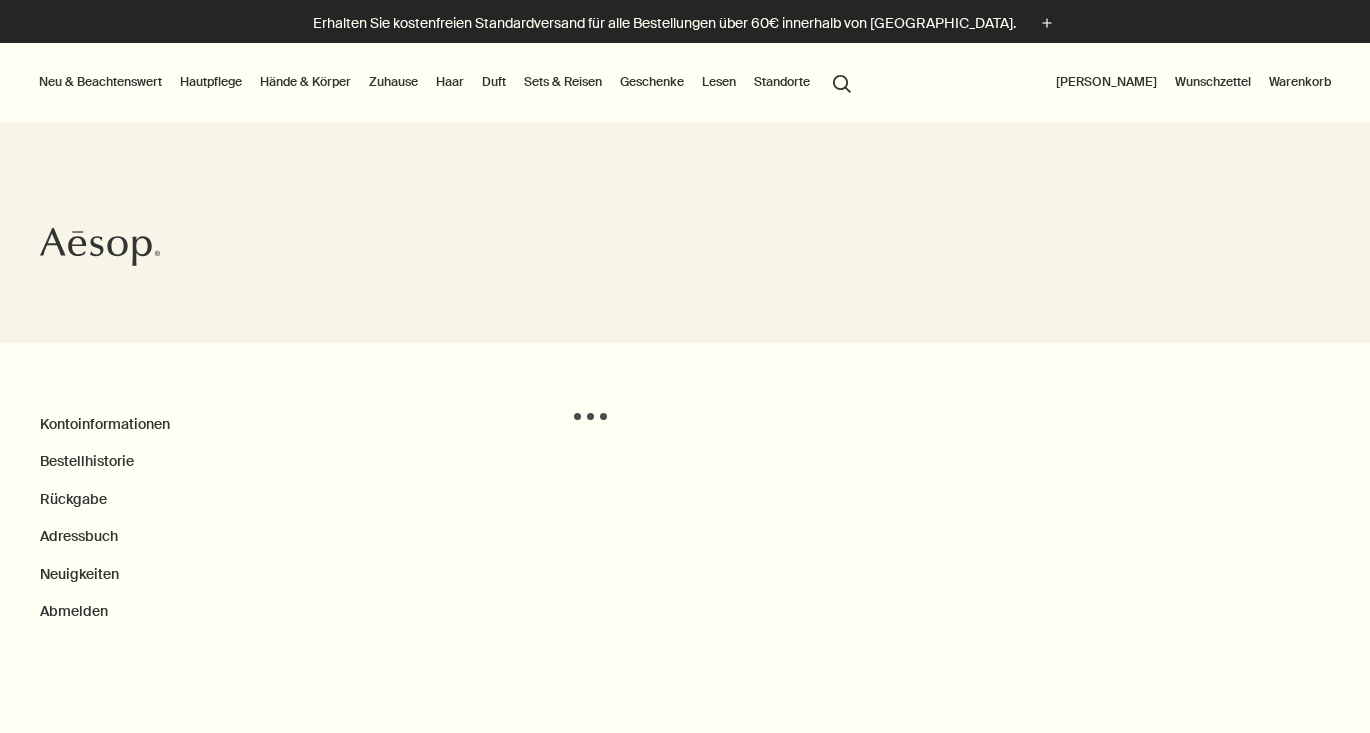 scroll, scrollTop: 0, scrollLeft: 0, axis: both 